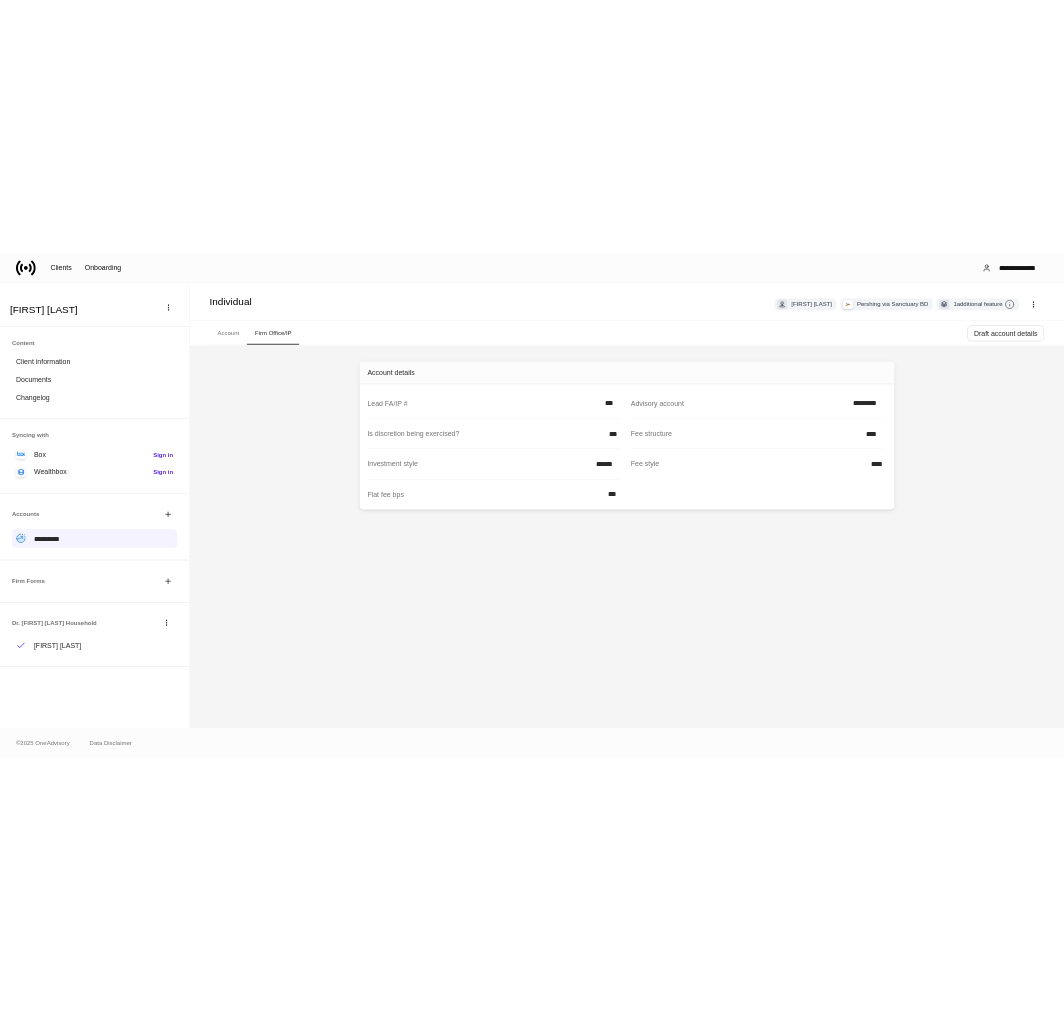 scroll, scrollTop: 0, scrollLeft: 0, axis: both 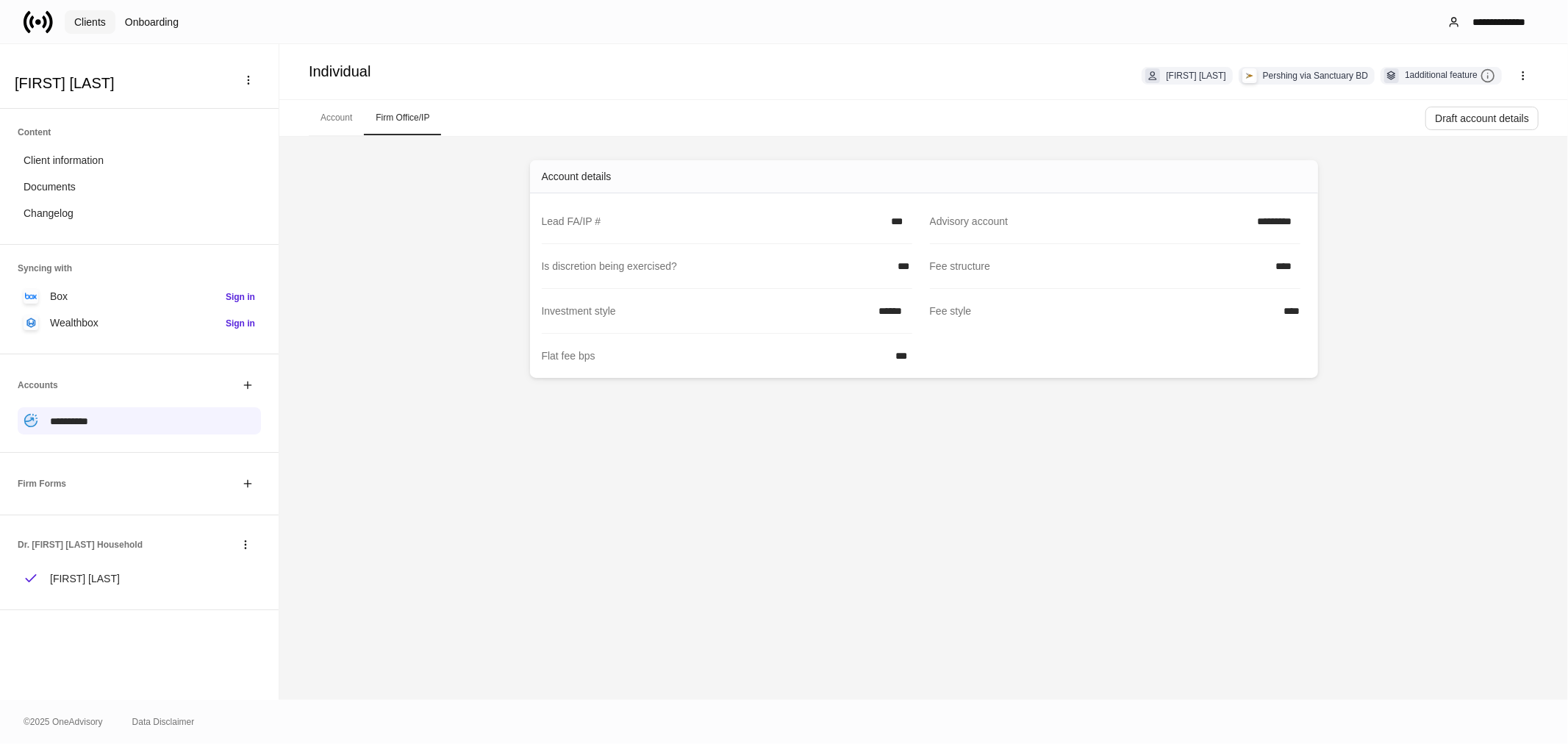 click on "Clients" at bounding box center [90, 22] 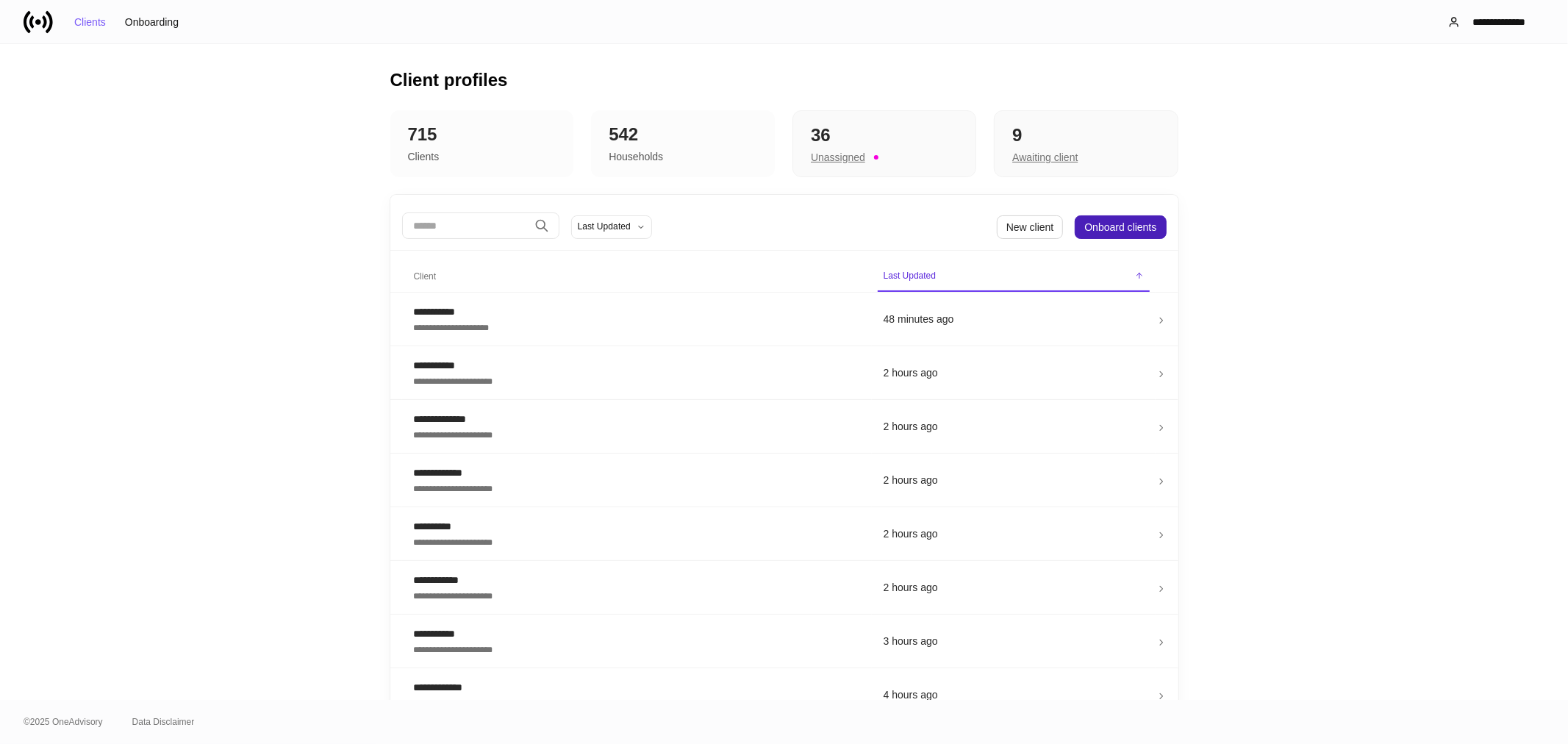 click on "Onboard clients" at bounding box center [1120, 227] 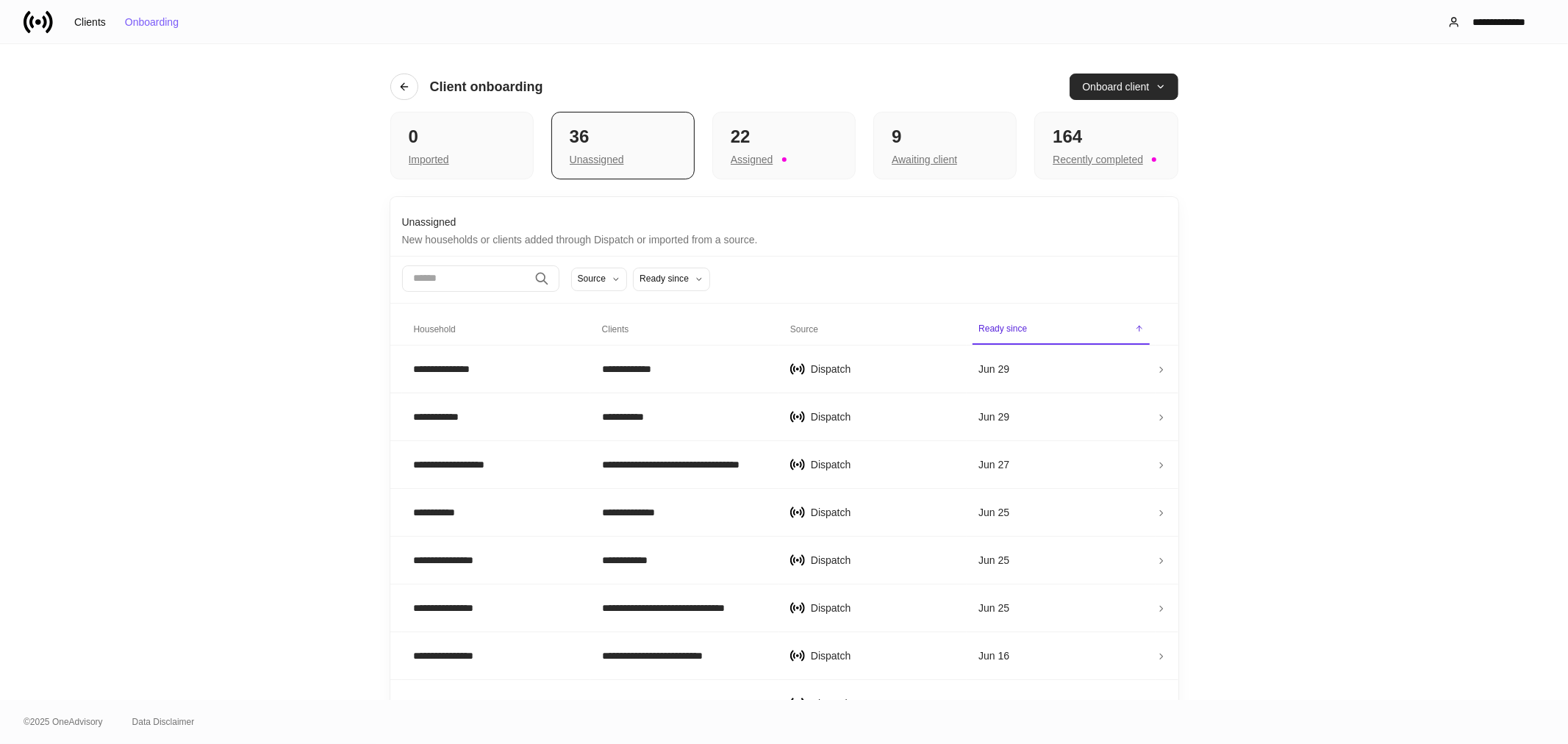 click on "Onboard client" at bounding box center [1123, 87] 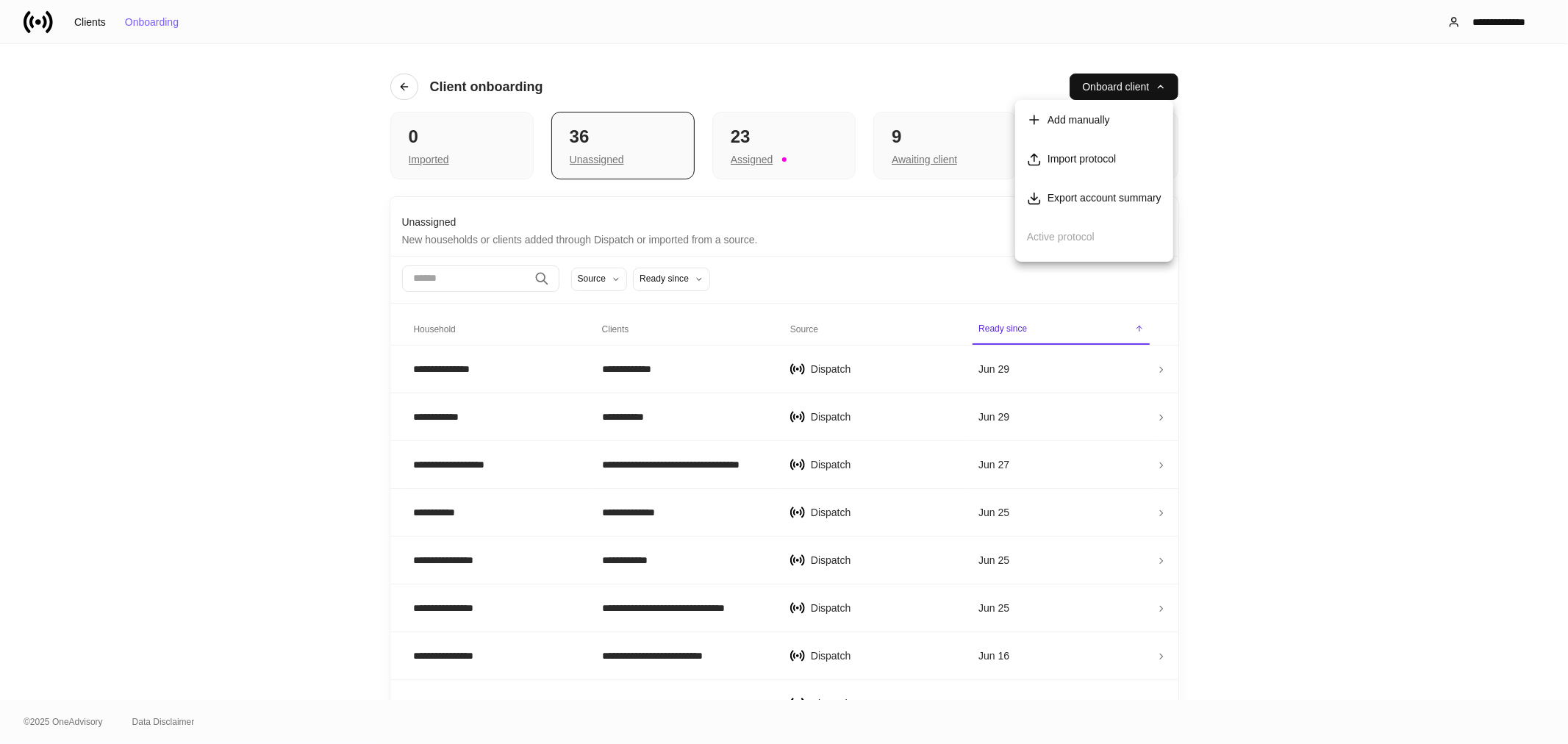 click on "Export account summary" at bounding box center (1094, 198) 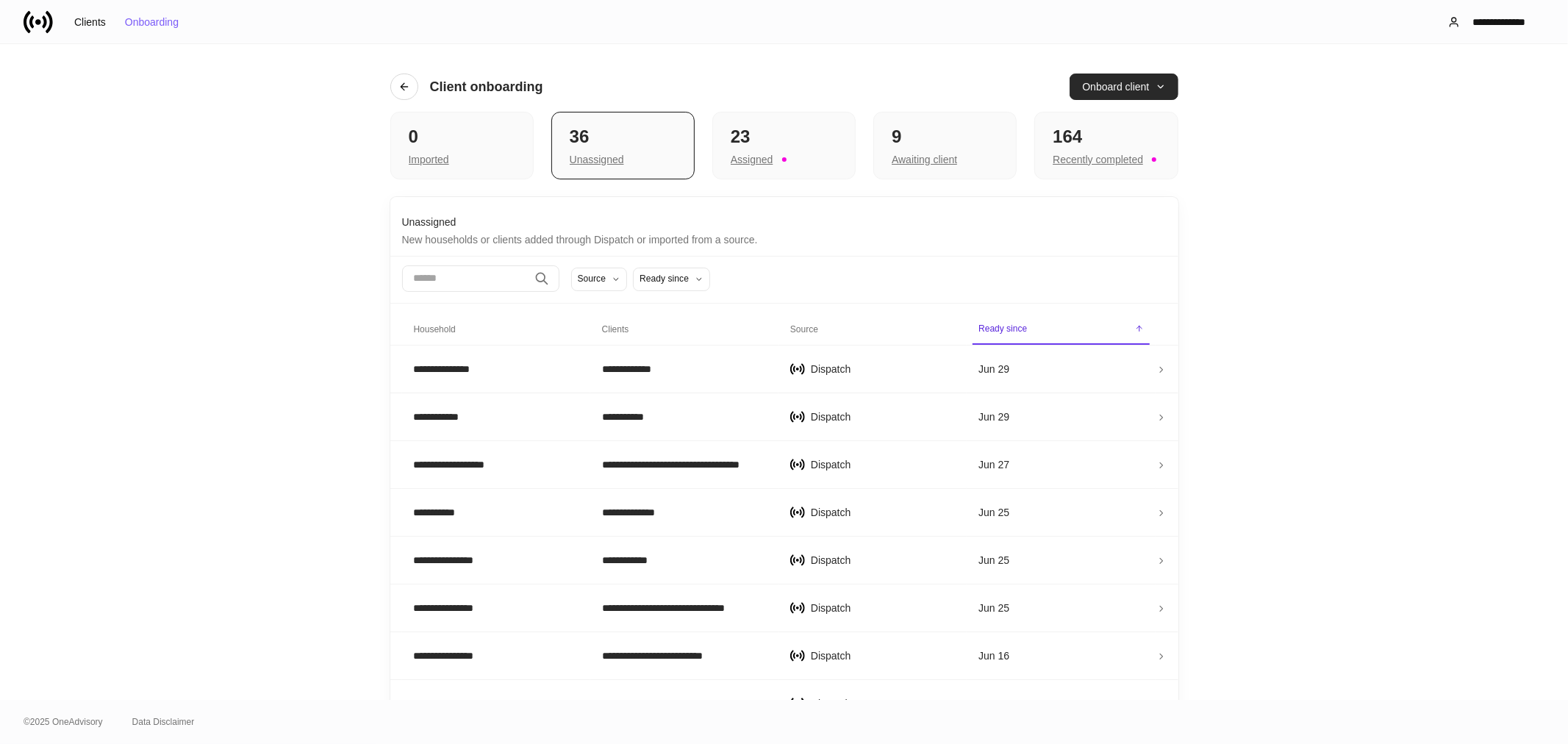 click on "Onboard client" at bounding box center (1123, 87) 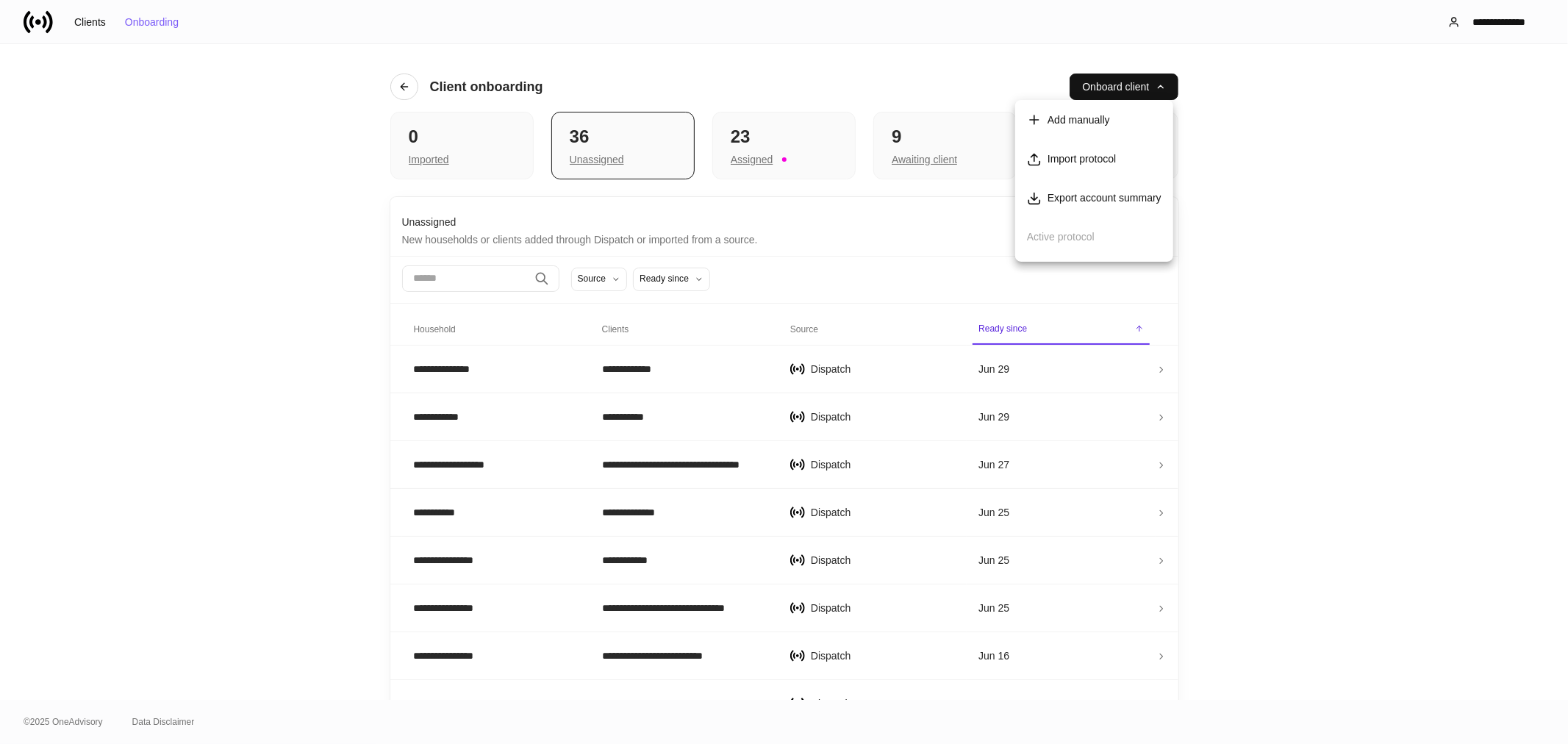 click on "Export account summary" at bounding box center [1104, 198] 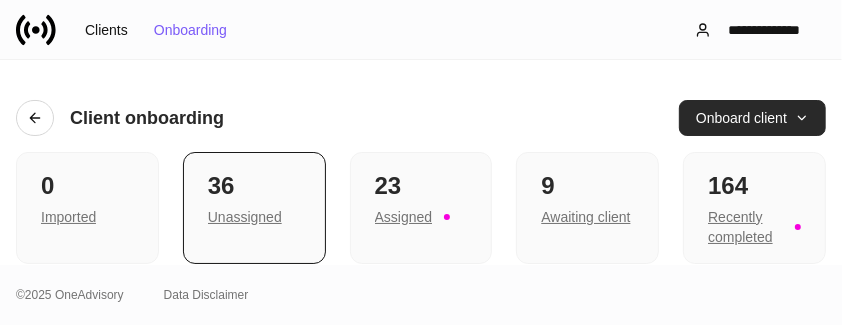 type 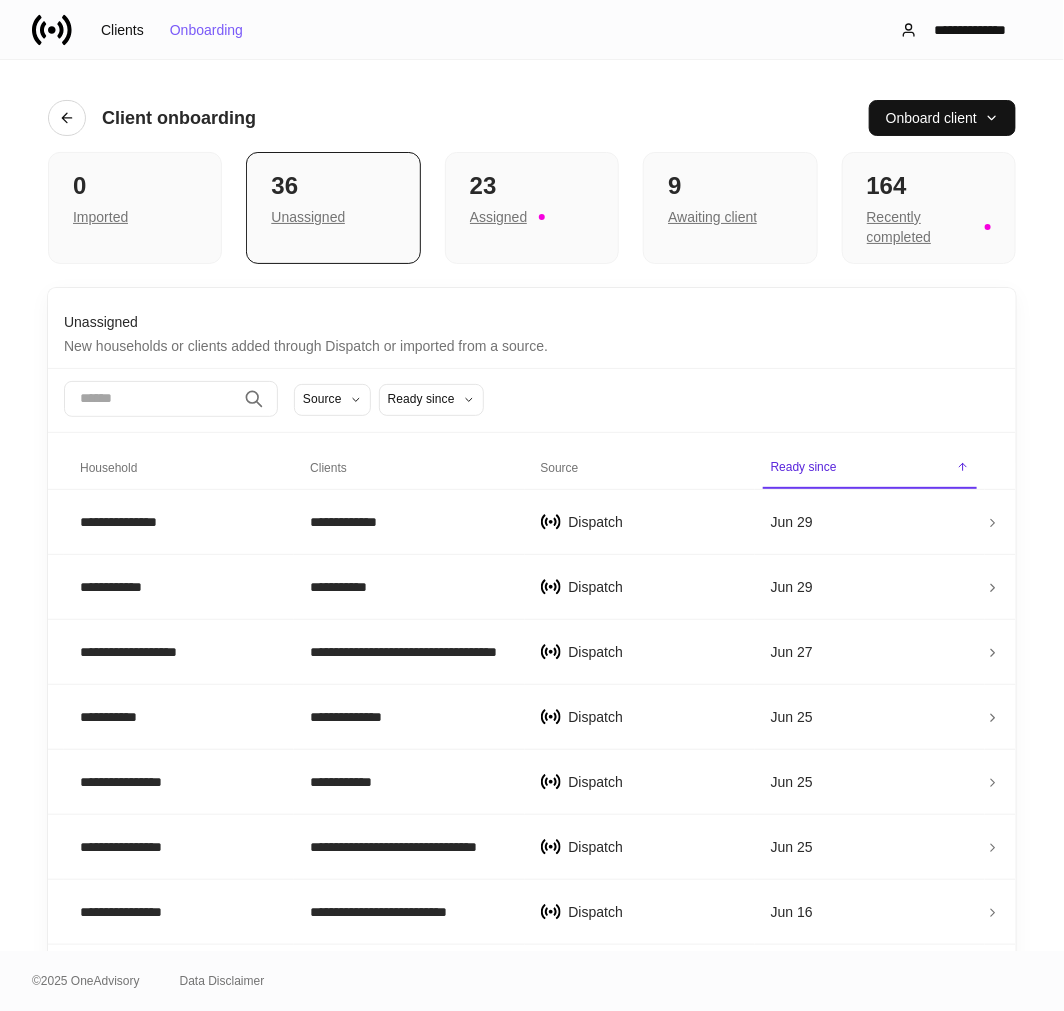 click at bounding box center (150, 399) 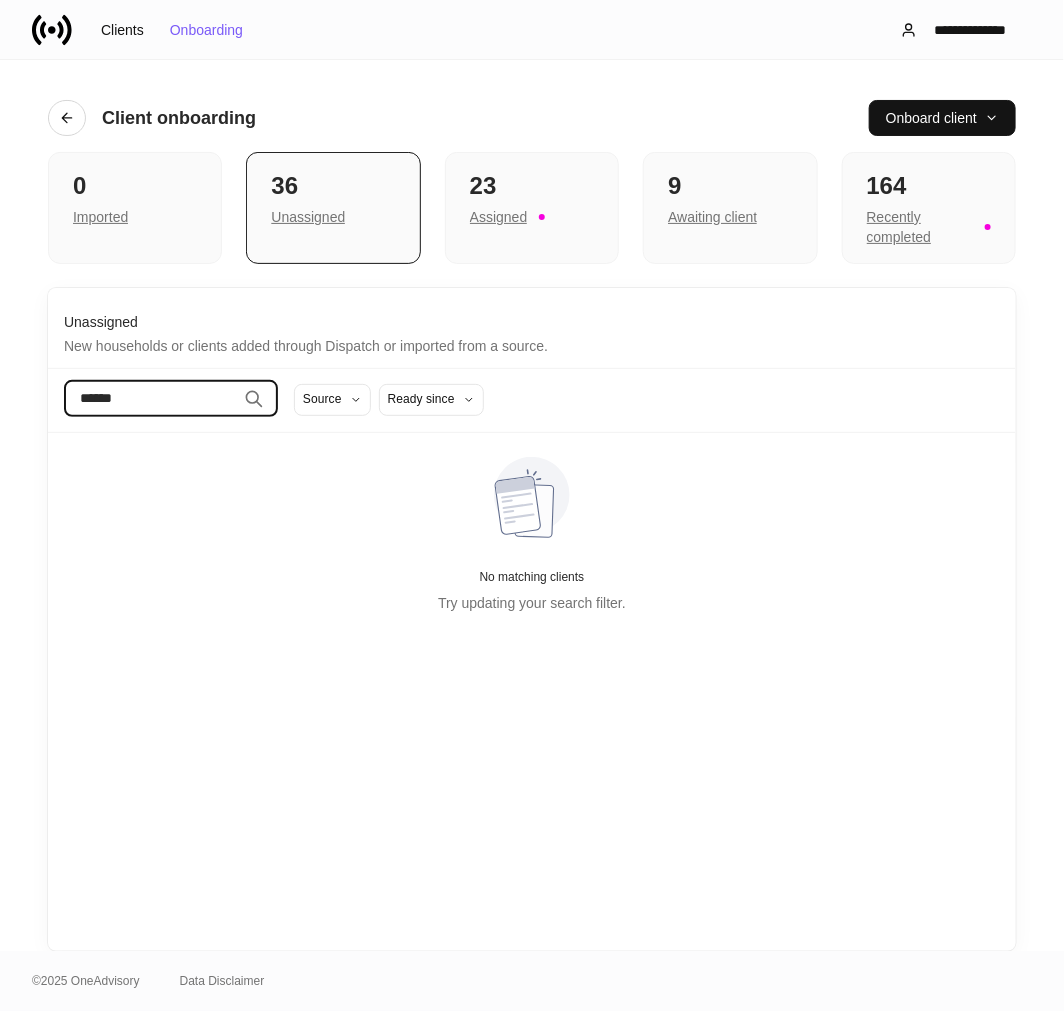 type on "******" 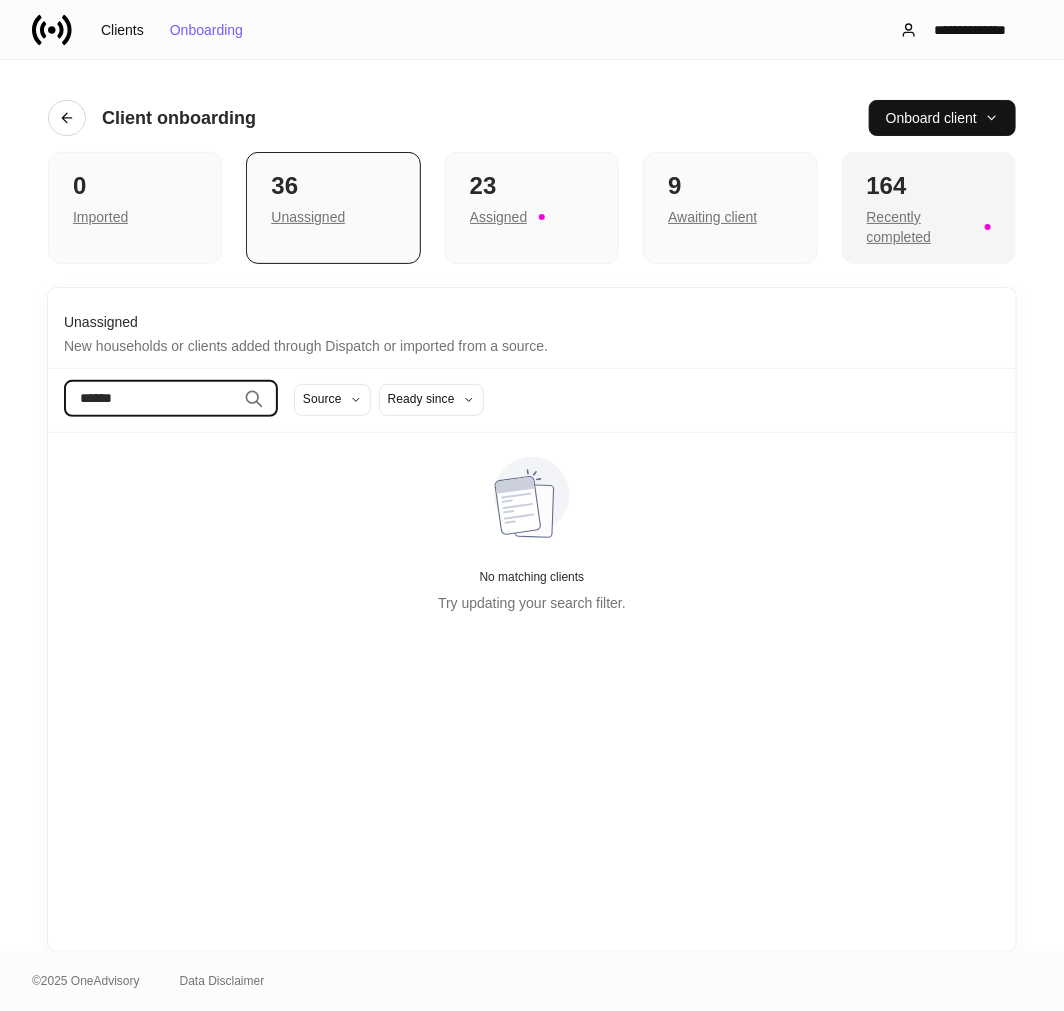 click on "164" at bounding box center (929, 186) 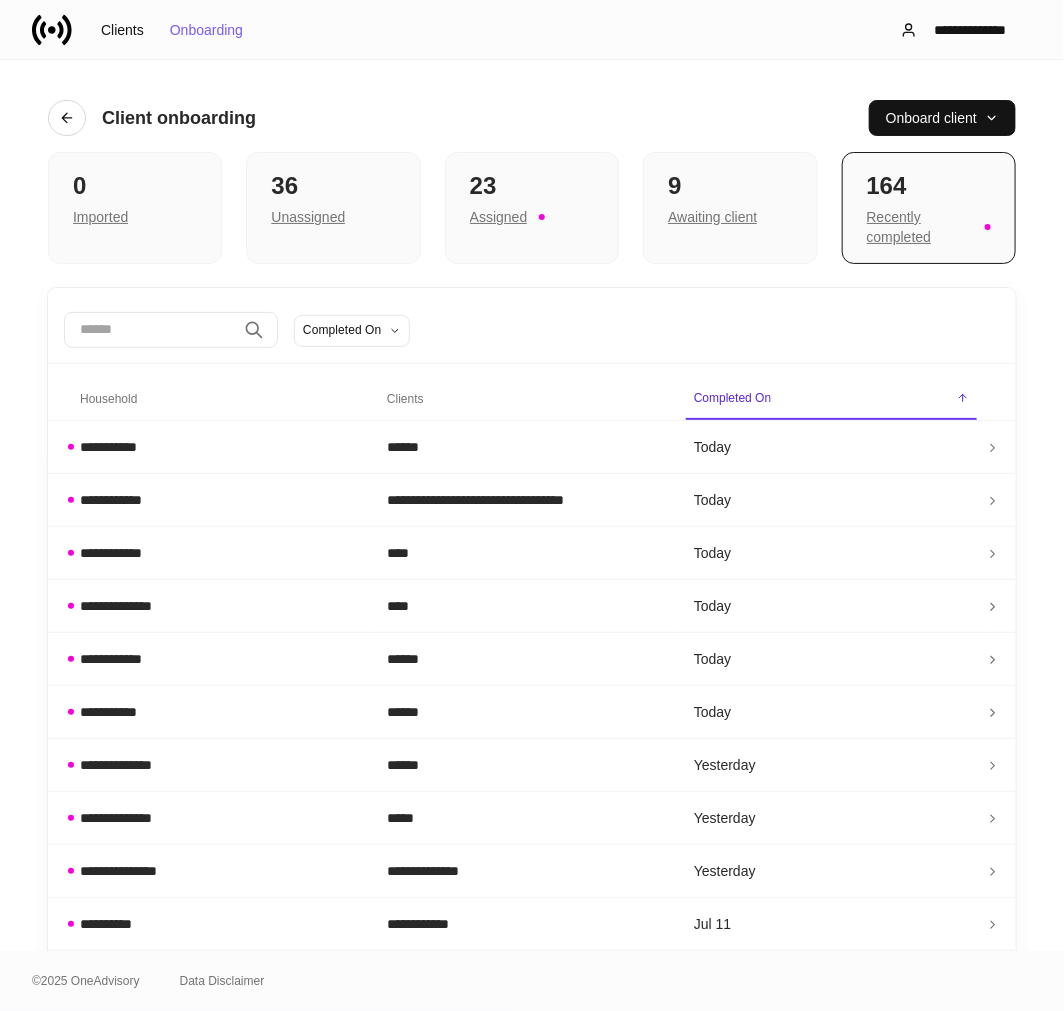click at bounding box center (150, 330) 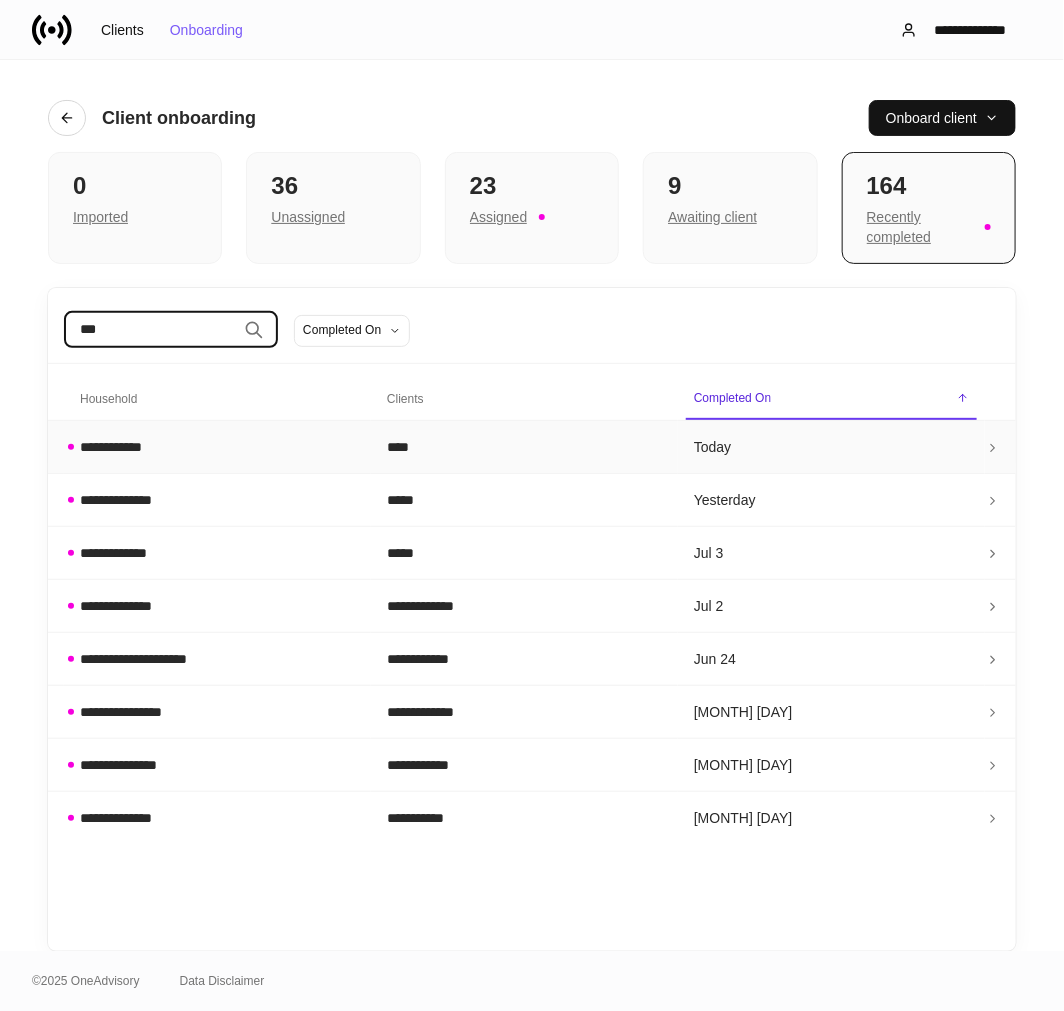 type on "***" 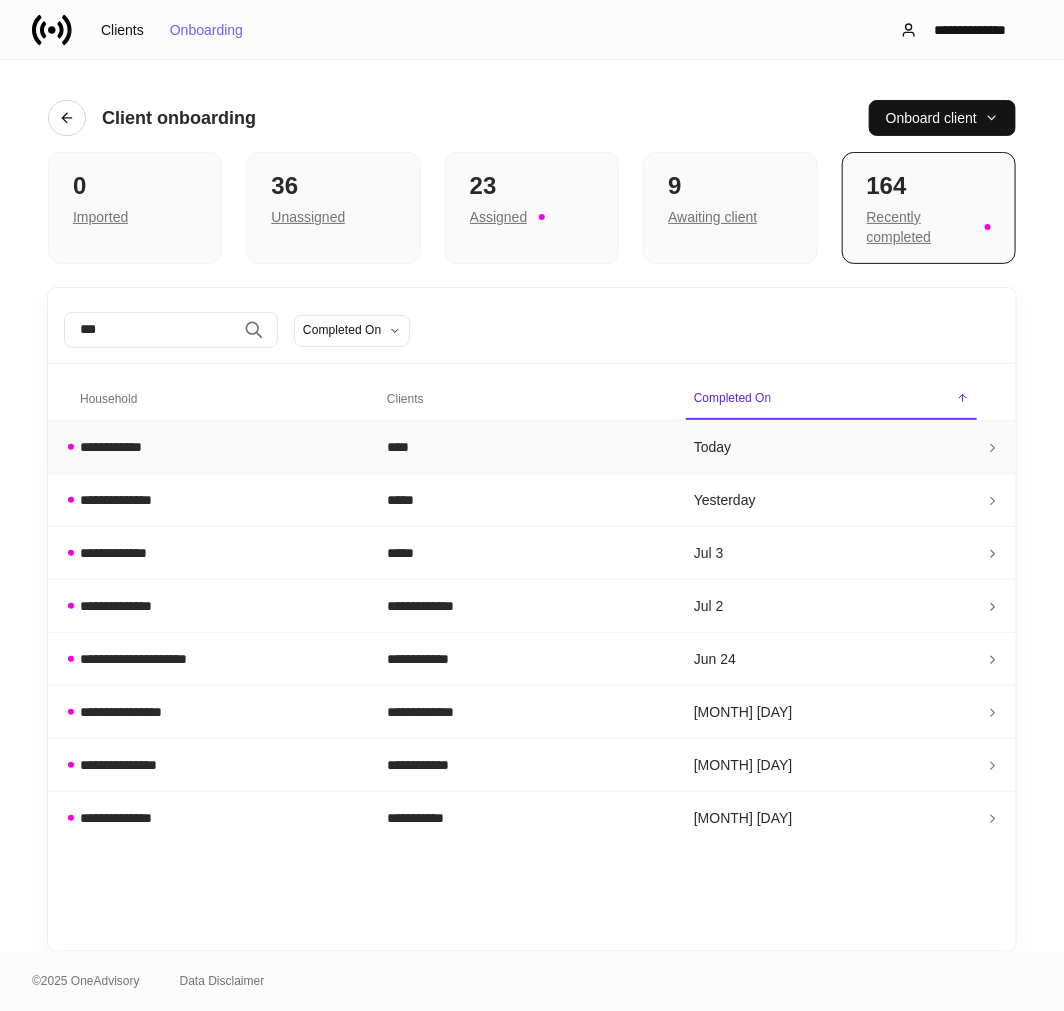 click on "**********" at bounding box center [117, 447] 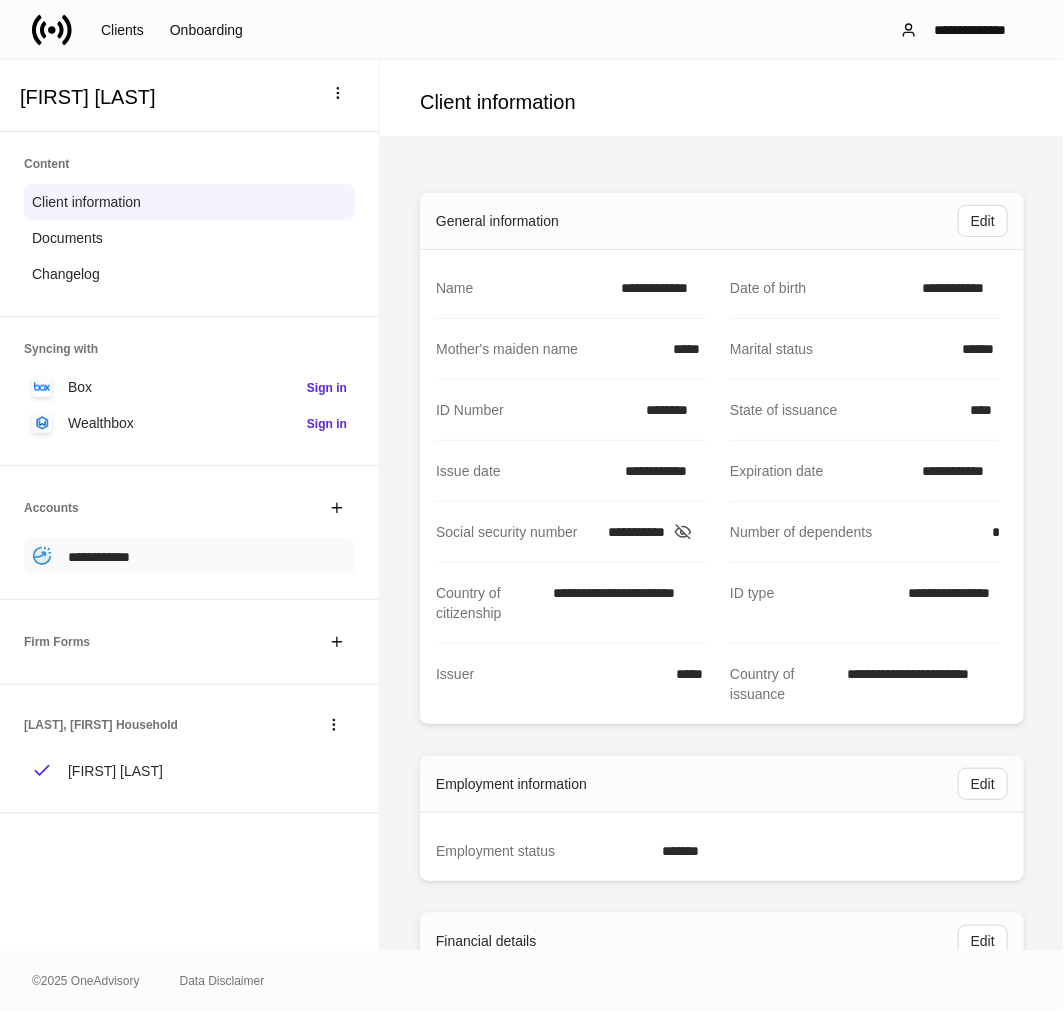 click on "**********" at bounding box center (99, 557) 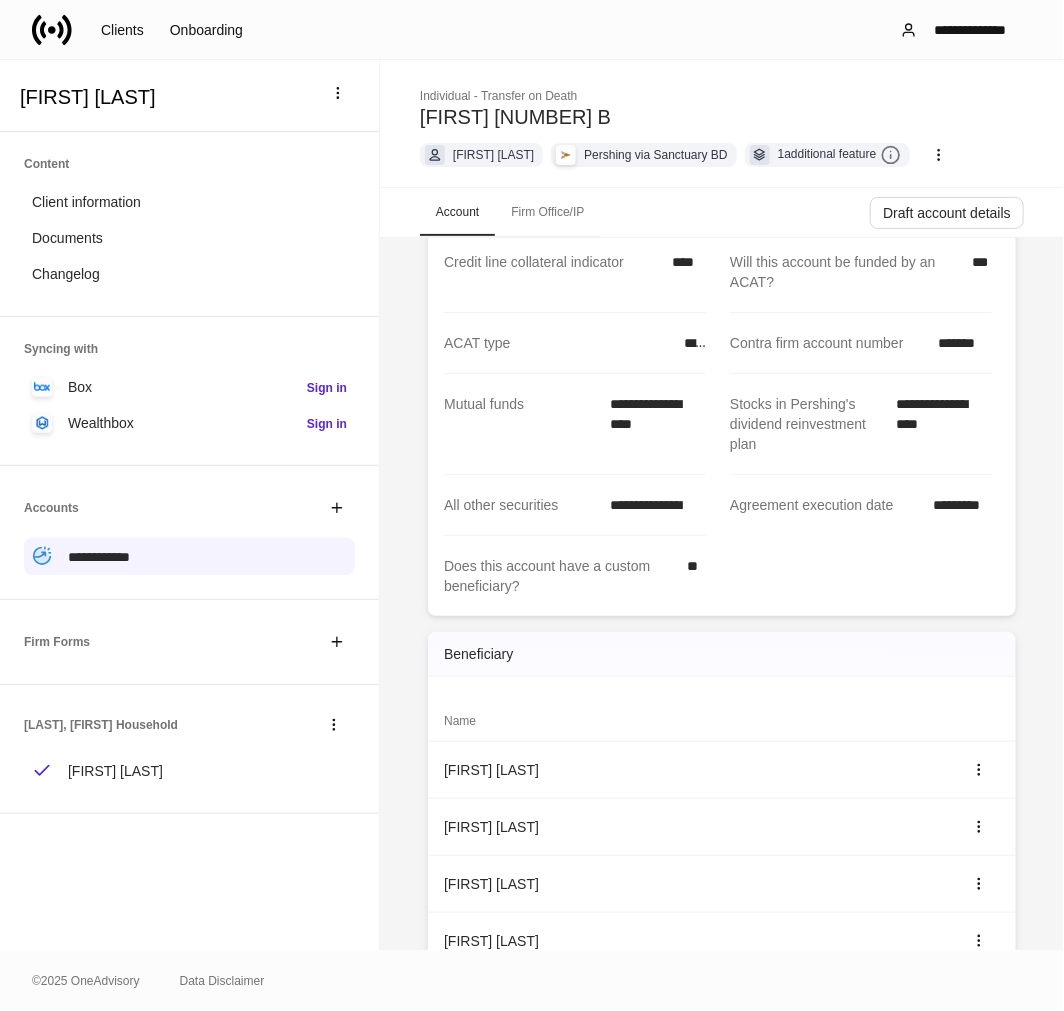 scroll, scrollTop: 333, scrollLeft: 0, axis: vertical 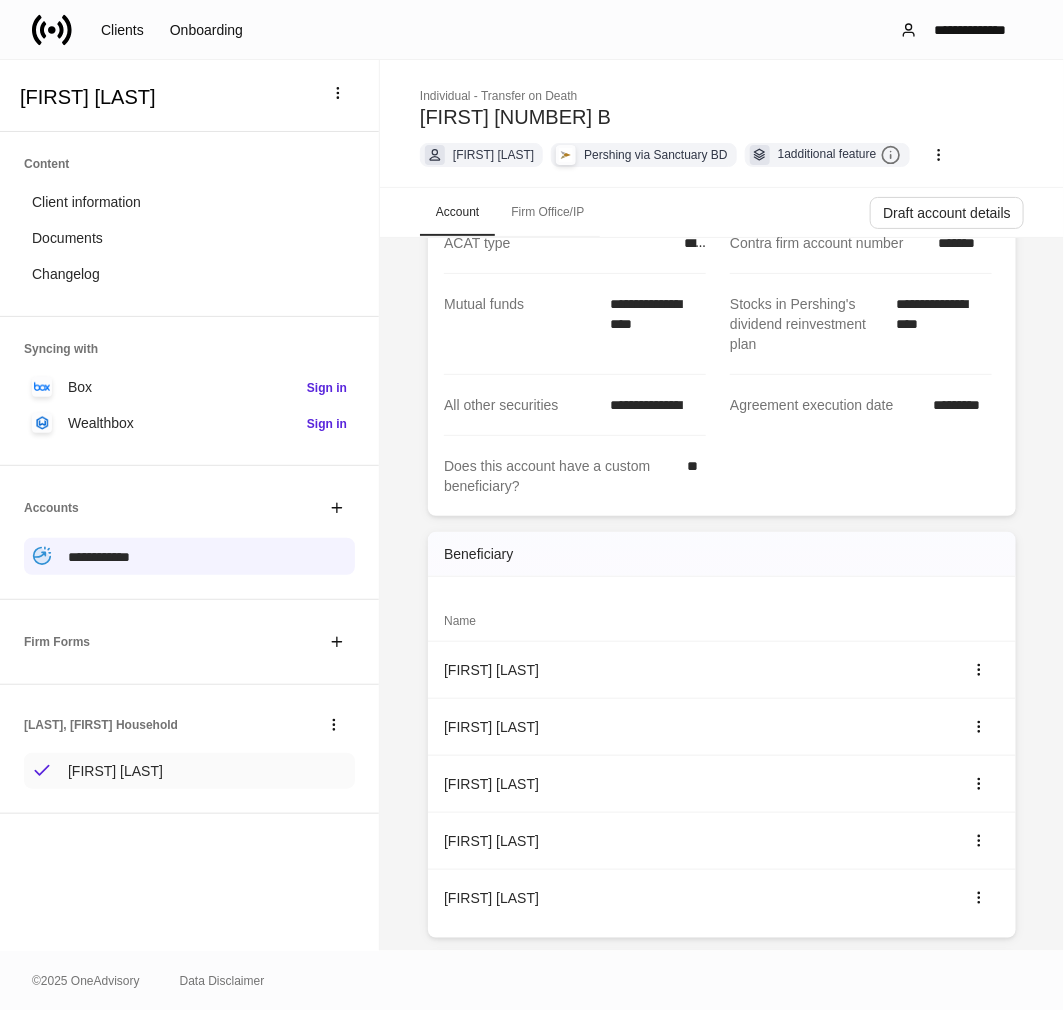 click on "[FIRST] [LAST]" at bounding box center [115, 771] 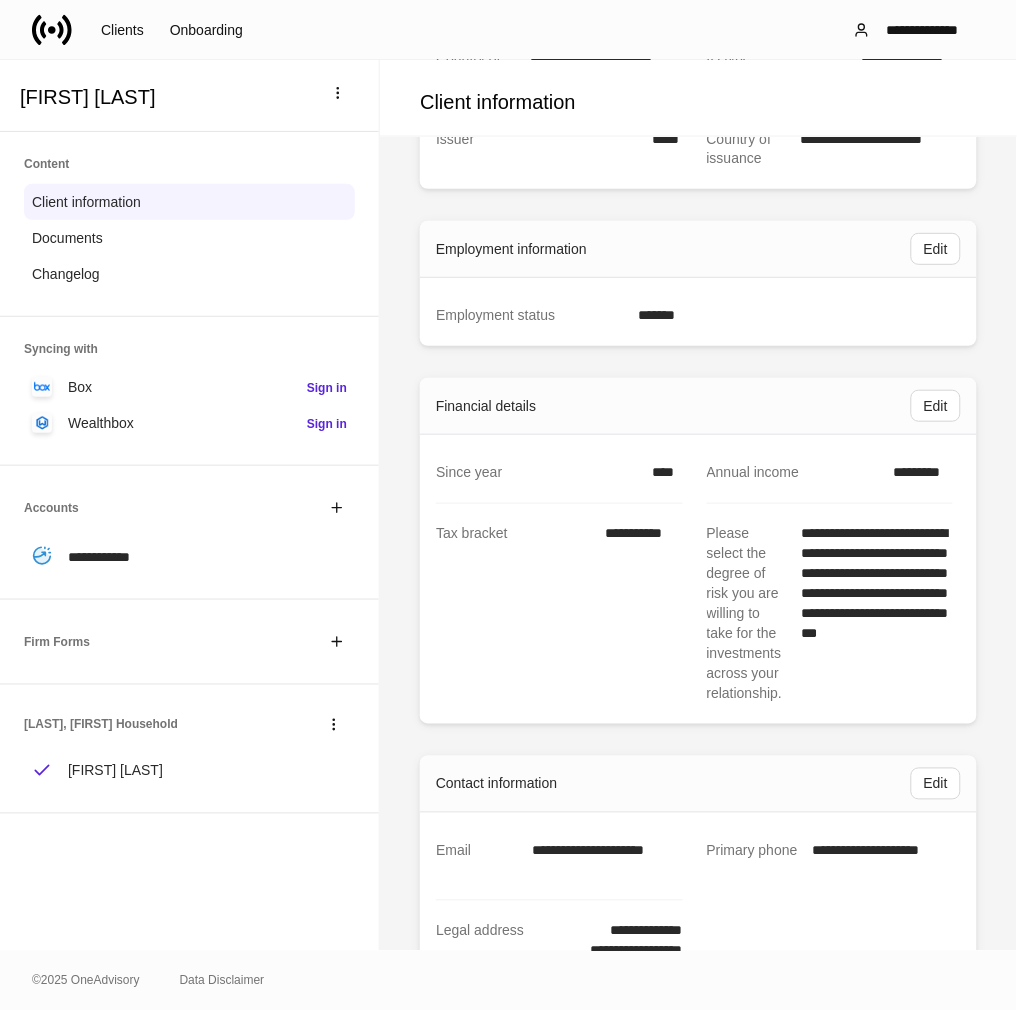 scroll, scrollTop: 575, scrollLeft: 0, axis: vertical 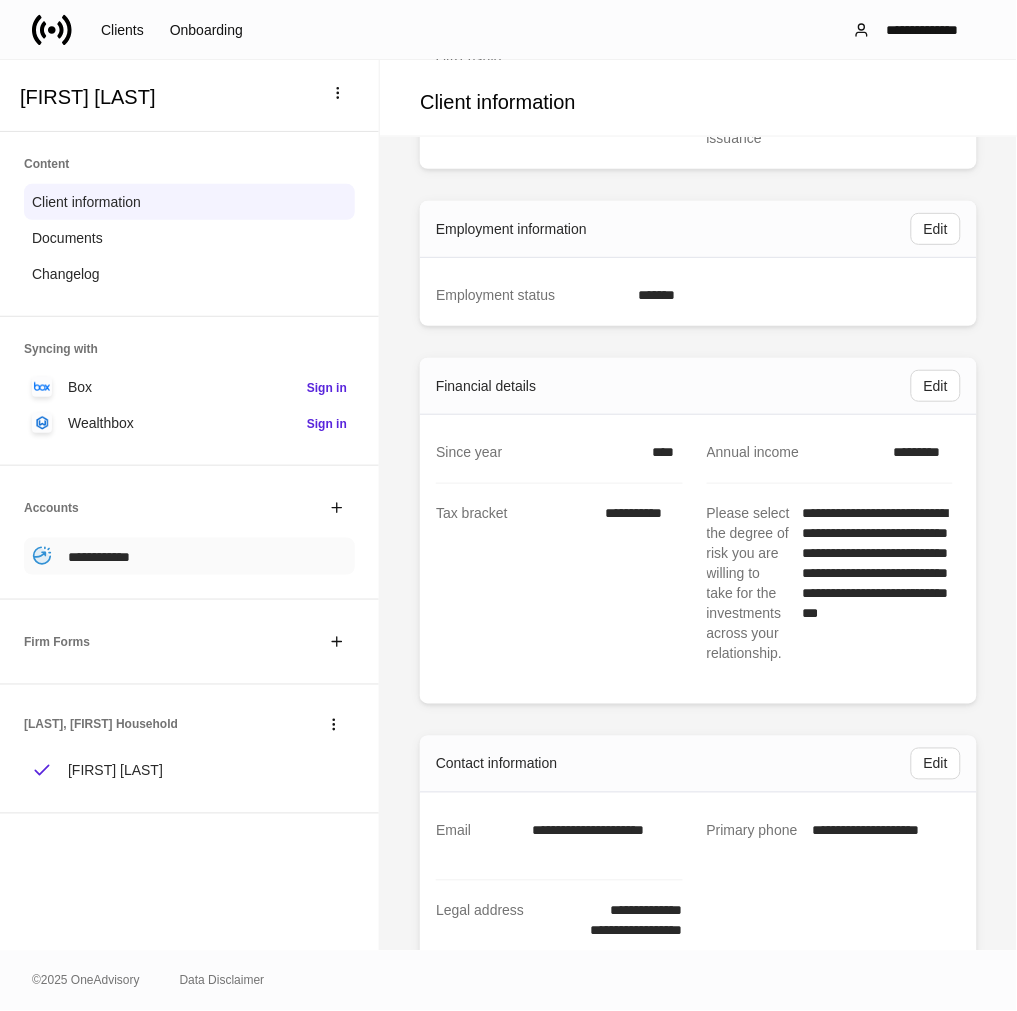 click on "**********" at bounding box center (99, 557) 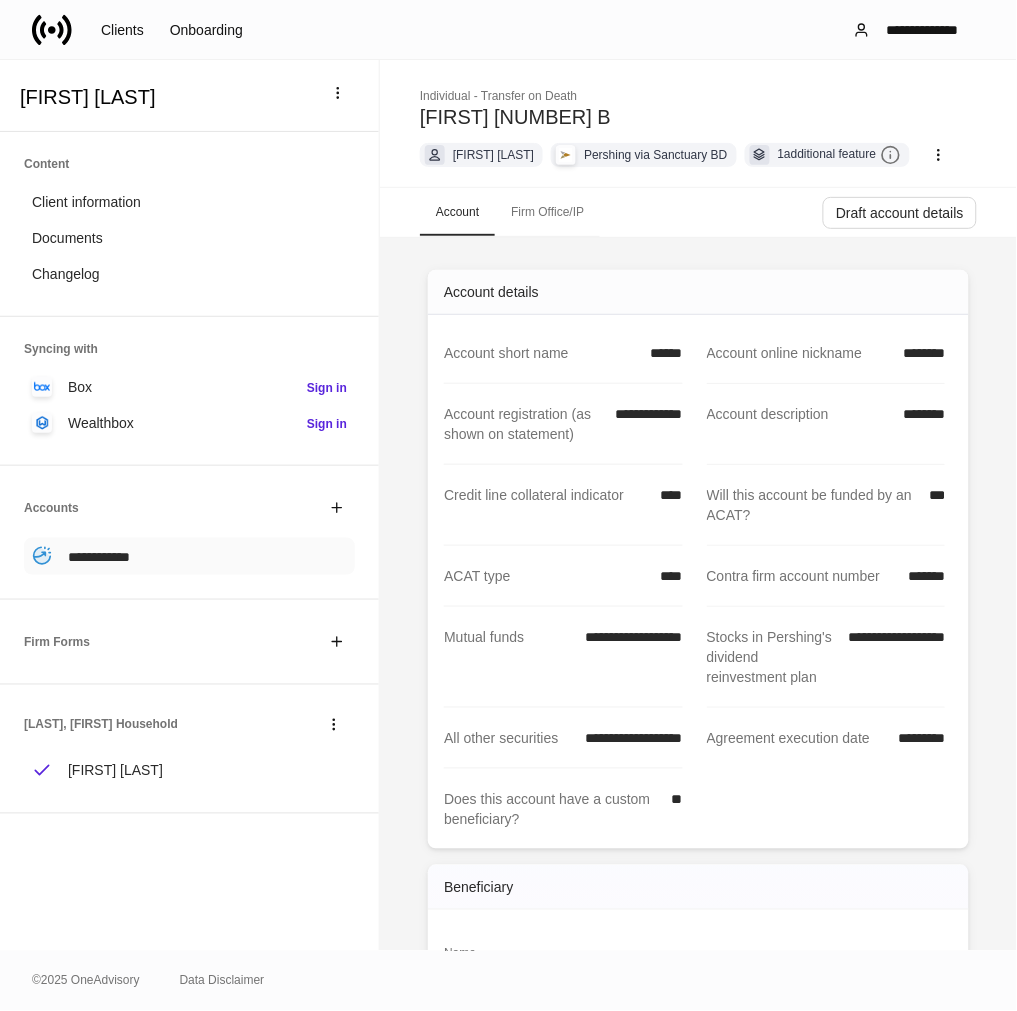 scroll, scrollTop: 0, scrollLeft: 0, axis: both 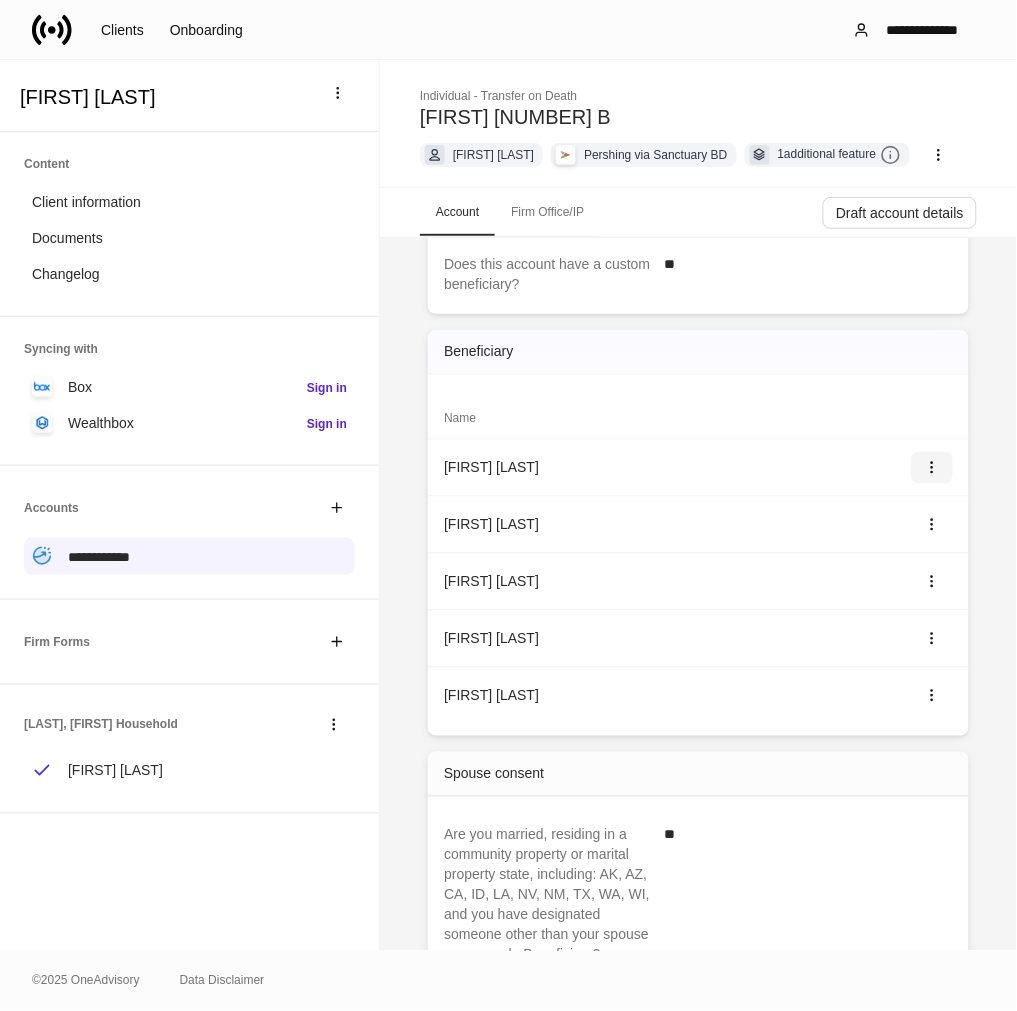 click 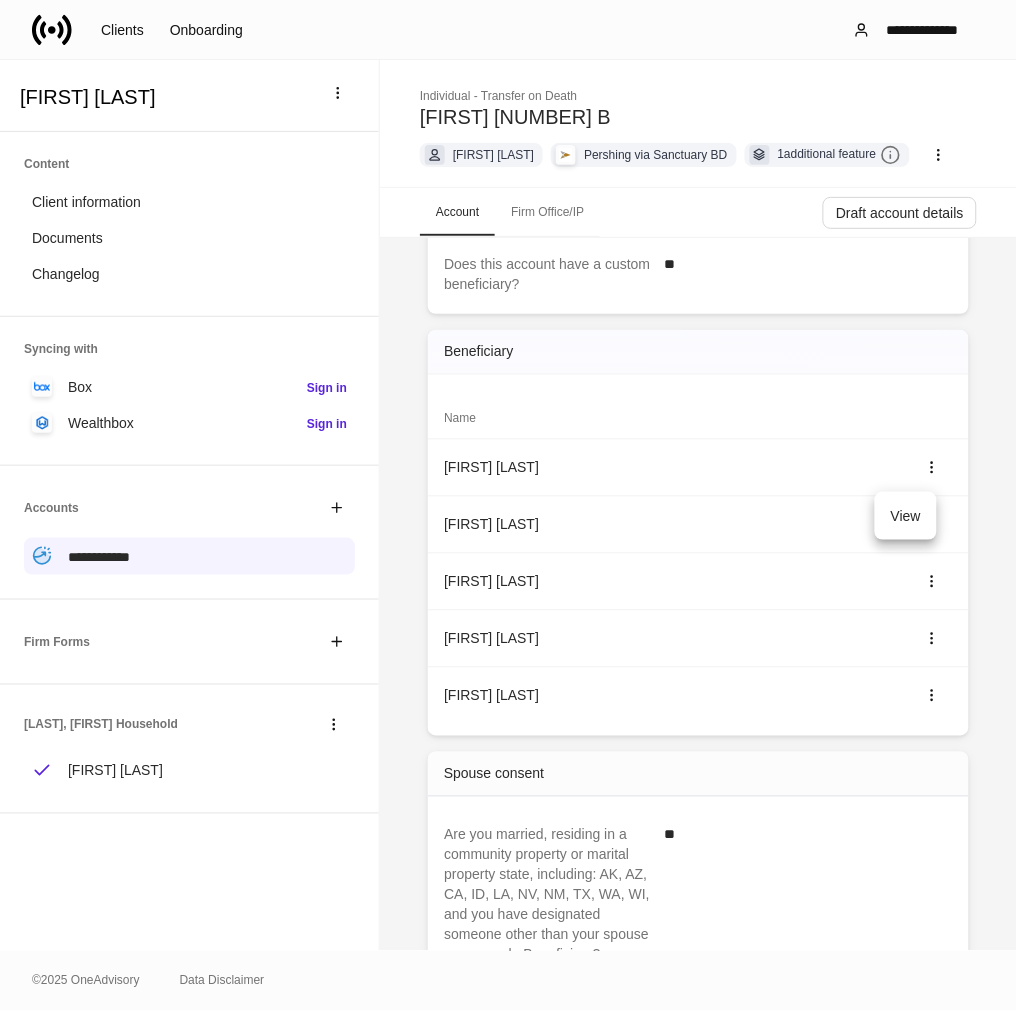 click on "View" at bounding box center (906, 516) 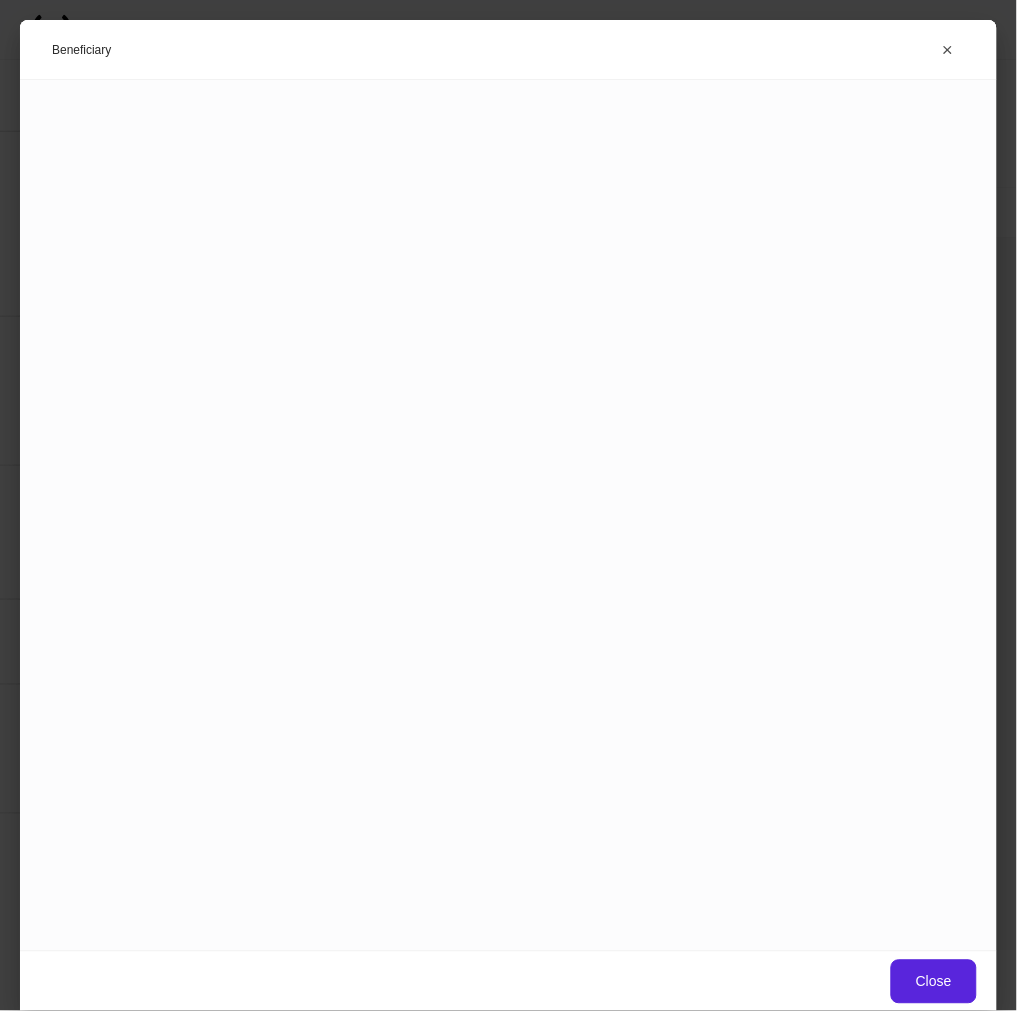 scroll, scrollTop: 0, scrollLeft: 0, axis: both 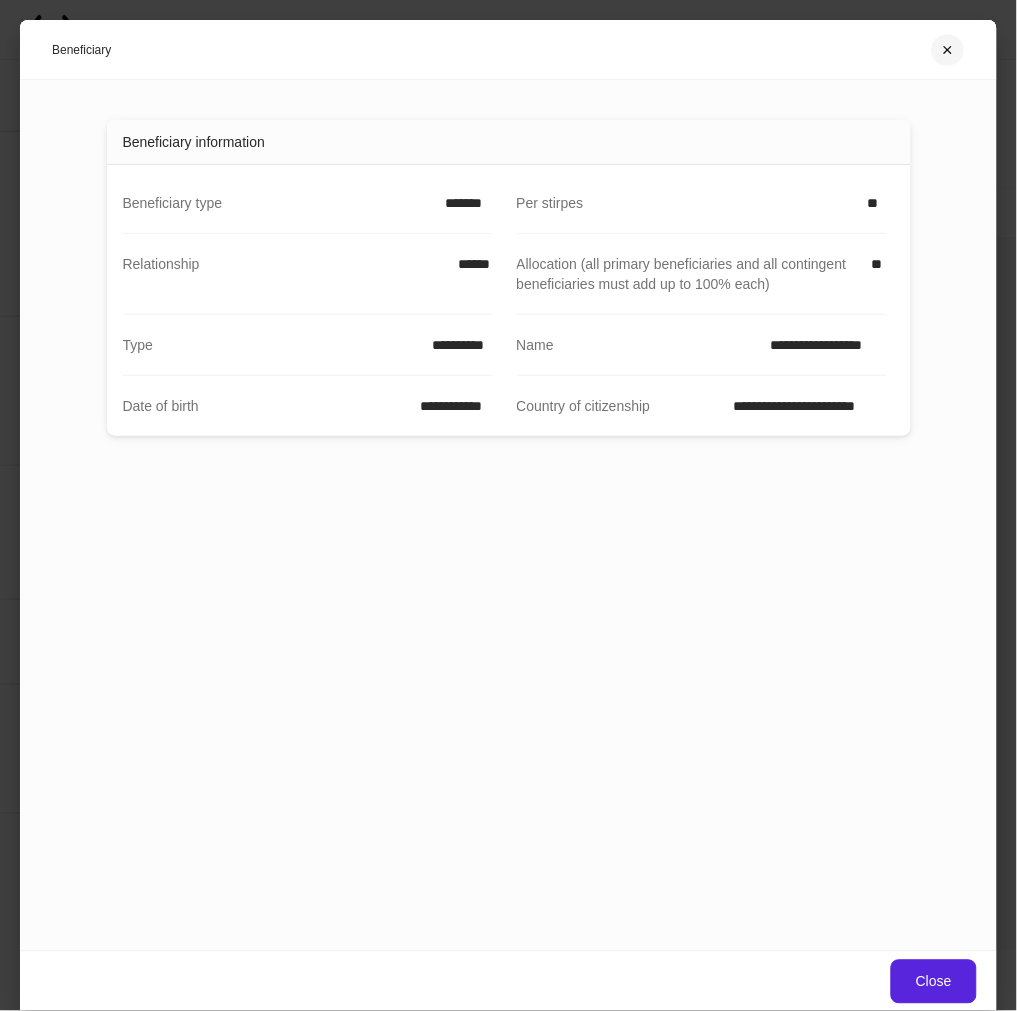 click 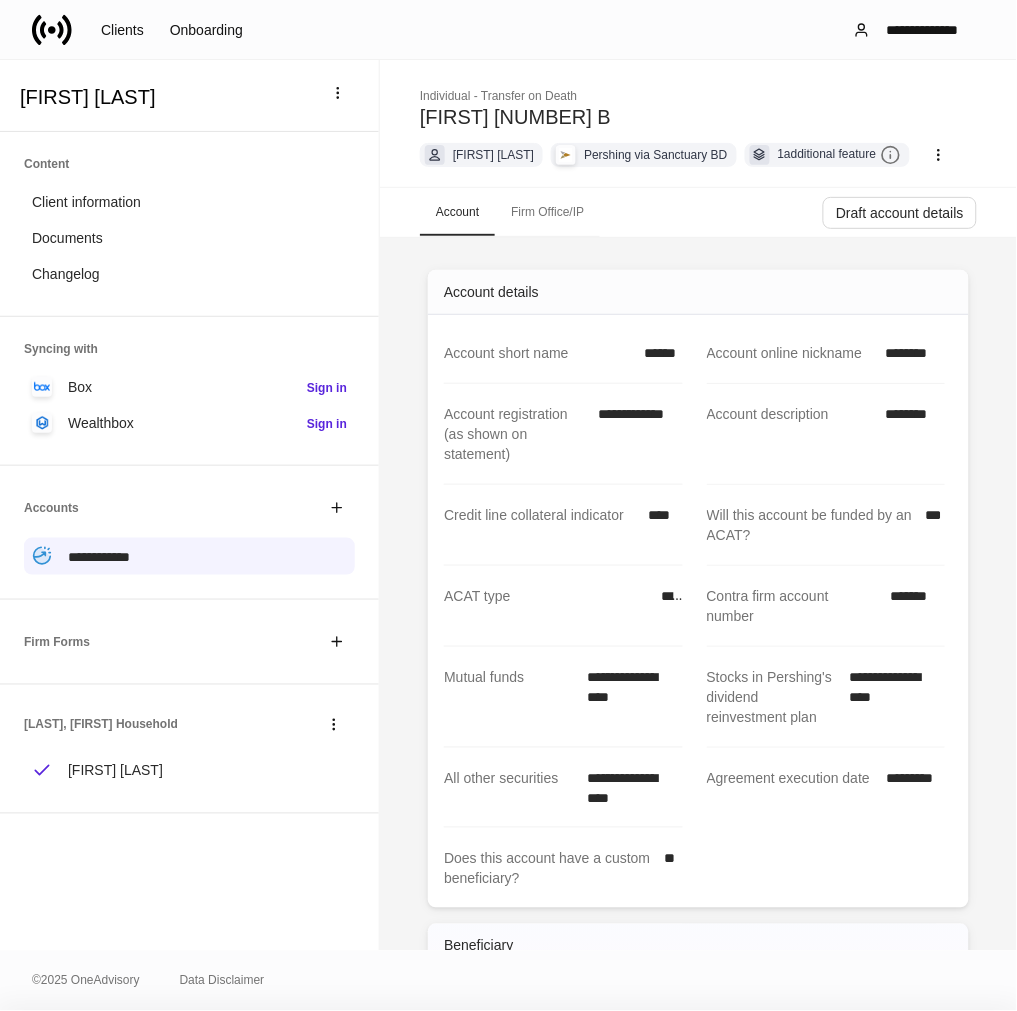 scroll, scrollTop: 467, scrollLeft: 0, axis: vertical 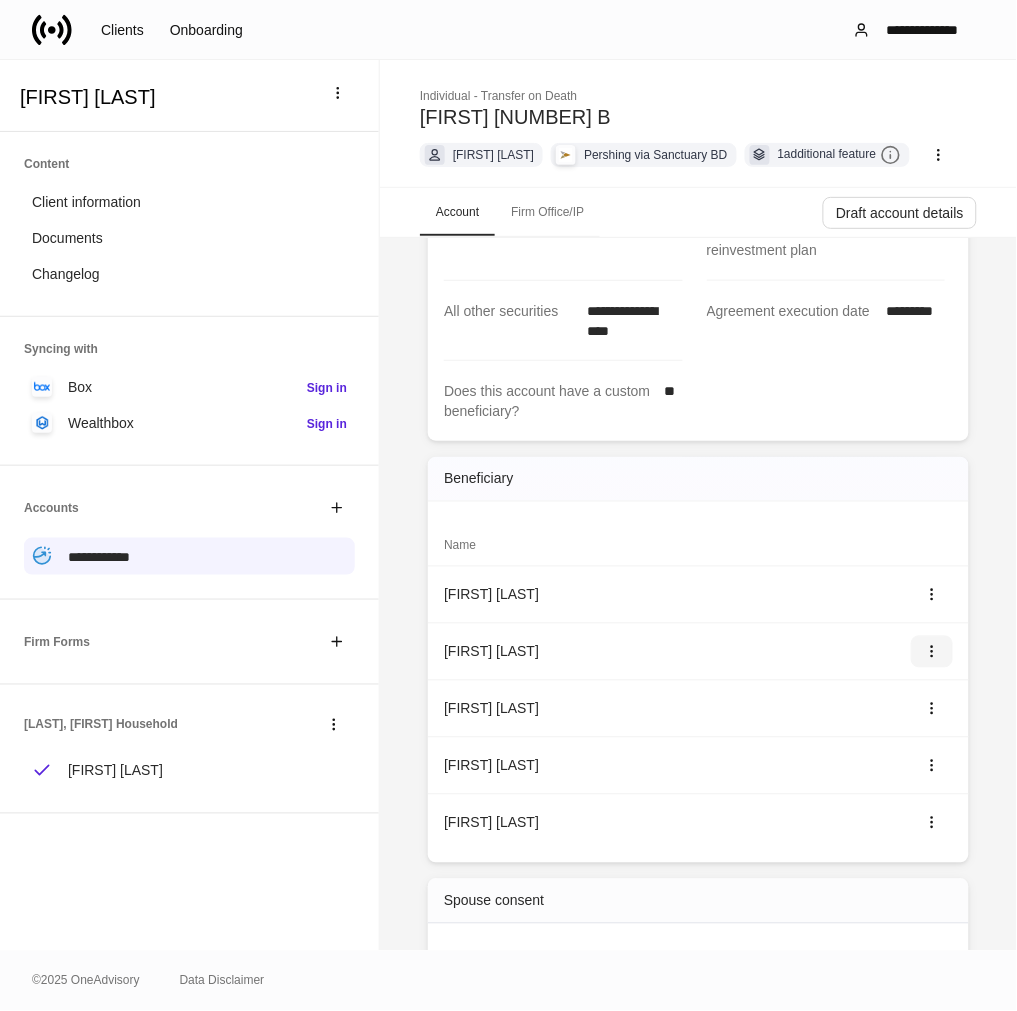 click 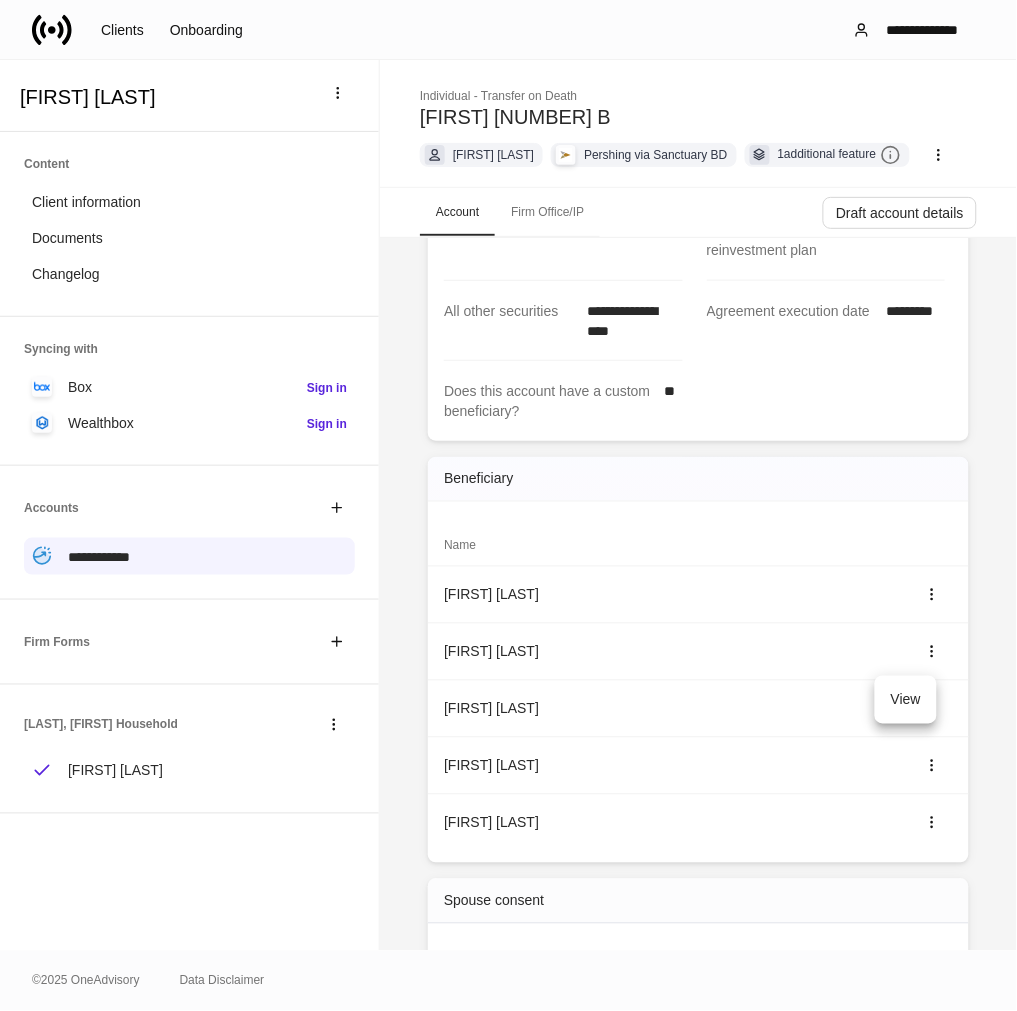 click on "View" at bounding box center (906, 700) 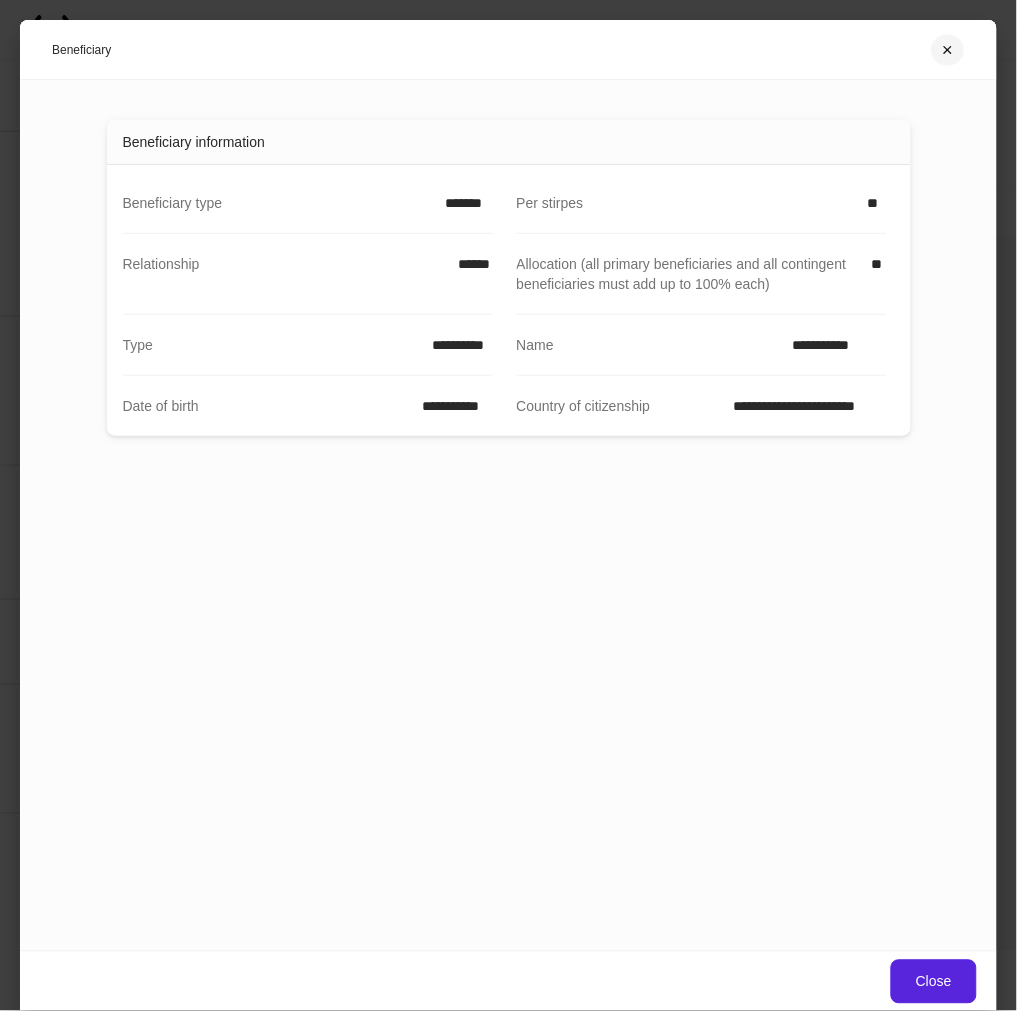 click 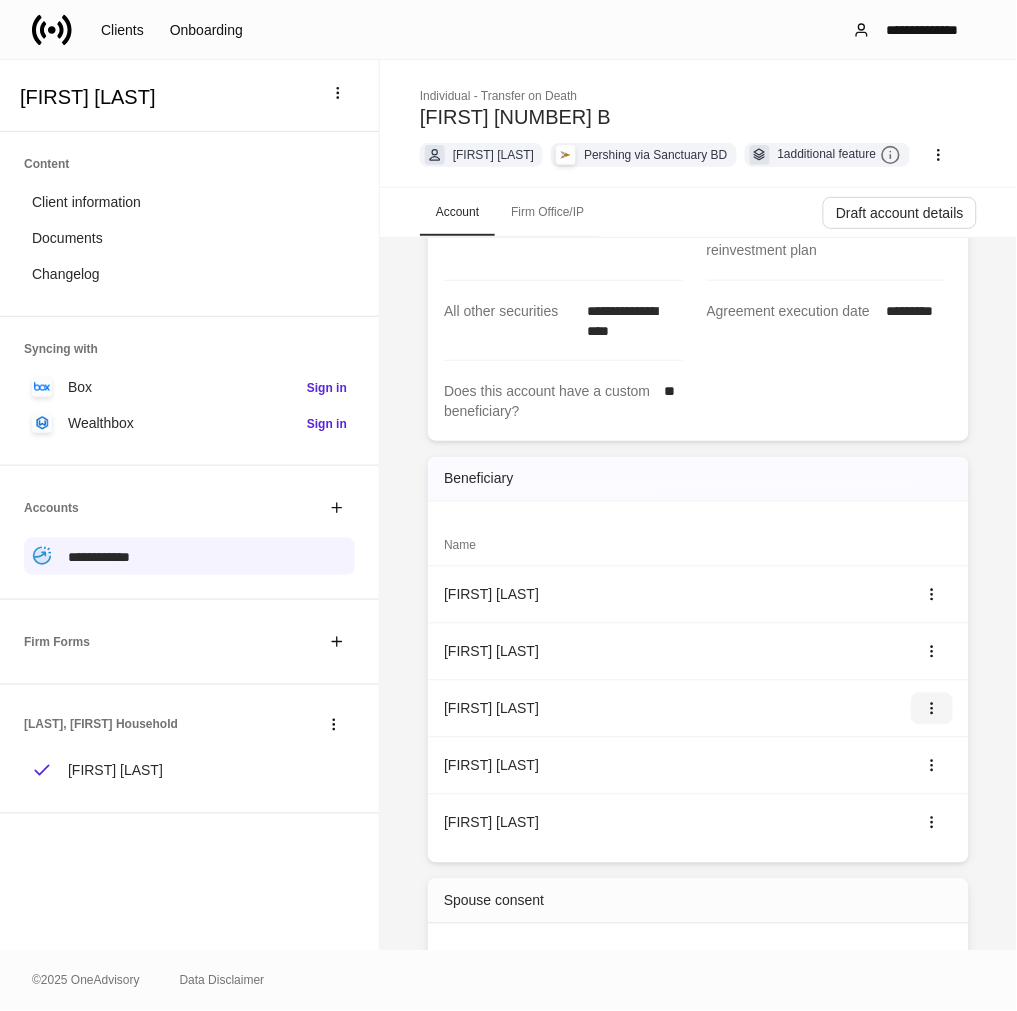 click at bounding box center [932, 709] 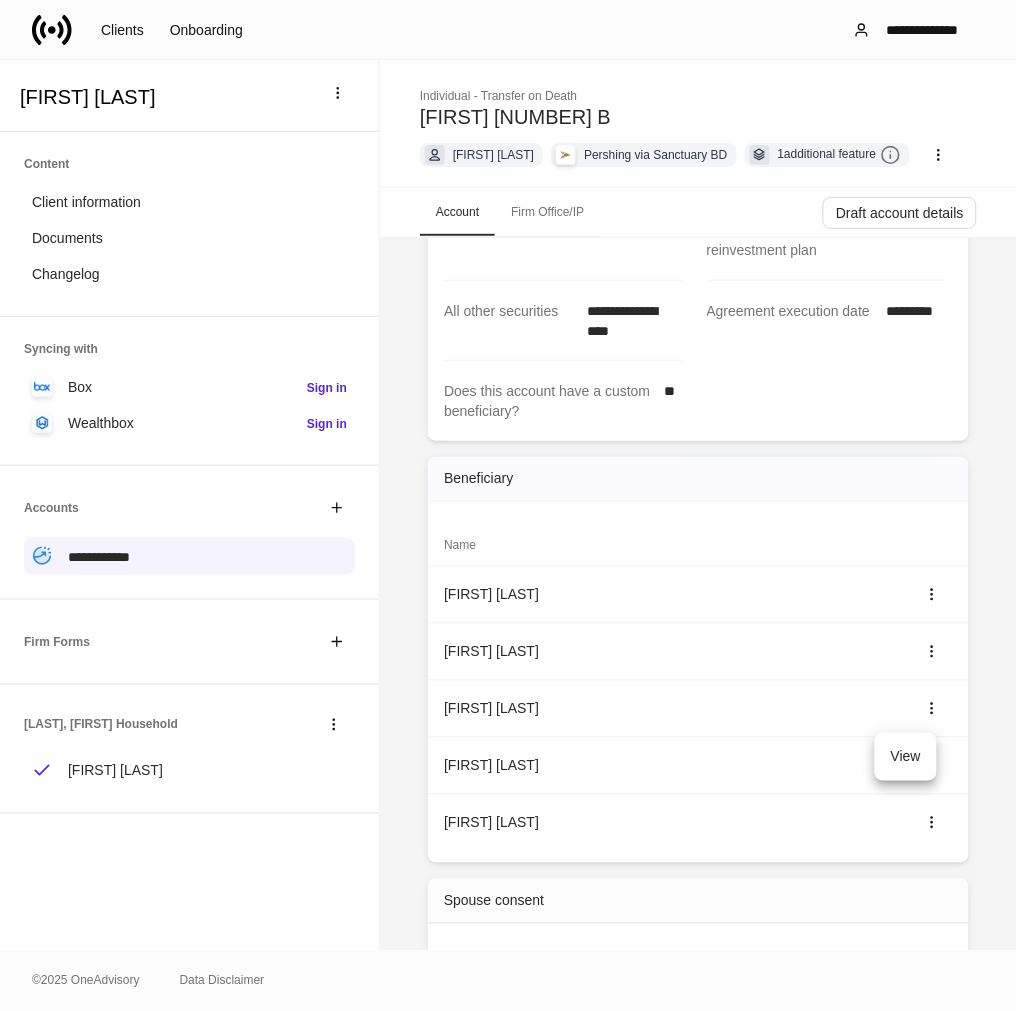 click on "View" at bounding box center [906, 757] 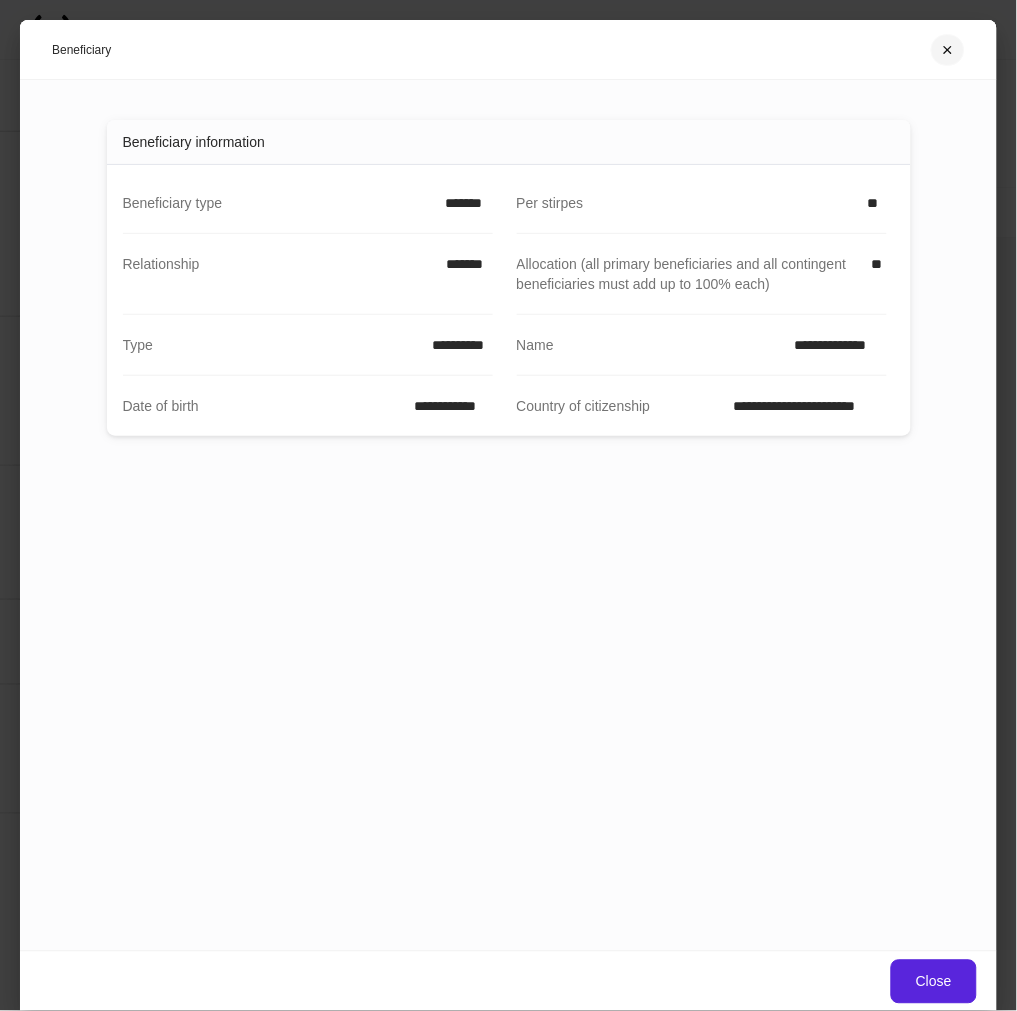 click 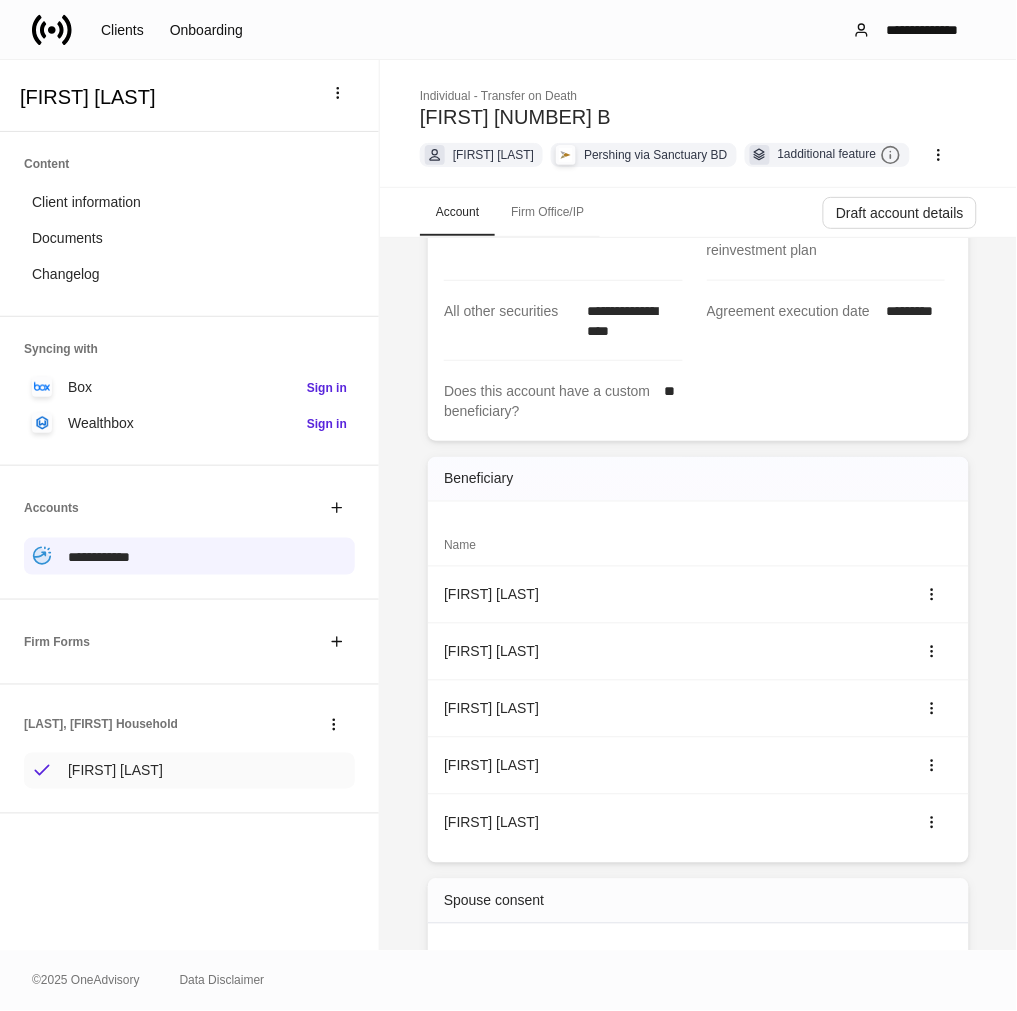 click on "[FIRST] [LAST]" at bounding box center [115, 771] 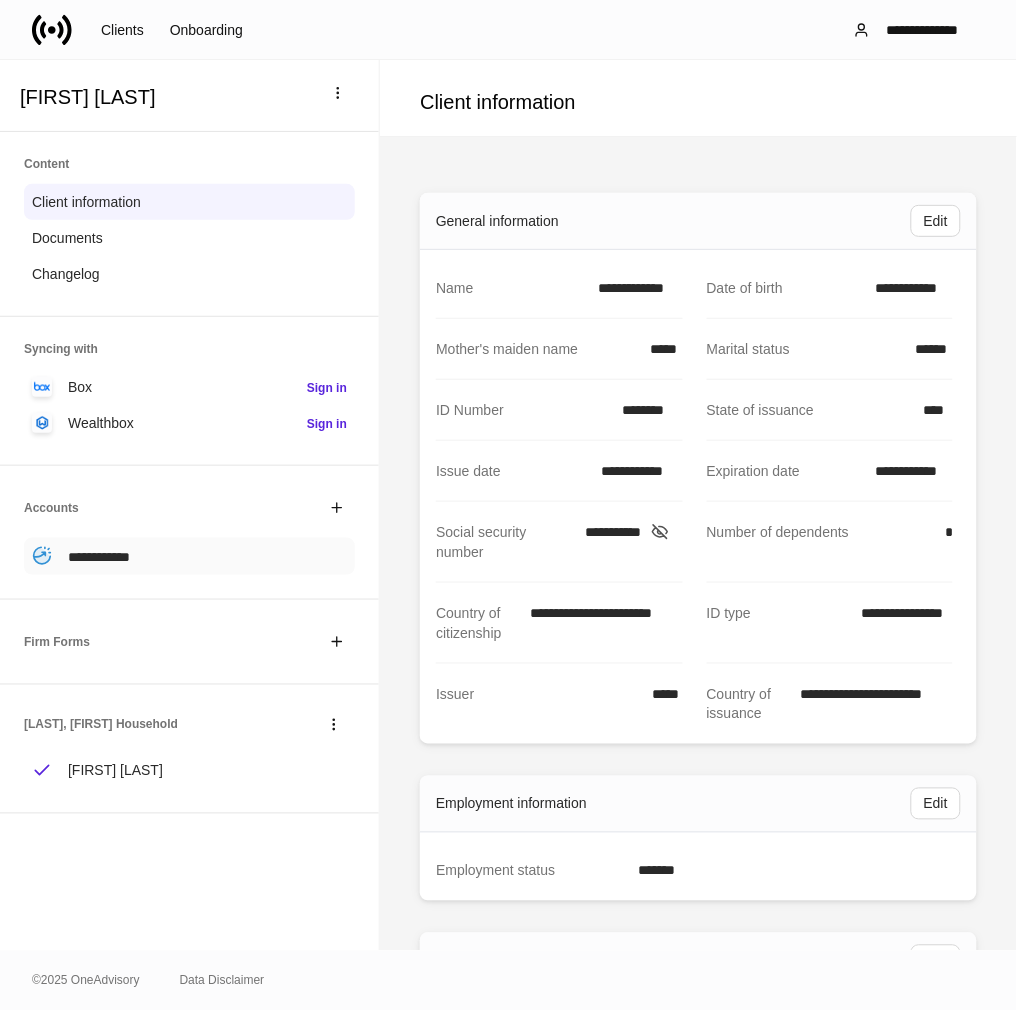 click on "**********" at bounding box center (99, 556) 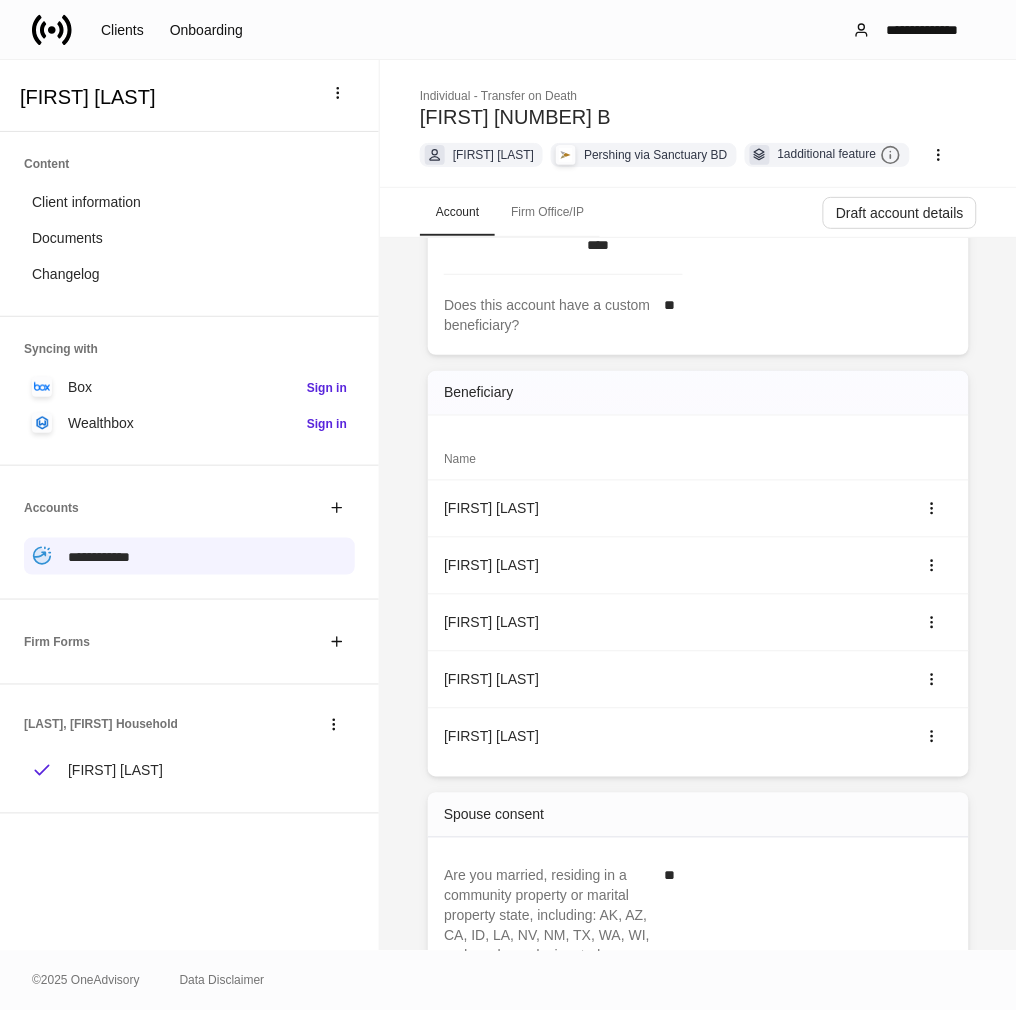scroll, scrollTop: 555, scrollLeft: 0, axis: vertical 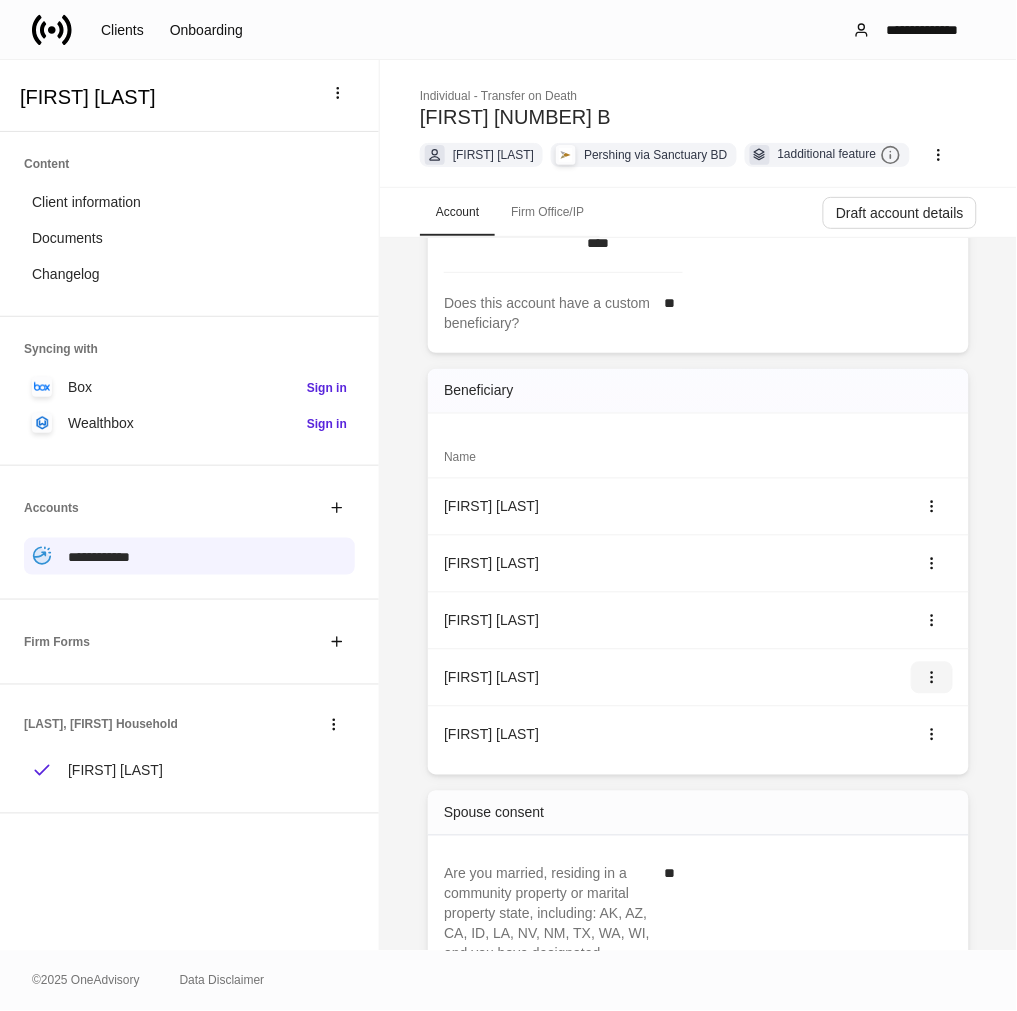 click at bounding box center [932, 678] 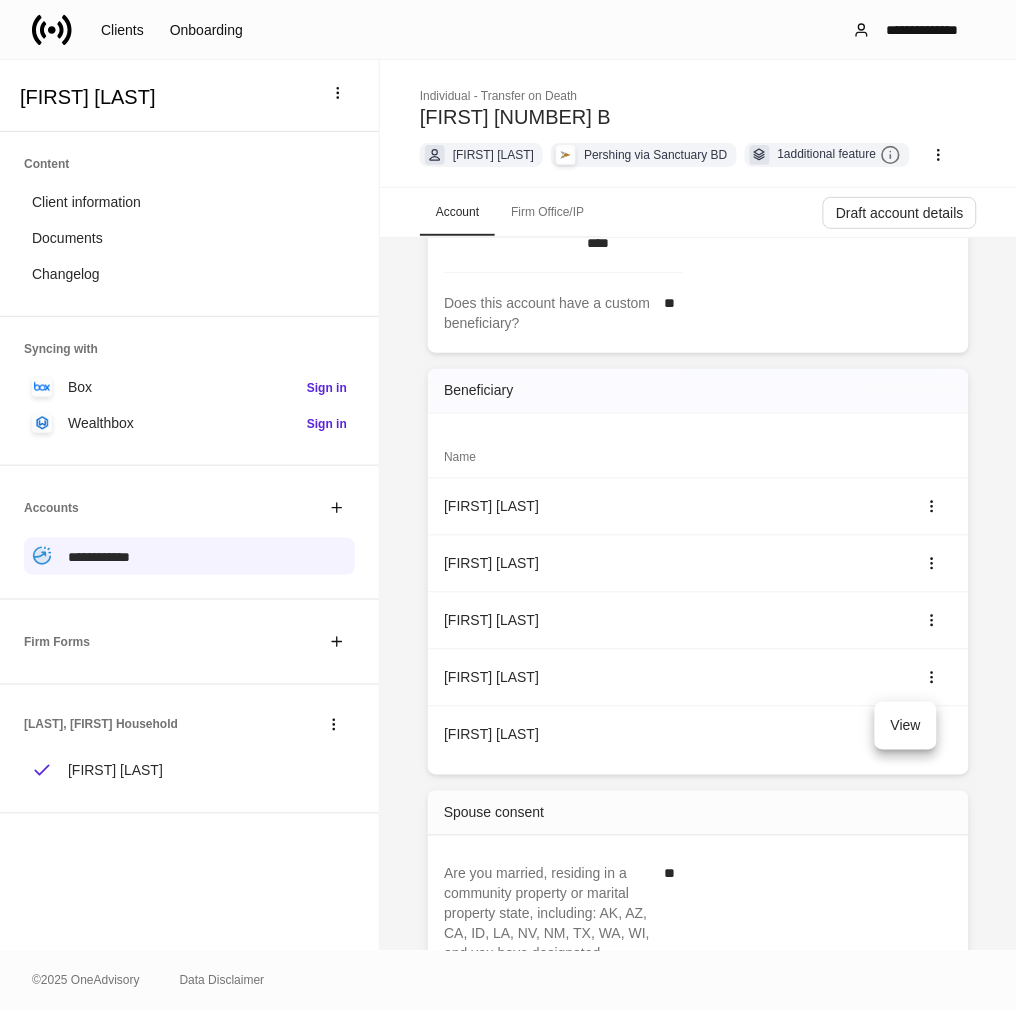 click on "View" at bounding box center [906, 726] 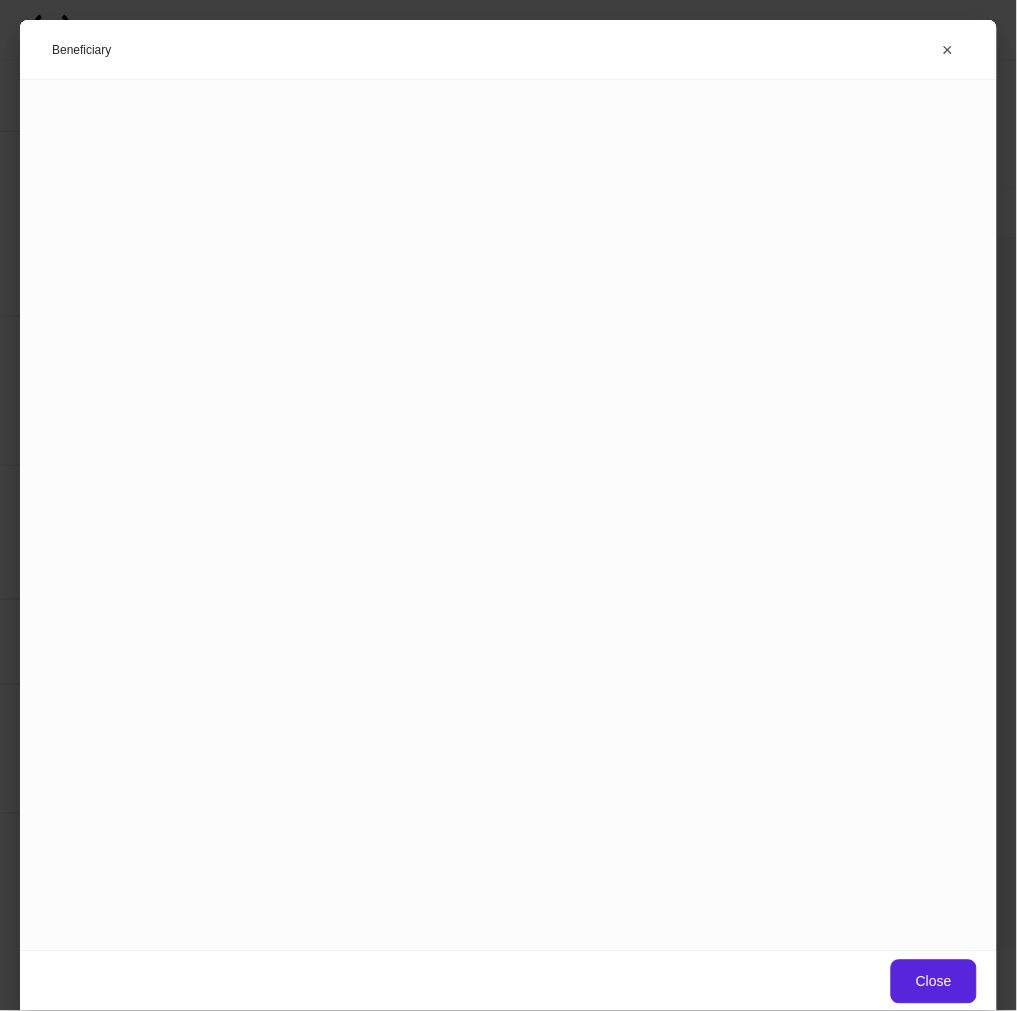 scroll, scrollTop: 0, scrollLeft: 0, axis: both 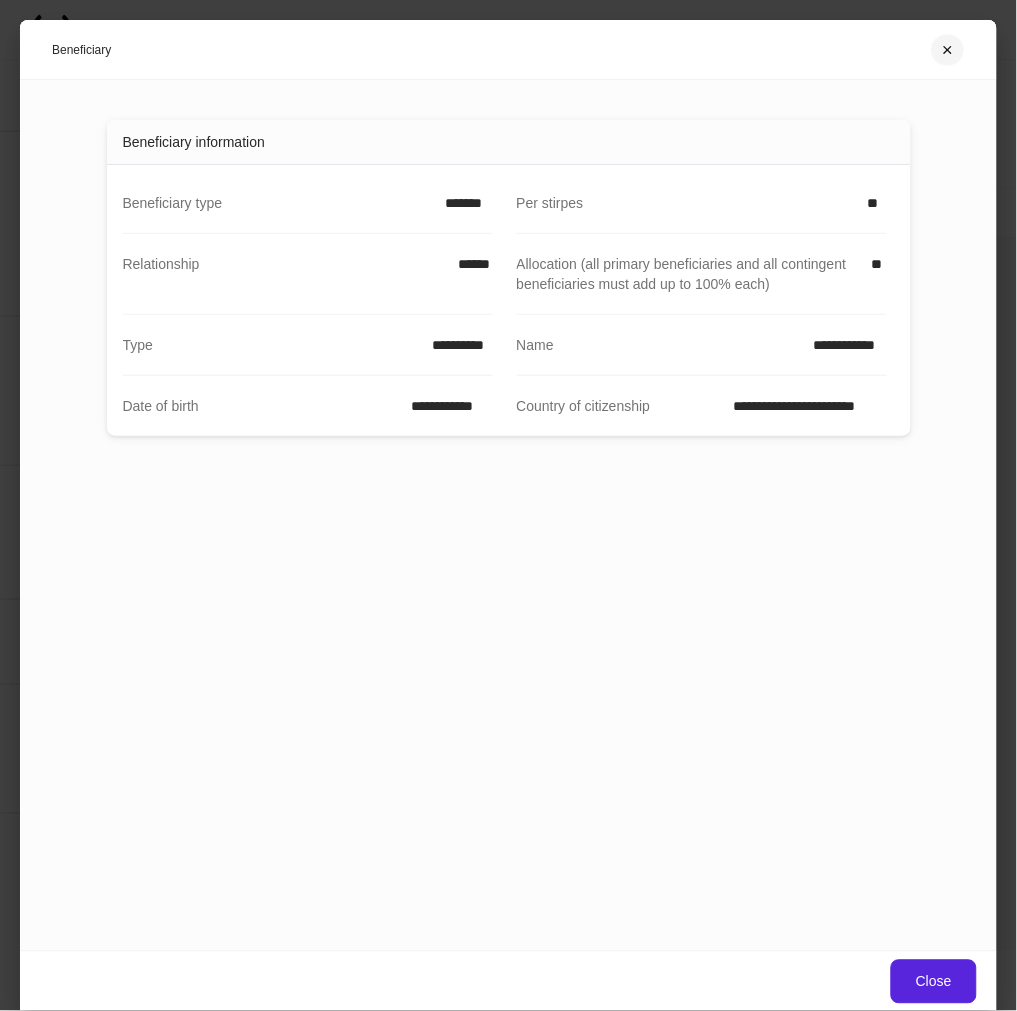 click 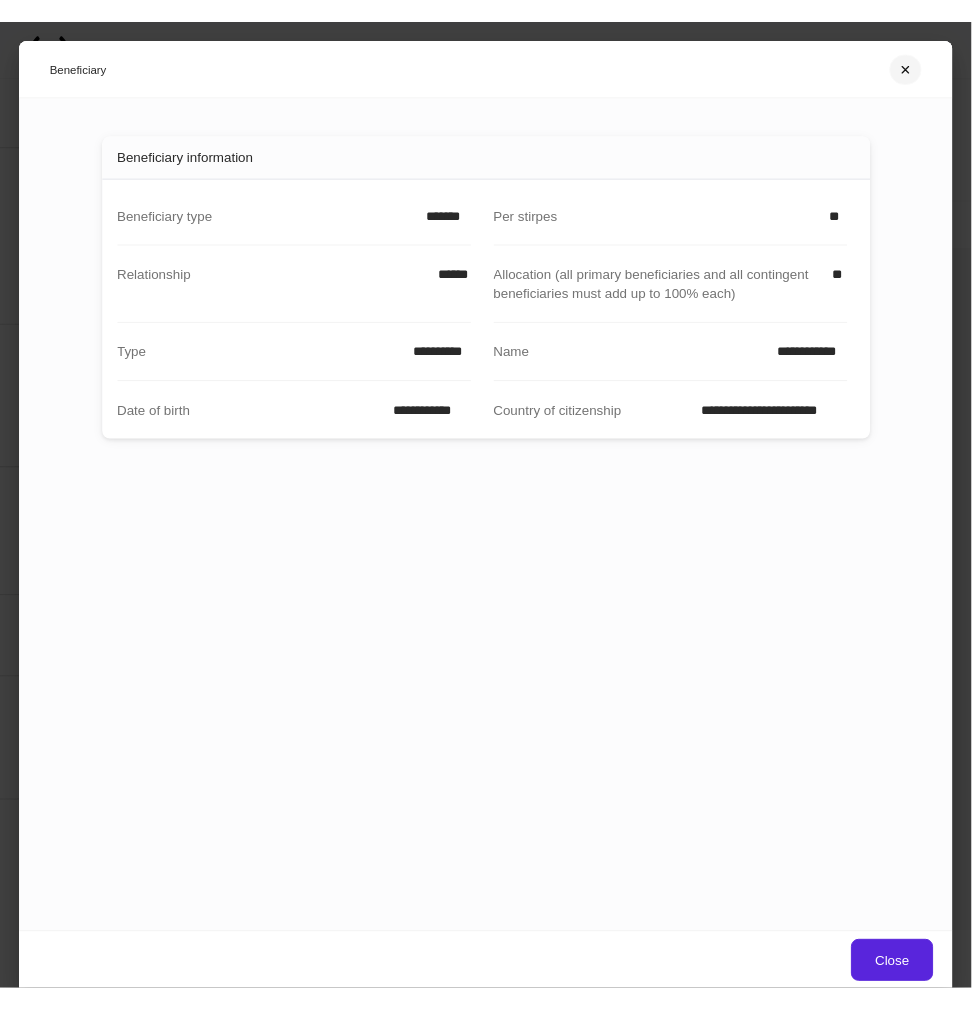 scroll, scrollTop: 640, scrollLeft: 0, axis: vertical 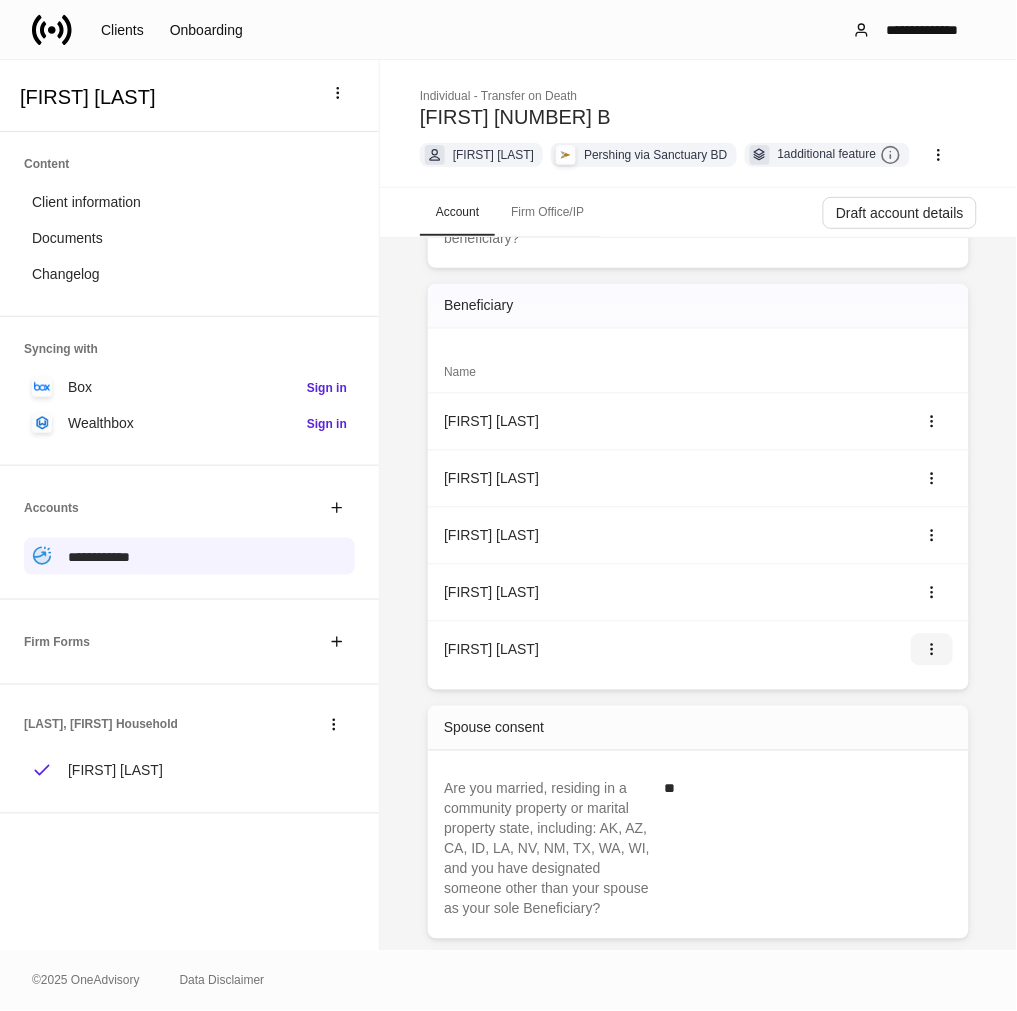 click 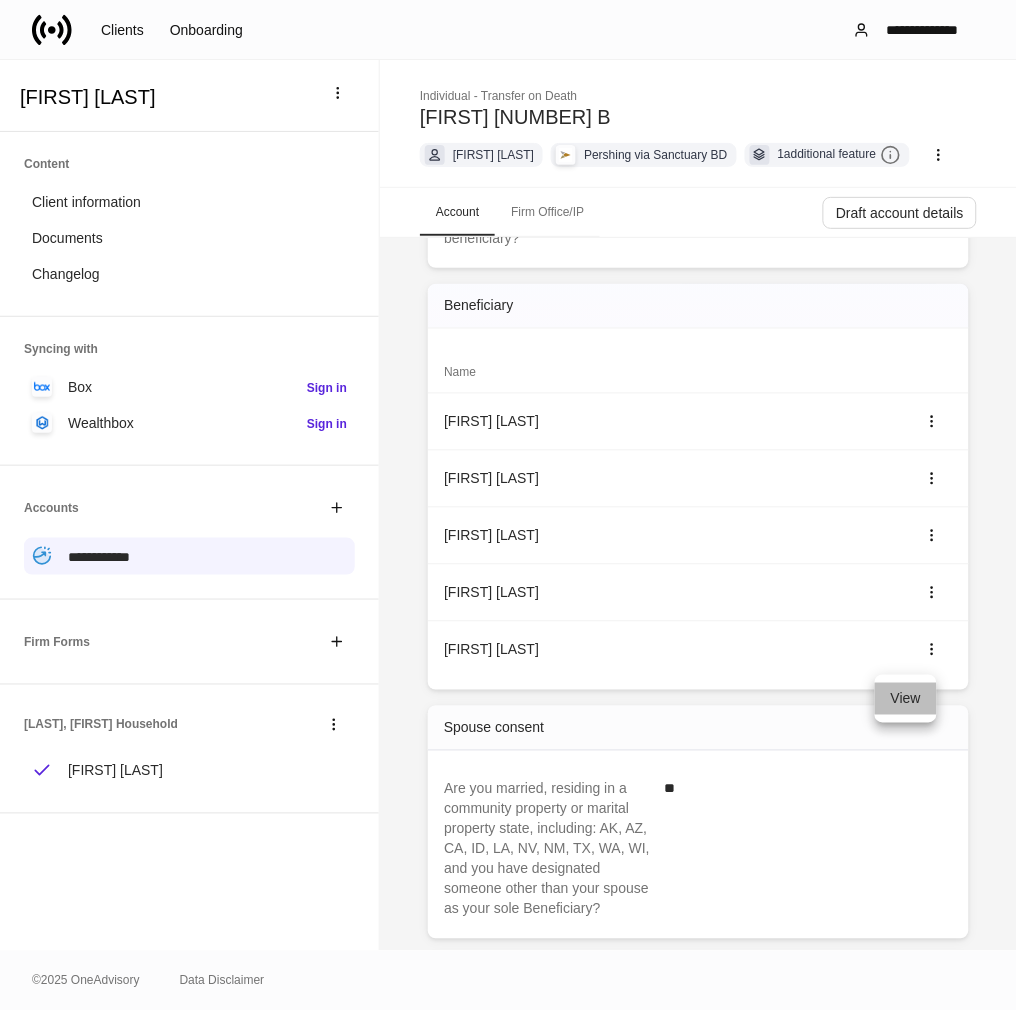 click on "View" at bounding box center [906, 699] 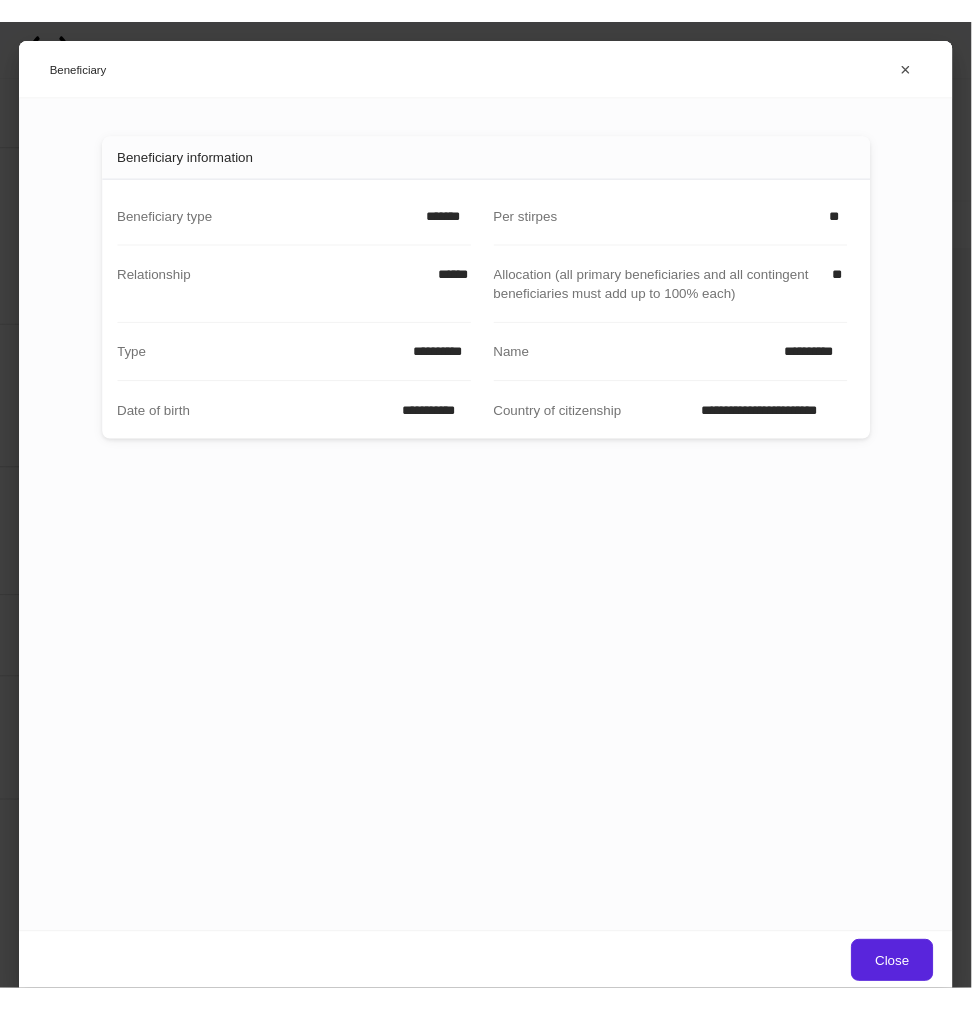 scroll, scrollTop: 721, scrollLeft: 0, axis: vertical 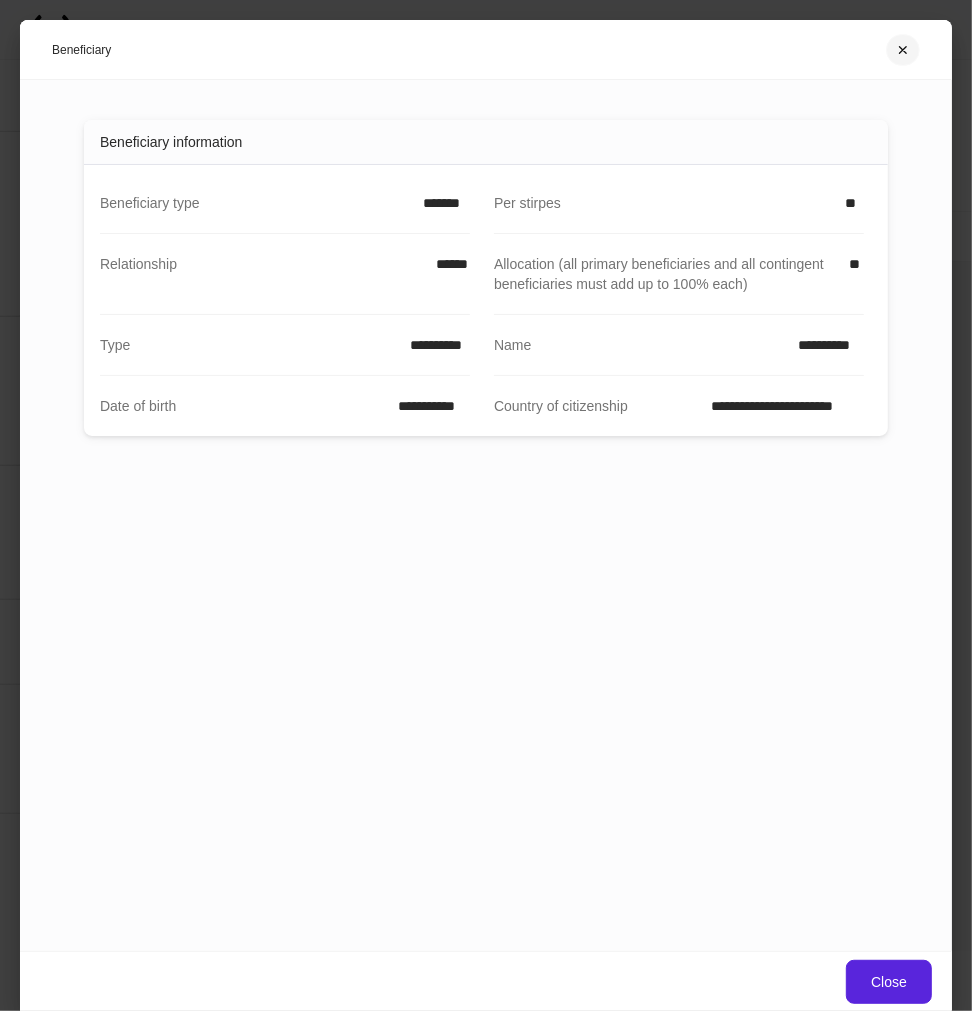 click 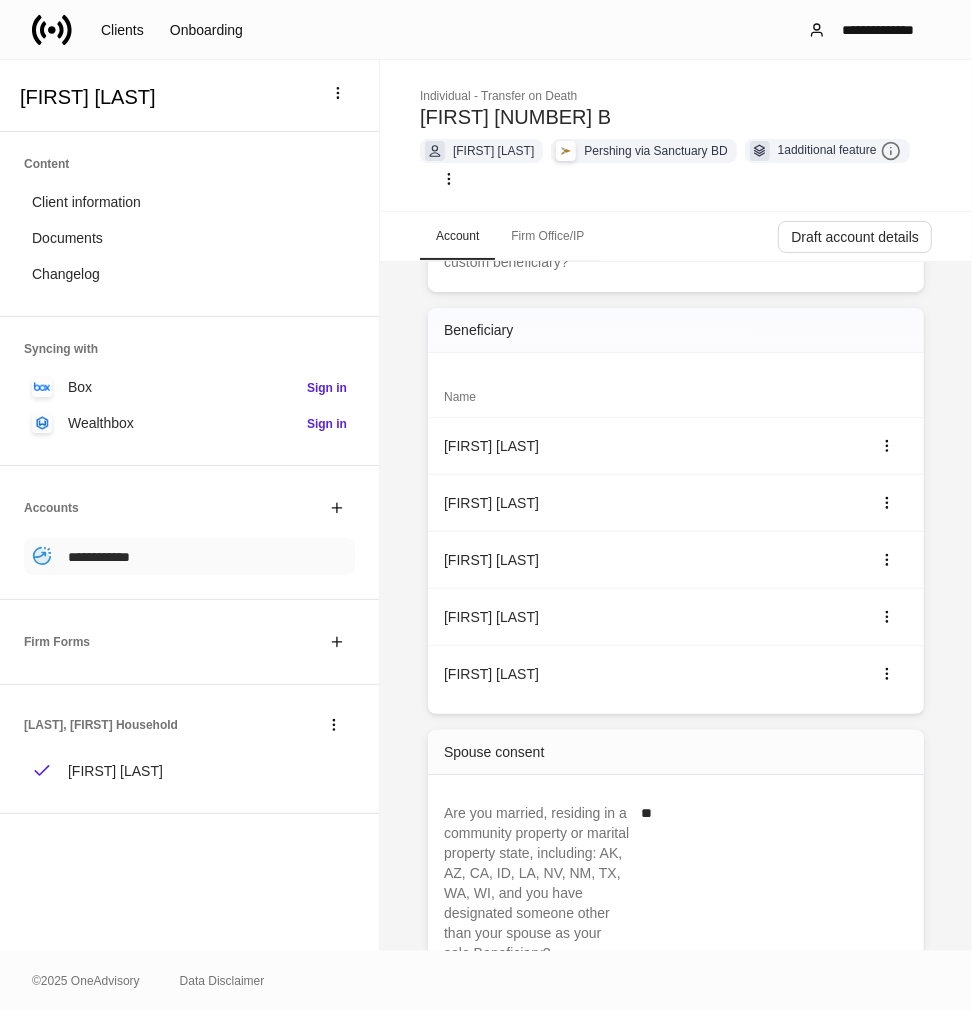 click on "**********" at bounding box center [189, 556] 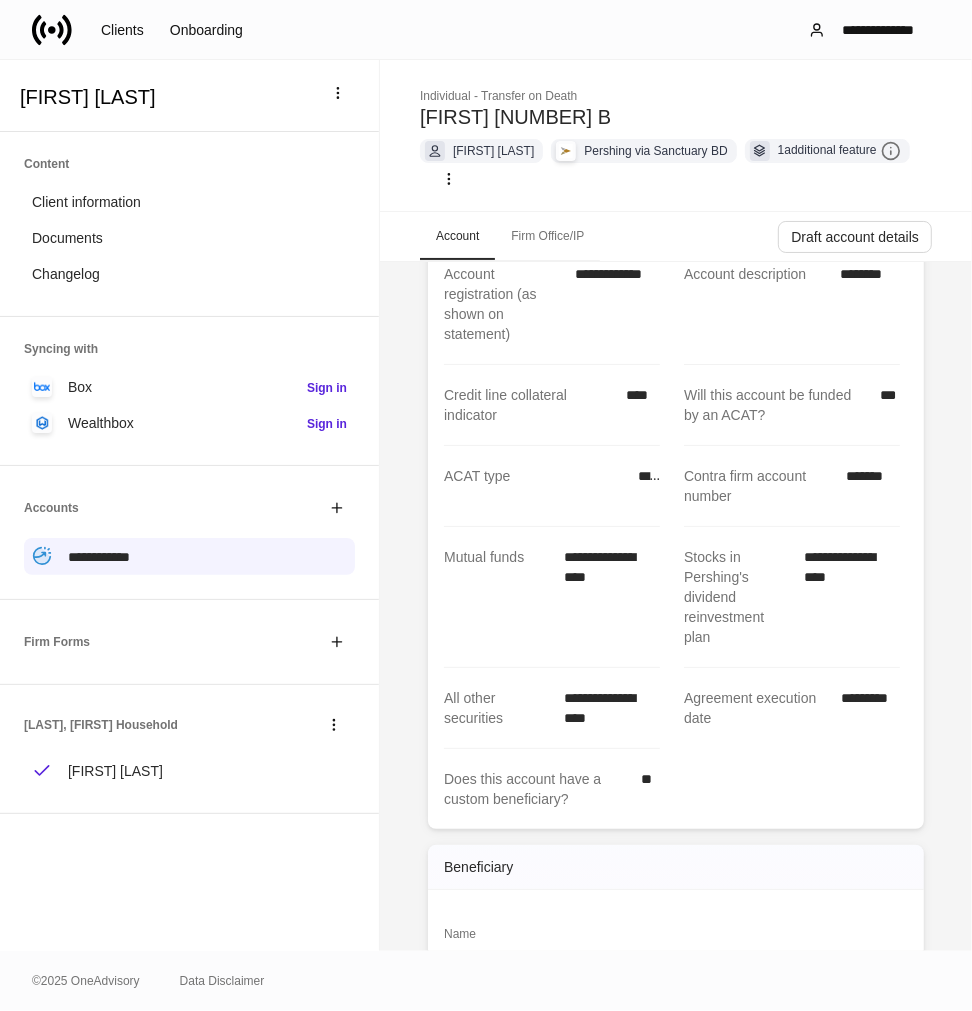 scroll, scrollTop: 0, scrollLeft: 0, axis: both 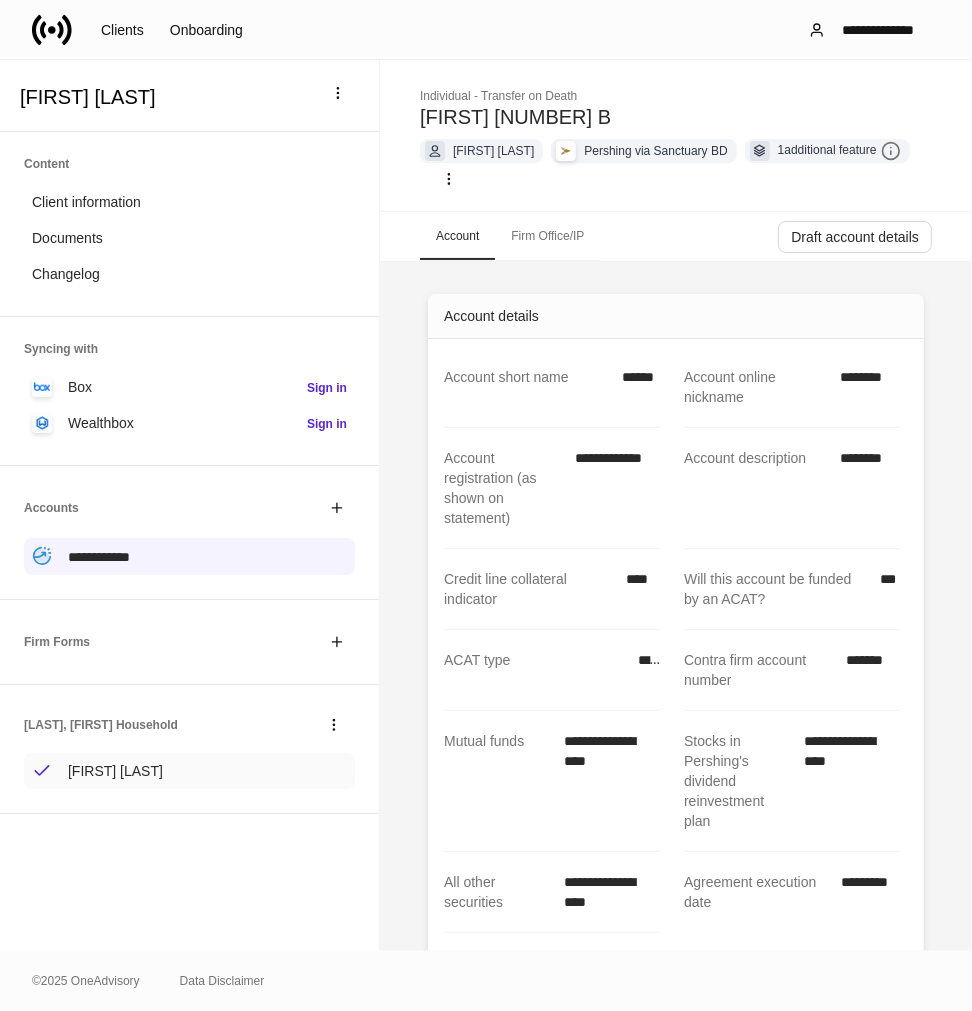 click on "[FIRST] [LAST]" at bounding box center (115, 771) 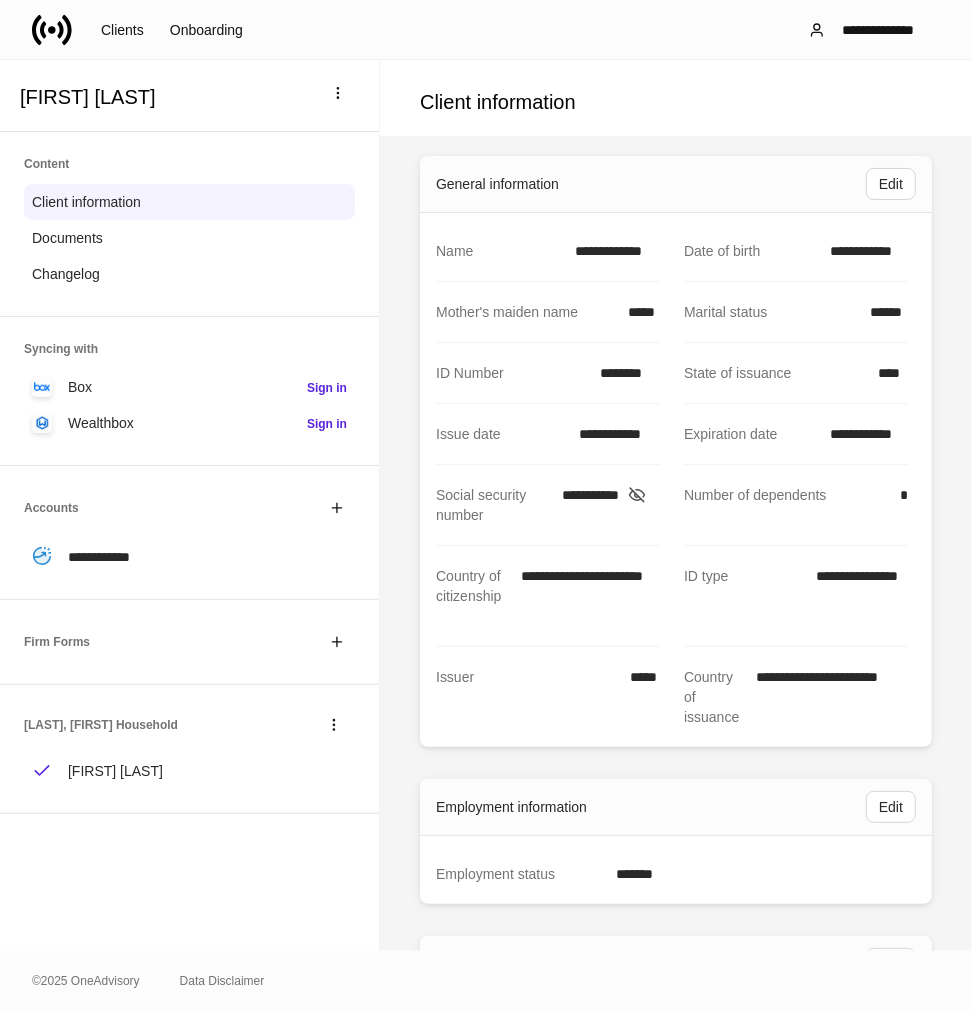 scroll, scrollTop: 0, scrollLeft: 0, axis: both 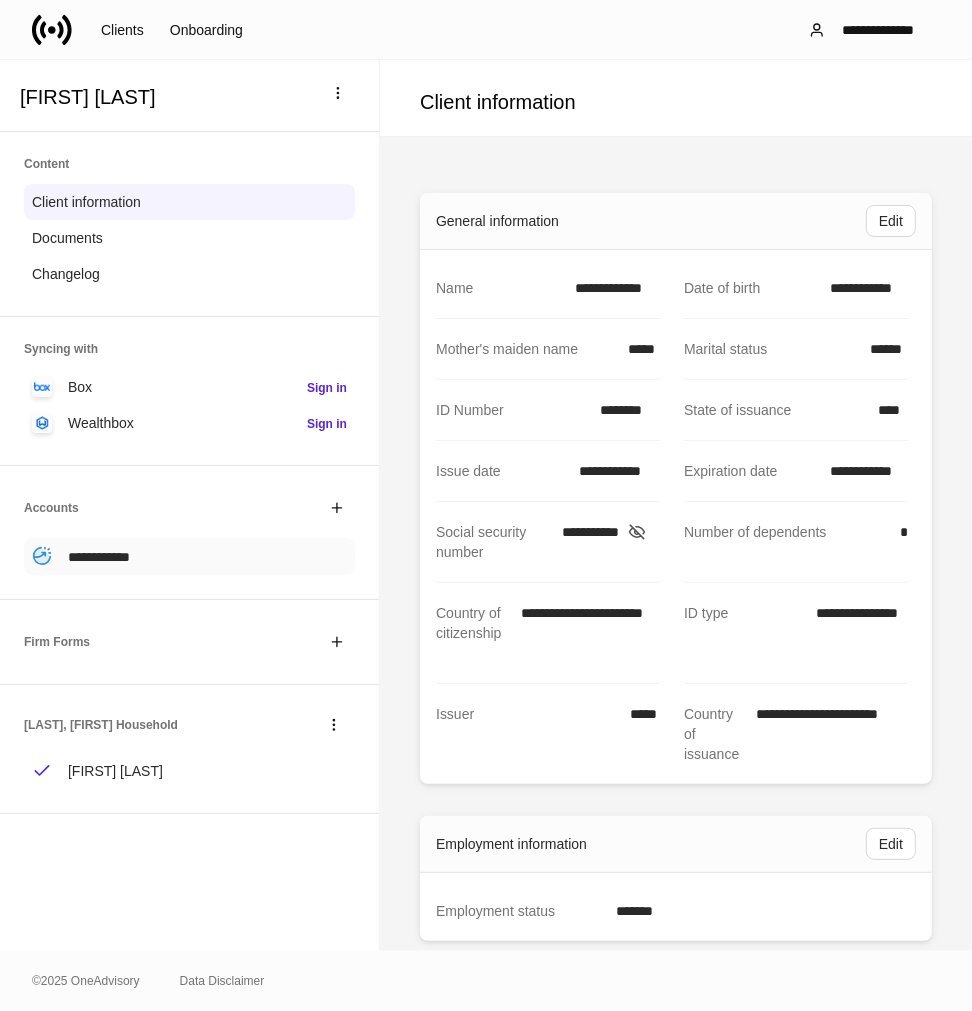 click on "**********" at bounding box center [99, 557] 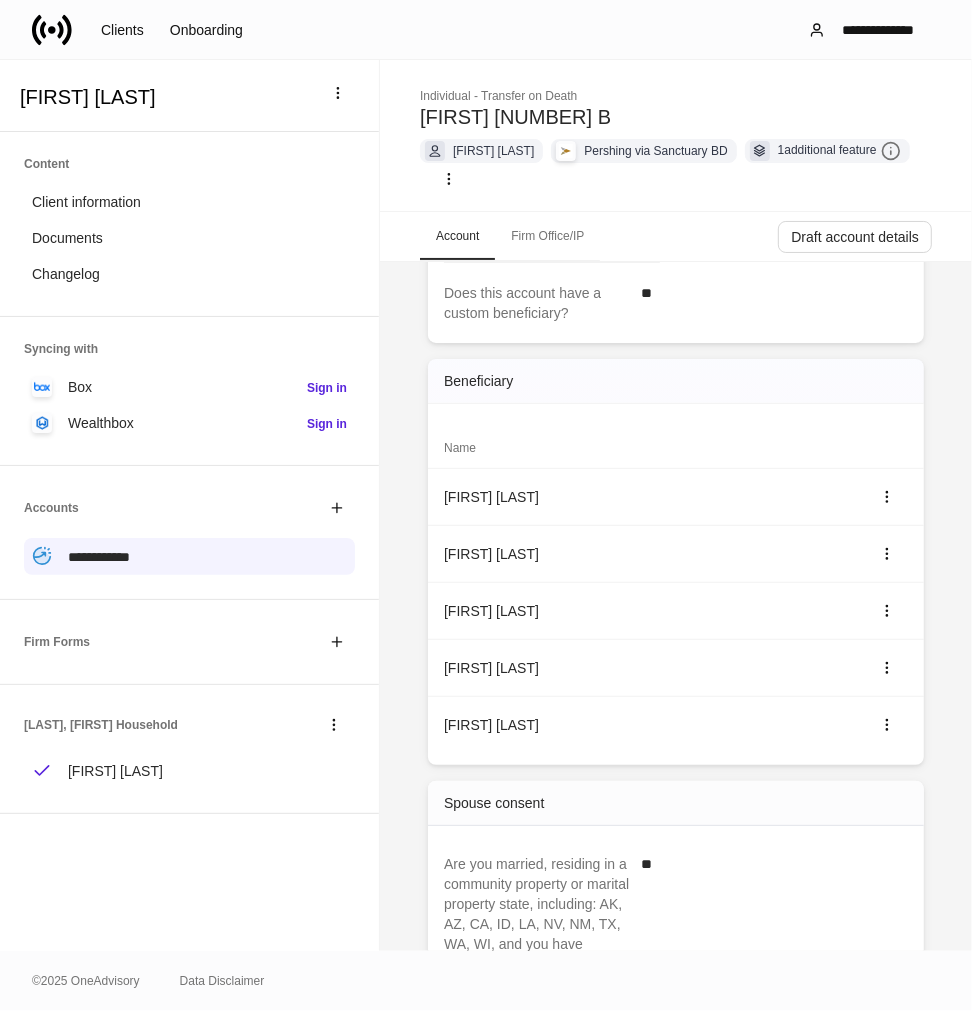 scroll, scrollTop: 777, scrollLeft: 0, axis: vertical 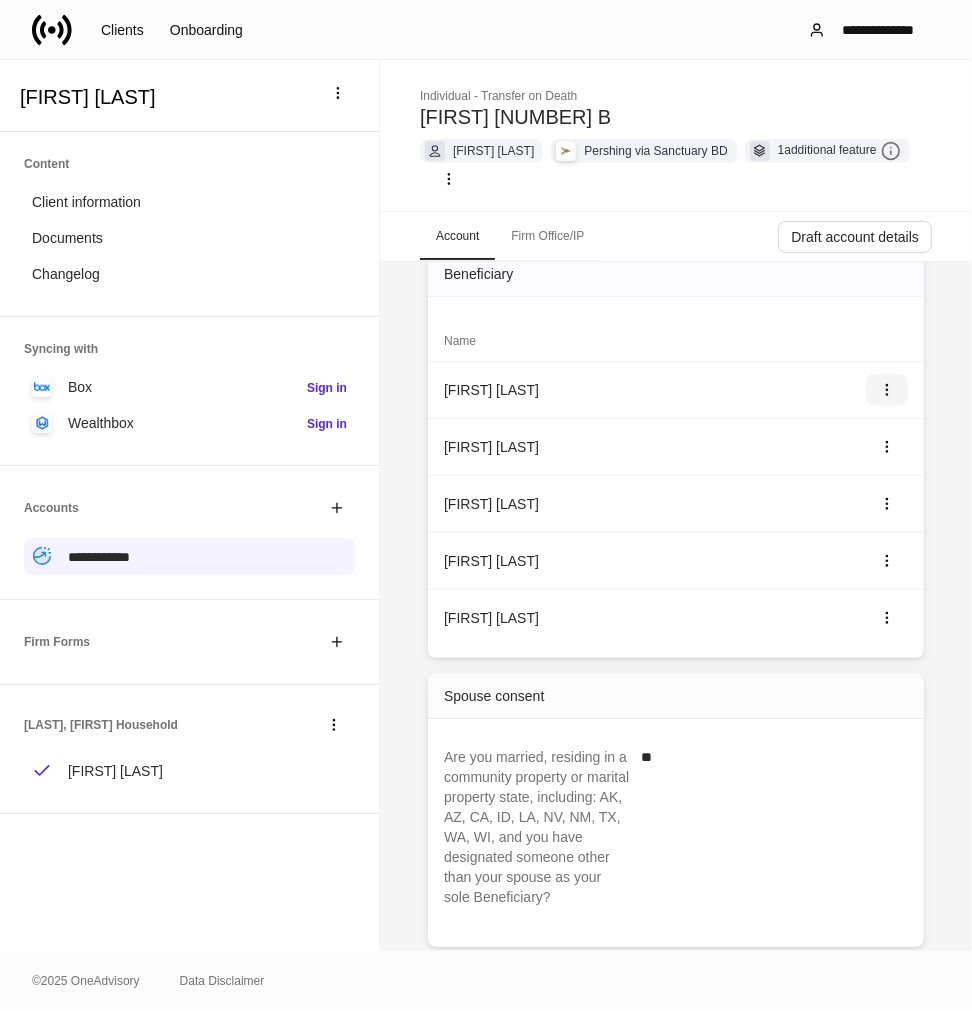 click at bounding box center [887, 390] 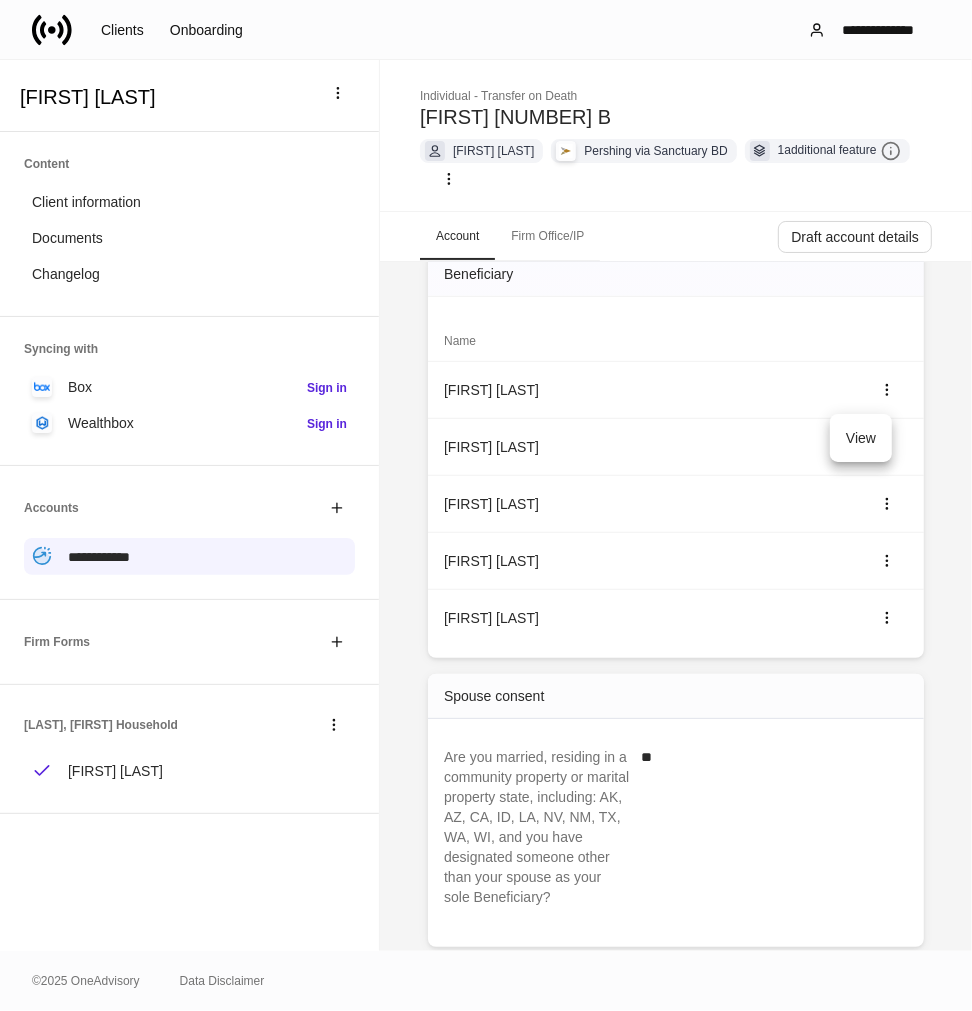 click on "View" at bounding box center [861, 438] 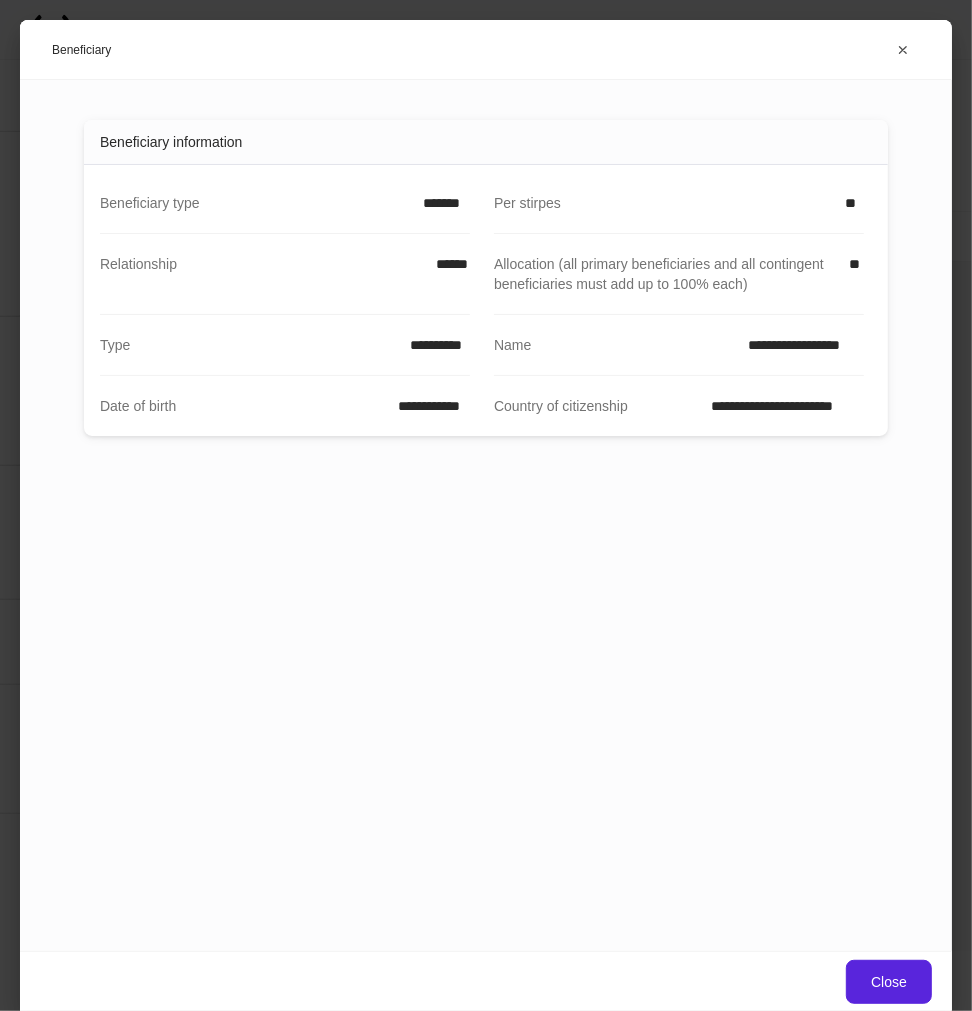 scroll, scrollTop: 0, scrollLeft: 0, axis: both 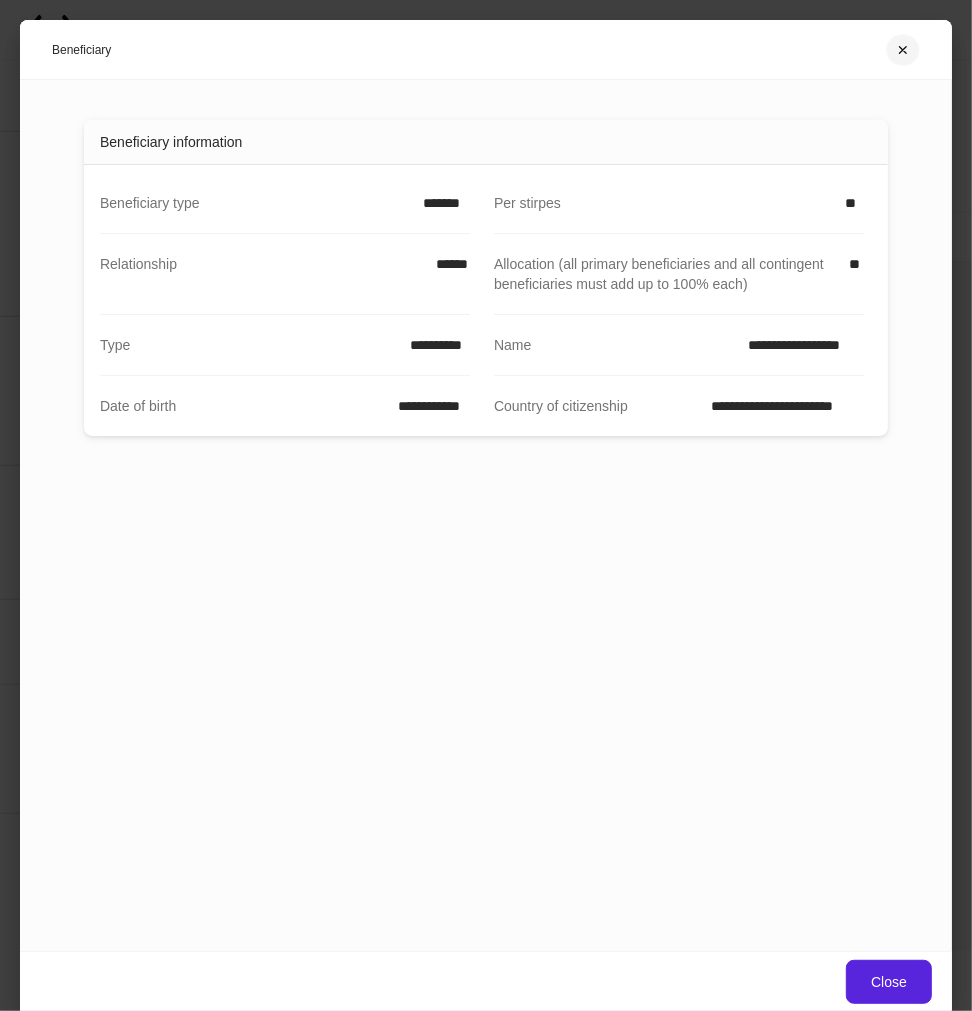 click 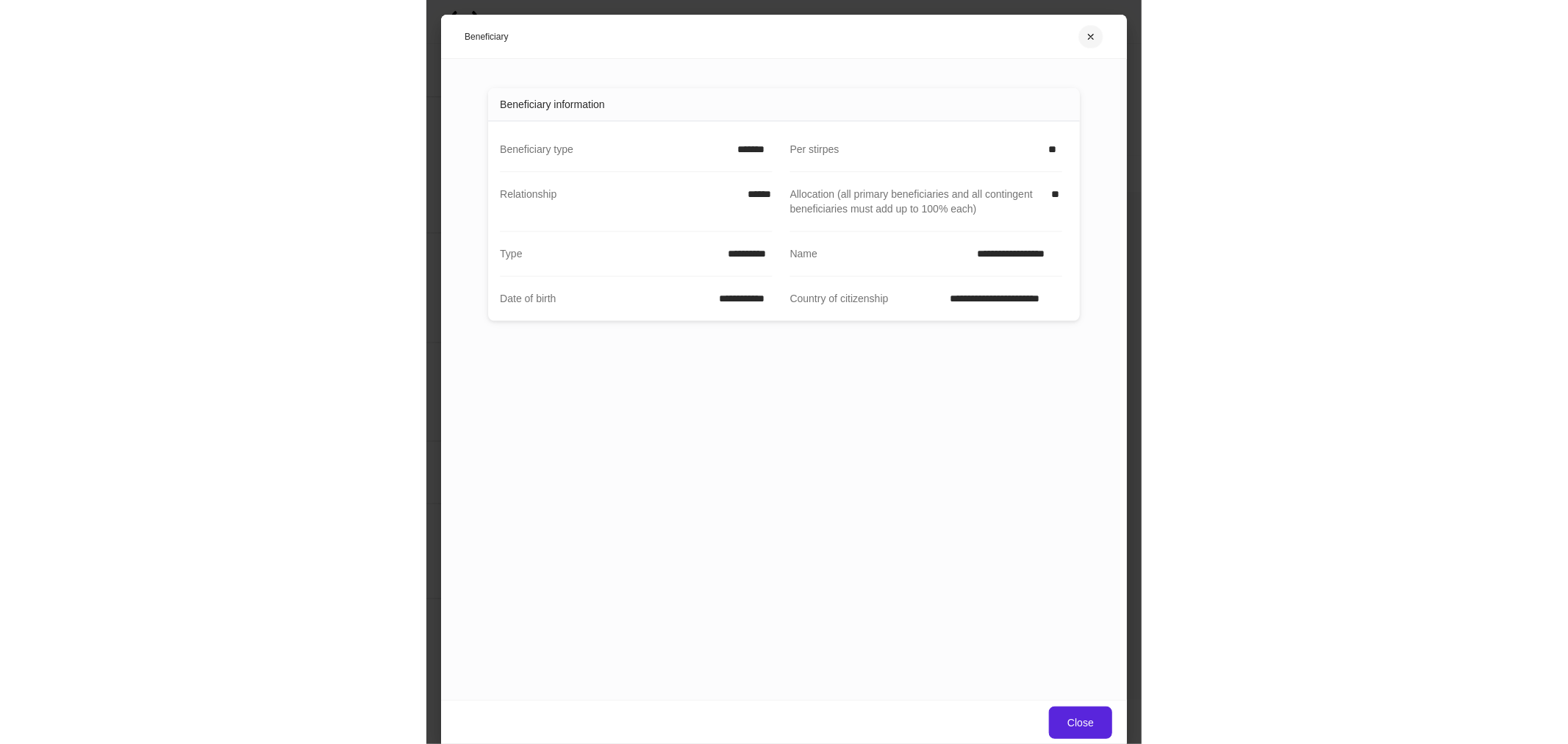 scroll, scrollTop: 412, scrollLeft: 0, axis: vertical 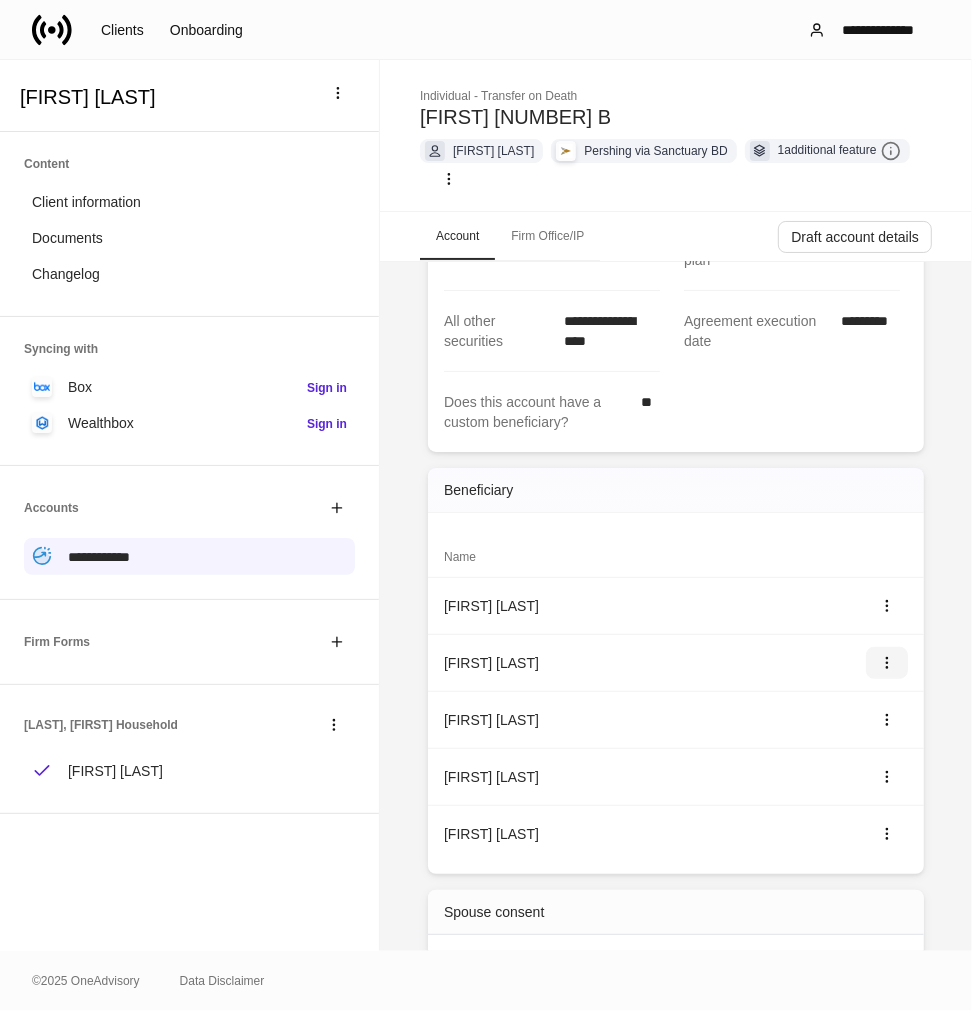 click 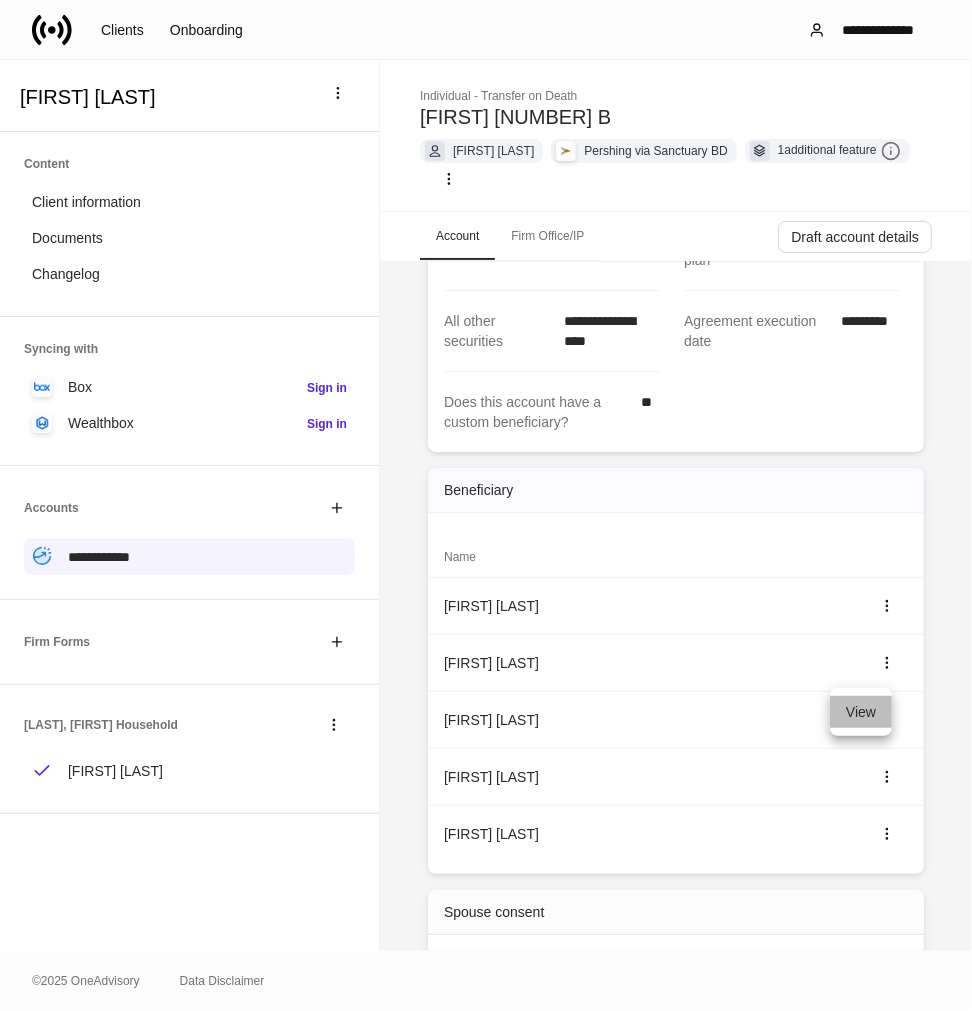 click on "View" at bounding box center (861, 712) 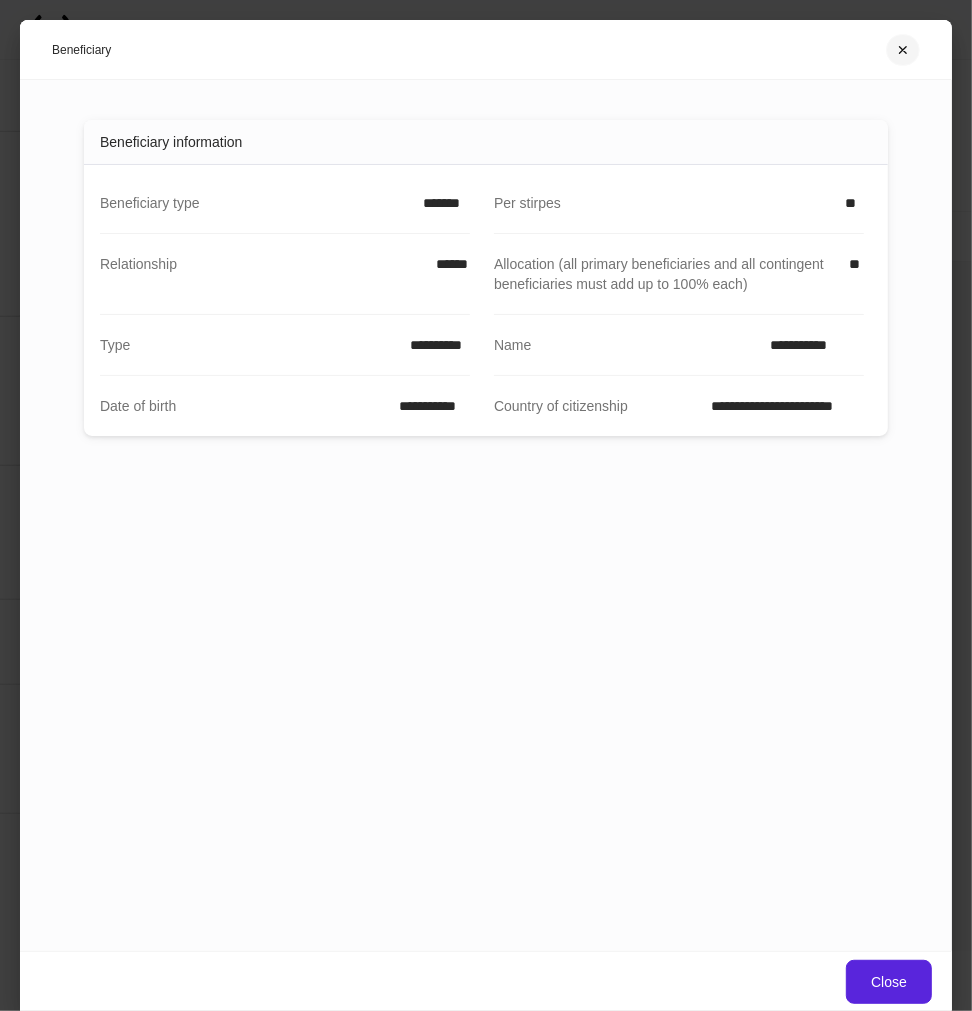 click 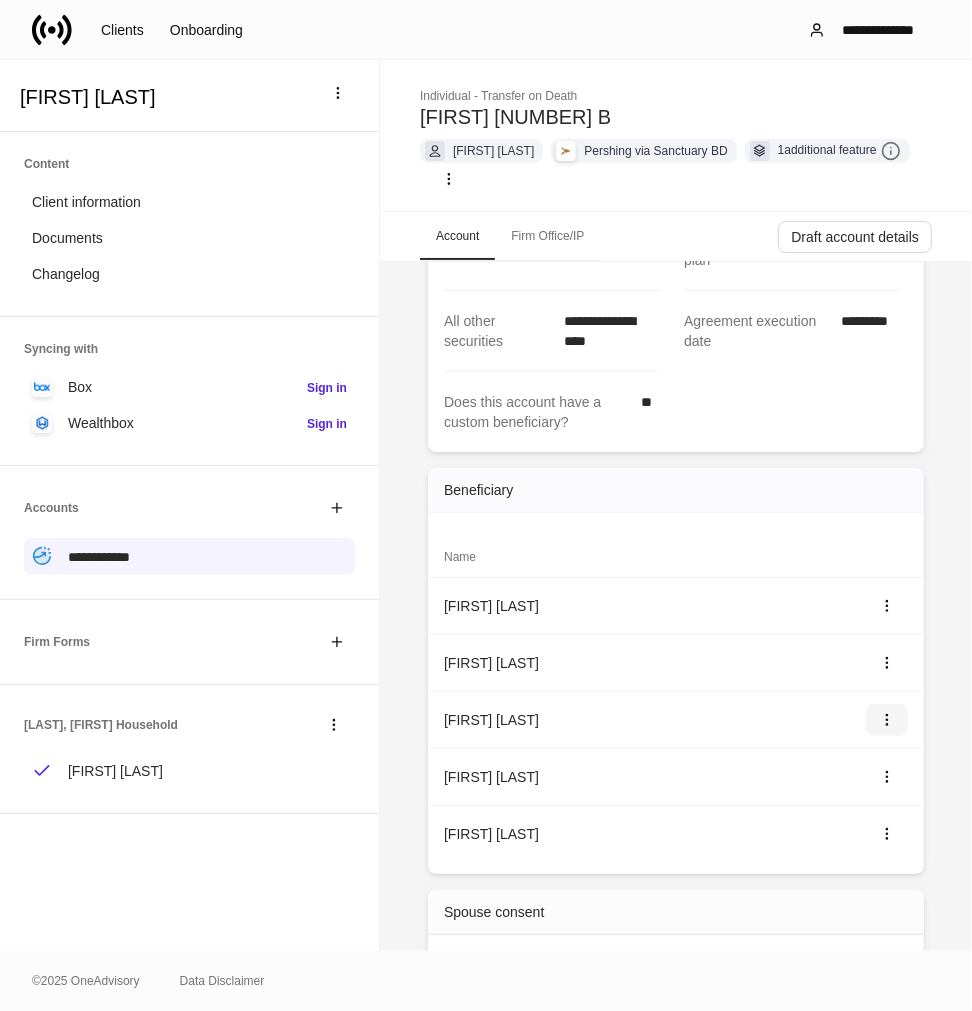 click at bounding box center (887, 720) 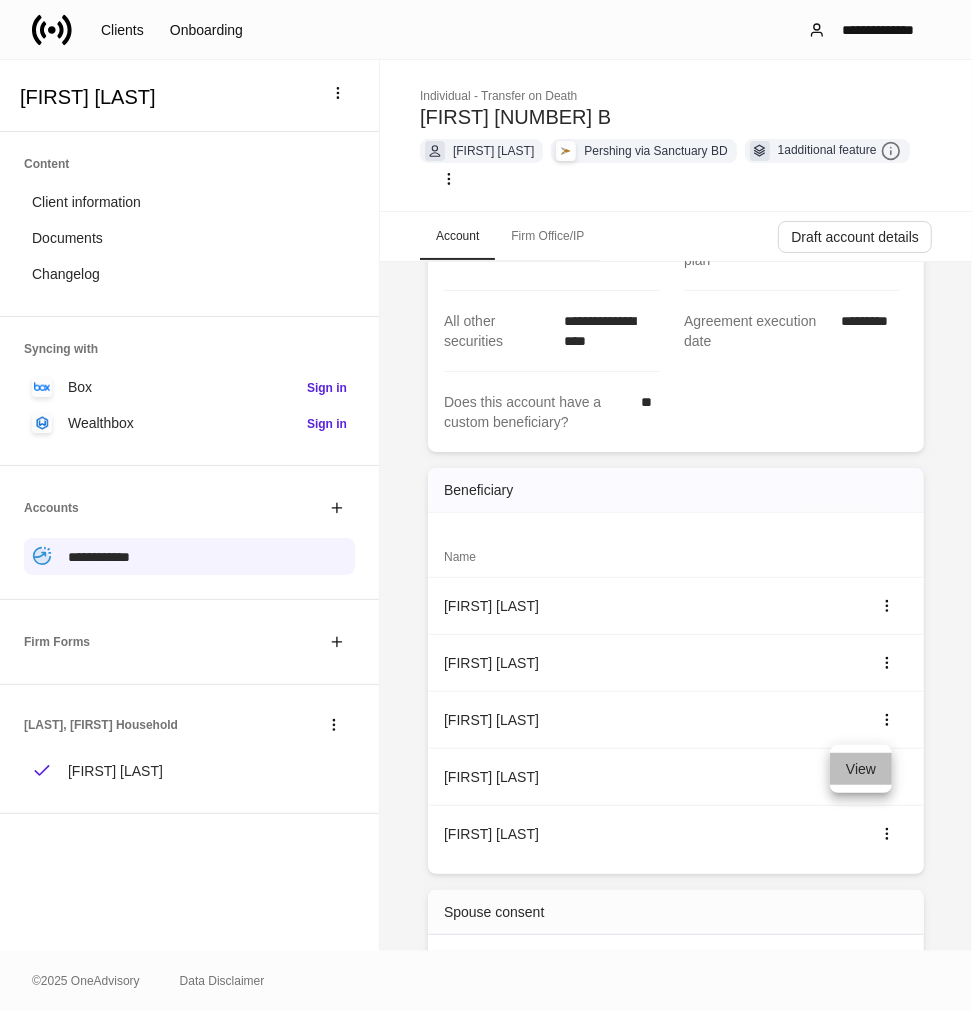 click on "View" at bounding box center [861, 769] 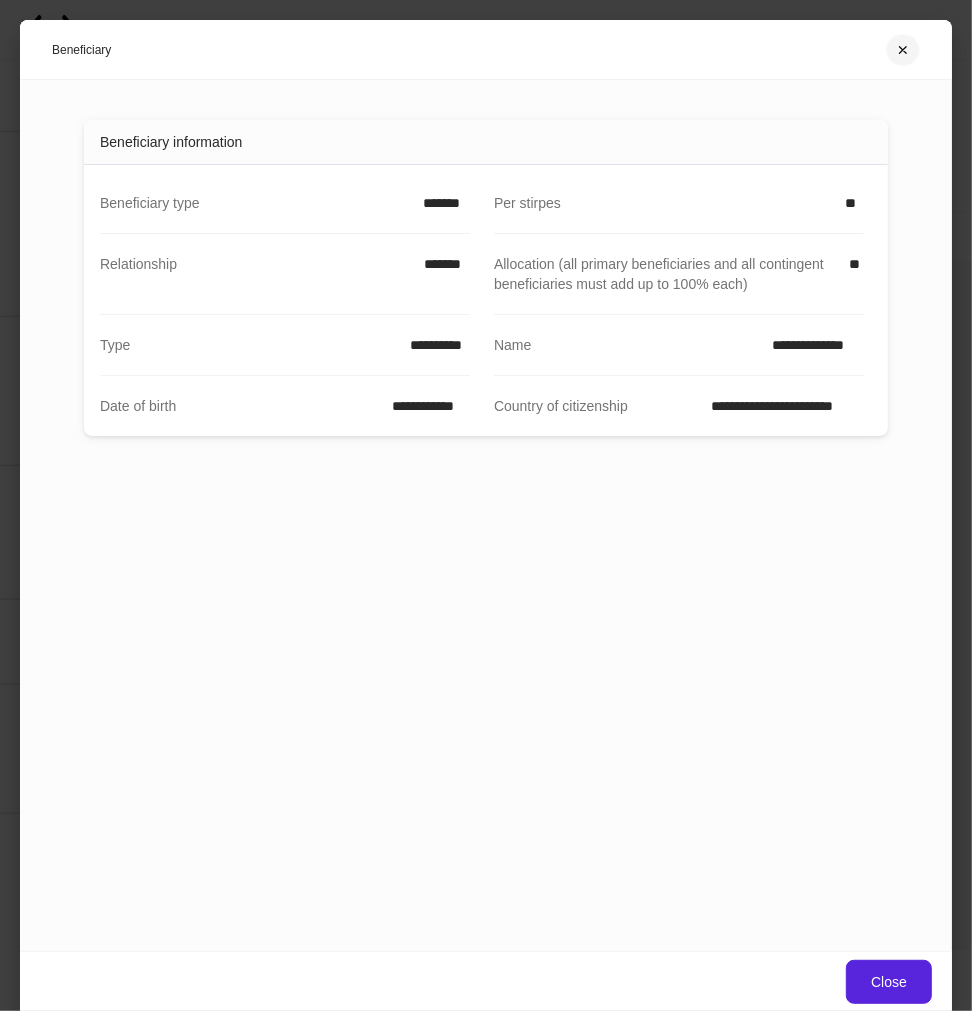 click 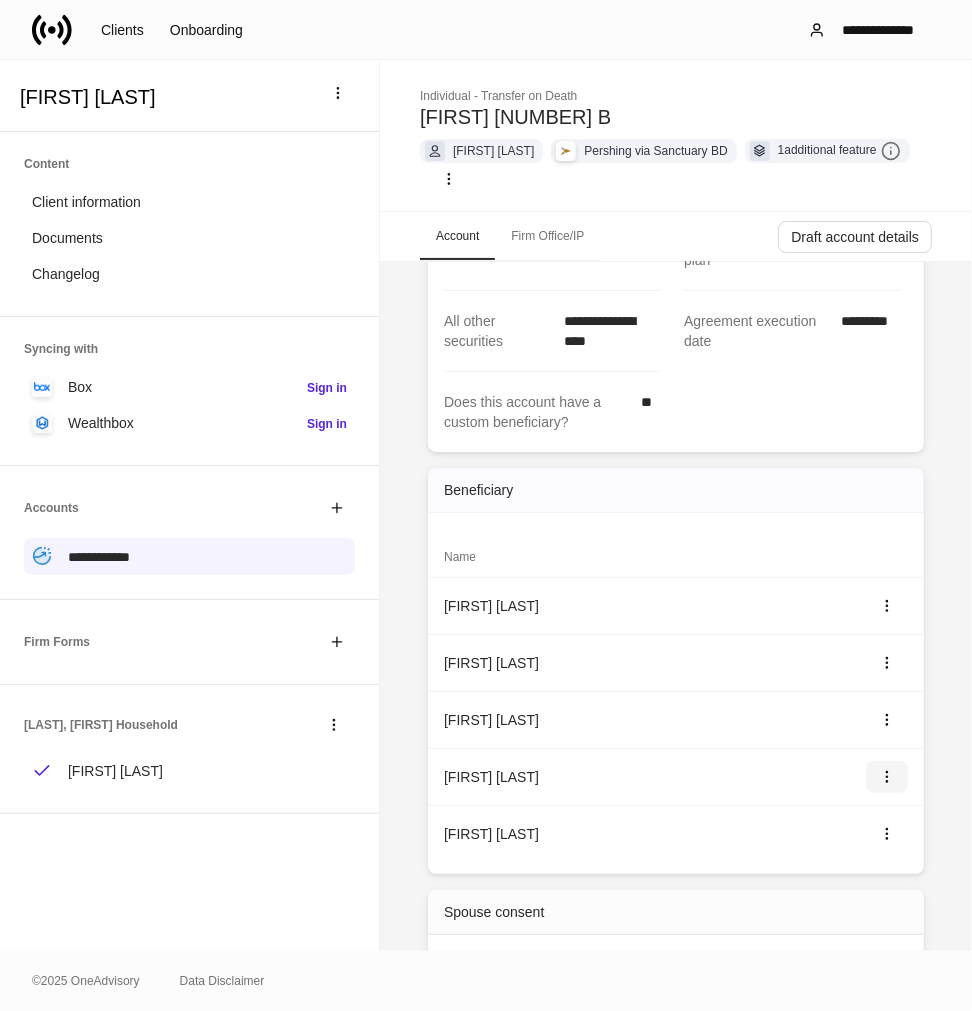 click at bounding box center (887, 777) 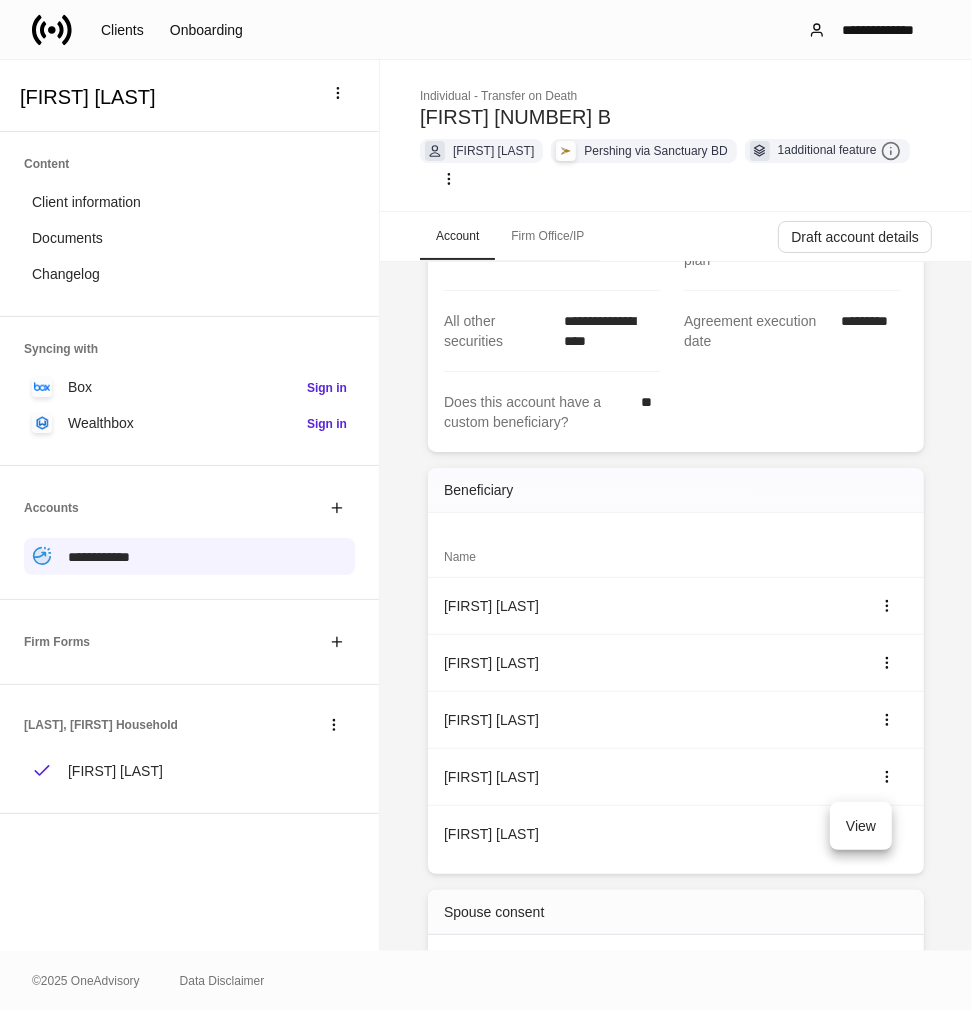 click on "View" at bounding box center [861, 826] 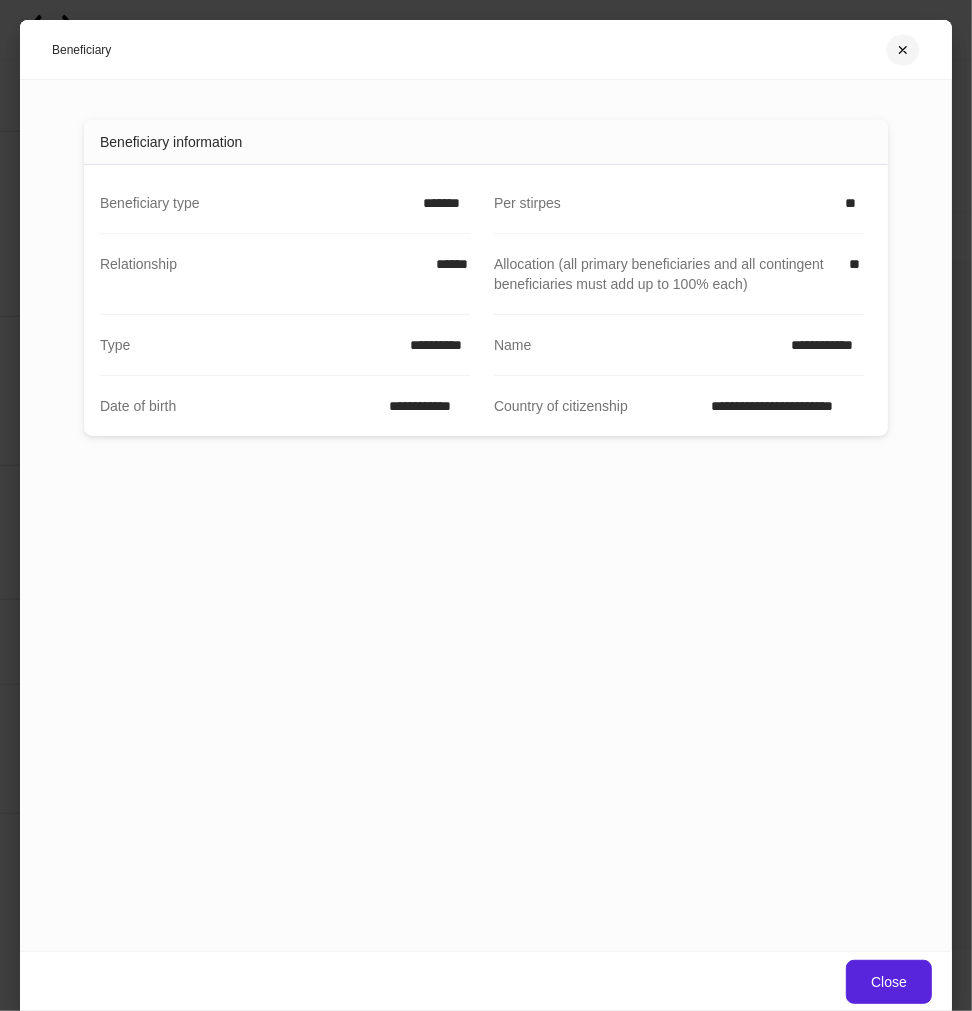 click 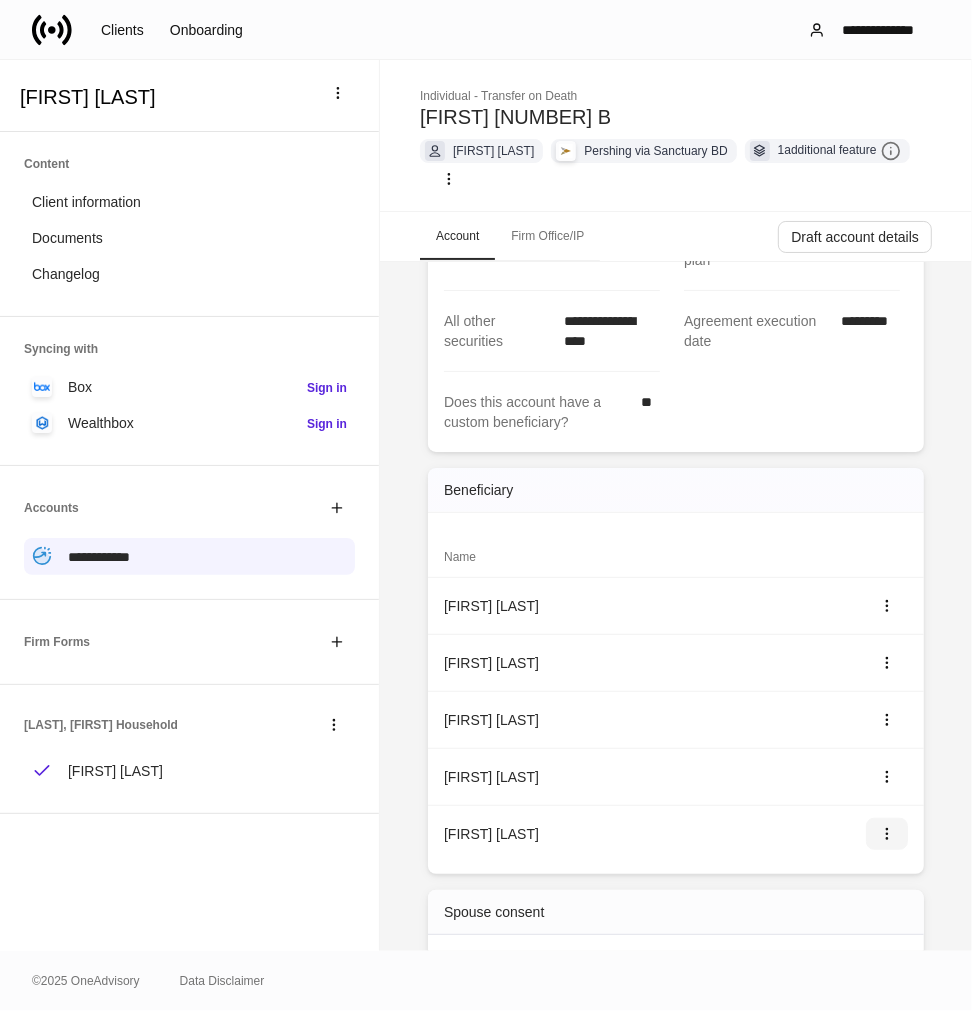 click 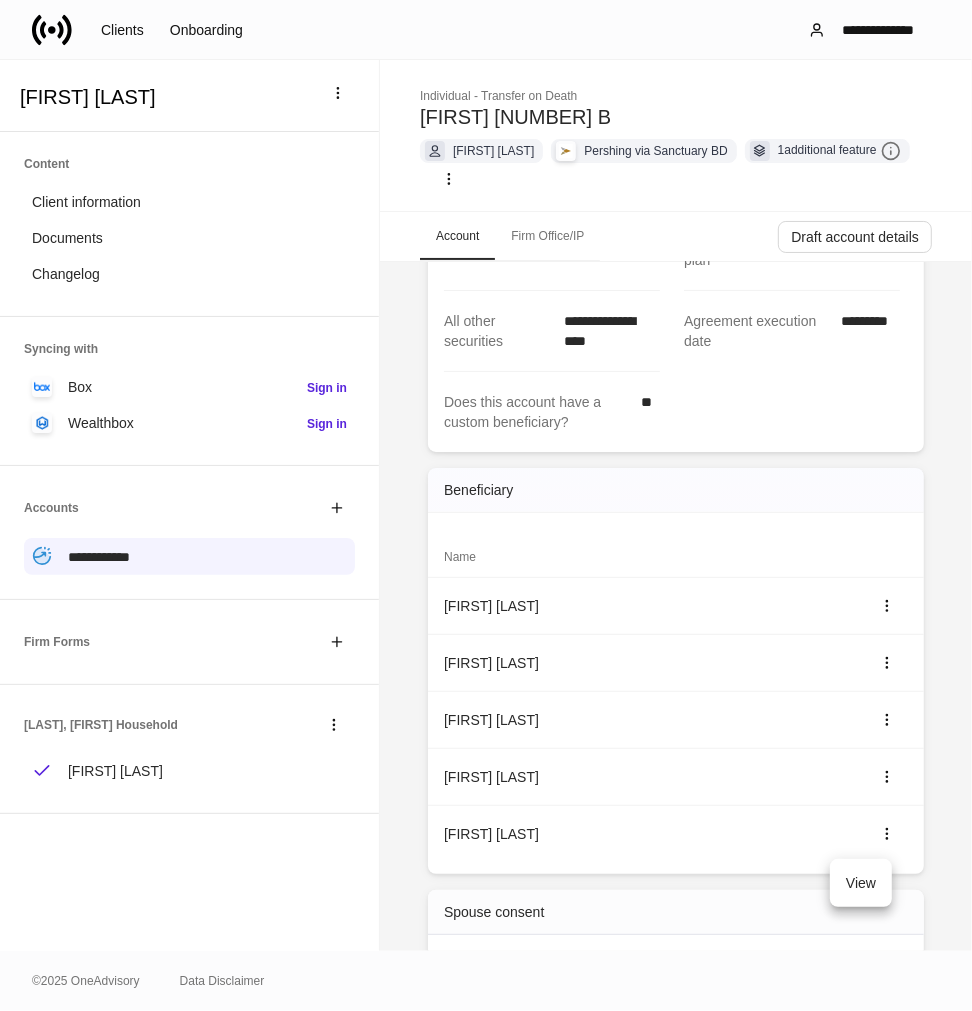 click on "View" at bounding box center (861, 883) 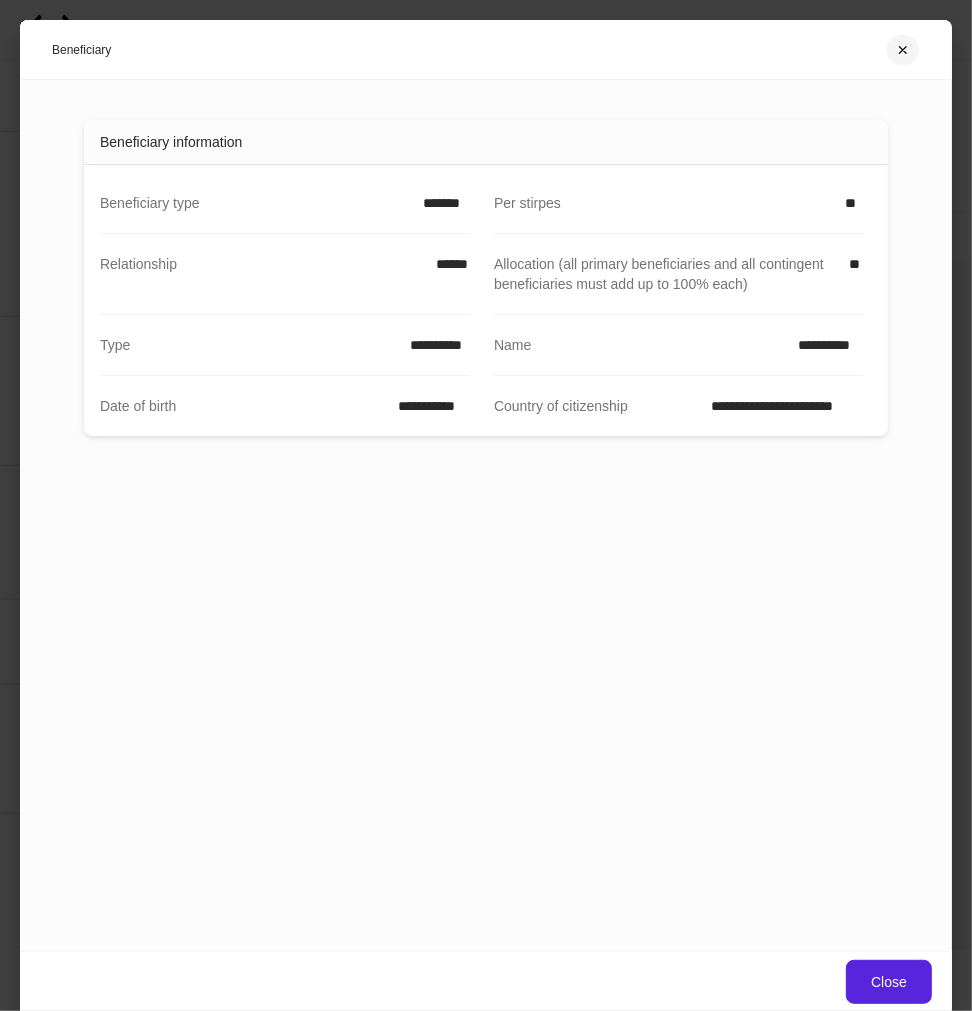 click 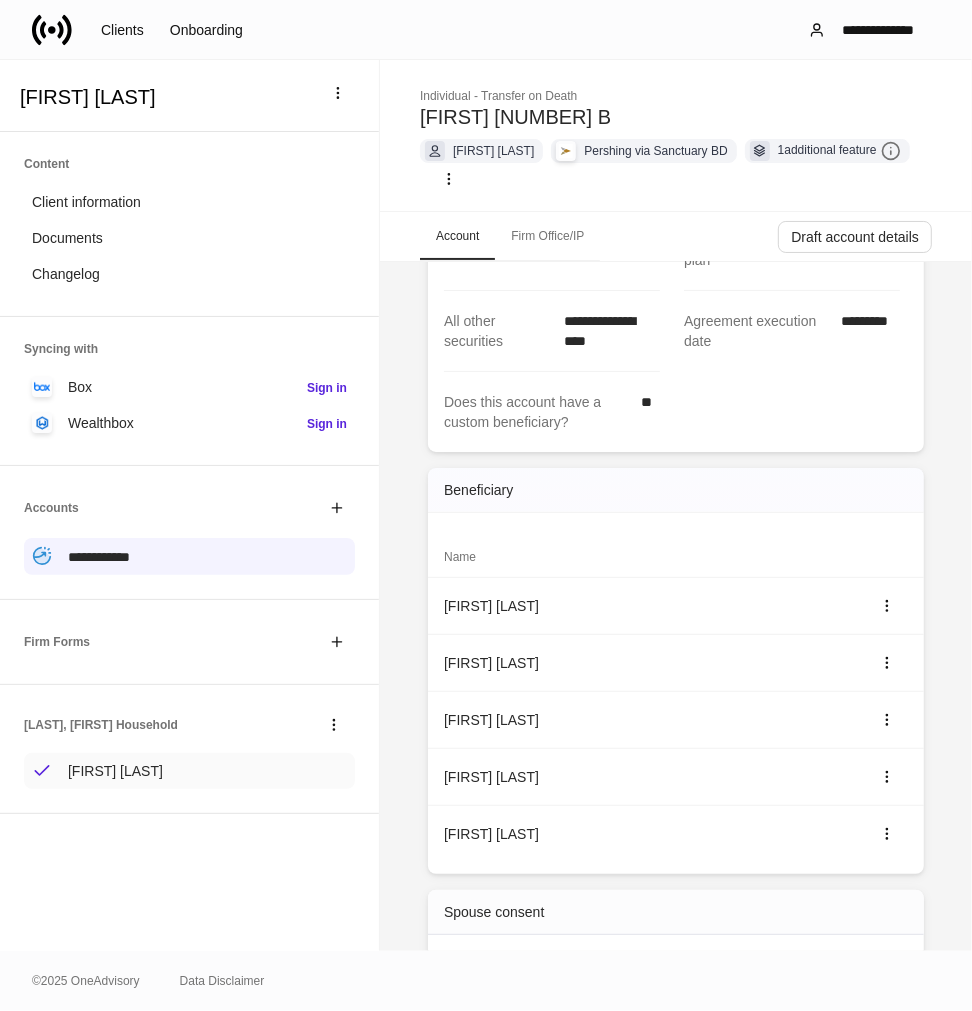 click on "[FIRST] [LAST]" at bounding box center [115, 771] 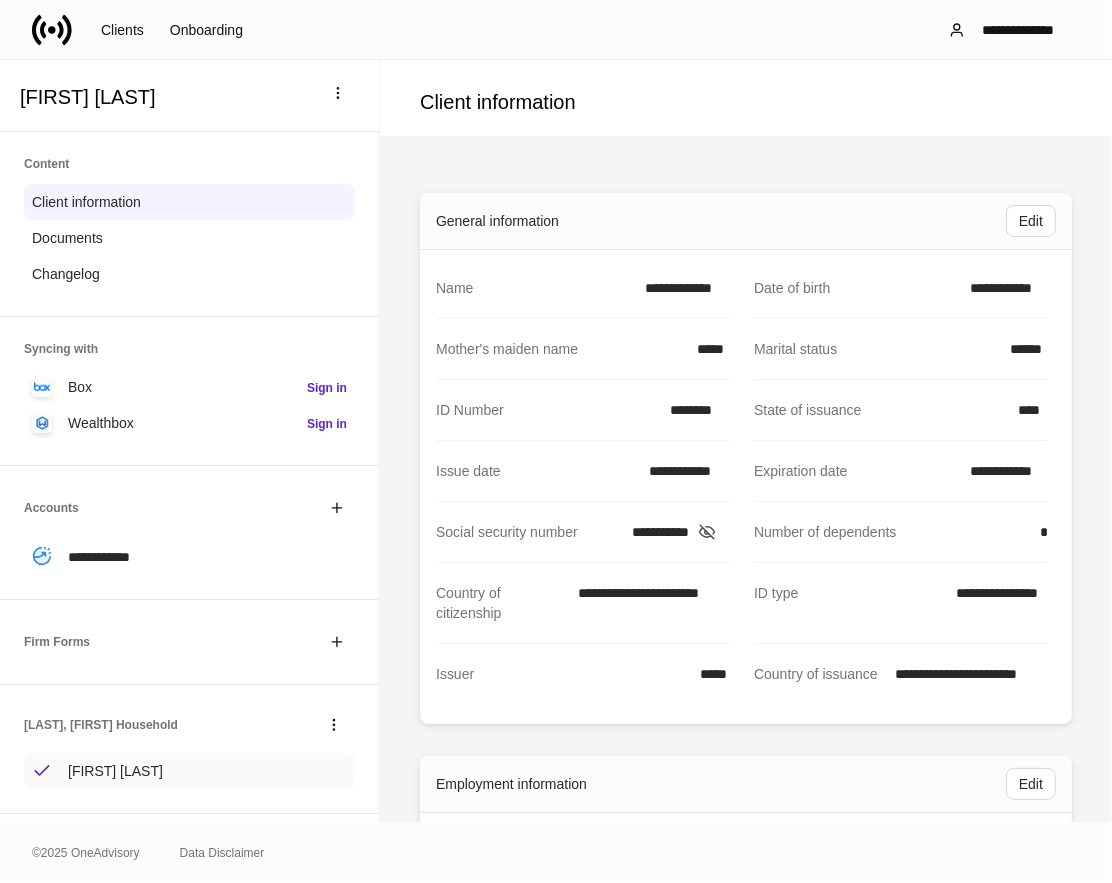 drag, startPoint x: 121, startPoint y: 768, endPoint x: 130, endPoint y: 753, distance: 17.492855 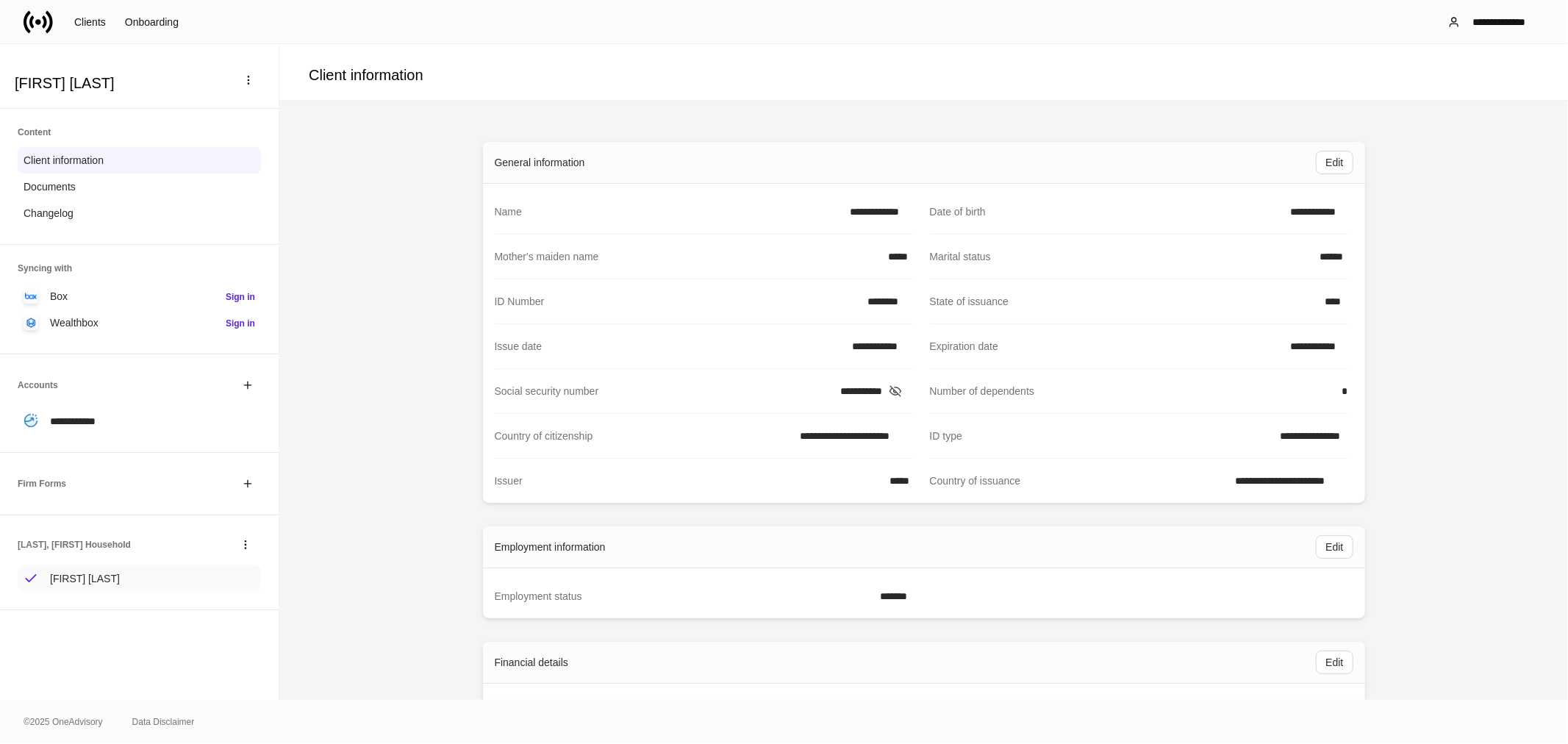 click on "[FIRST] [LAST]" at bounding box center (85, 579) 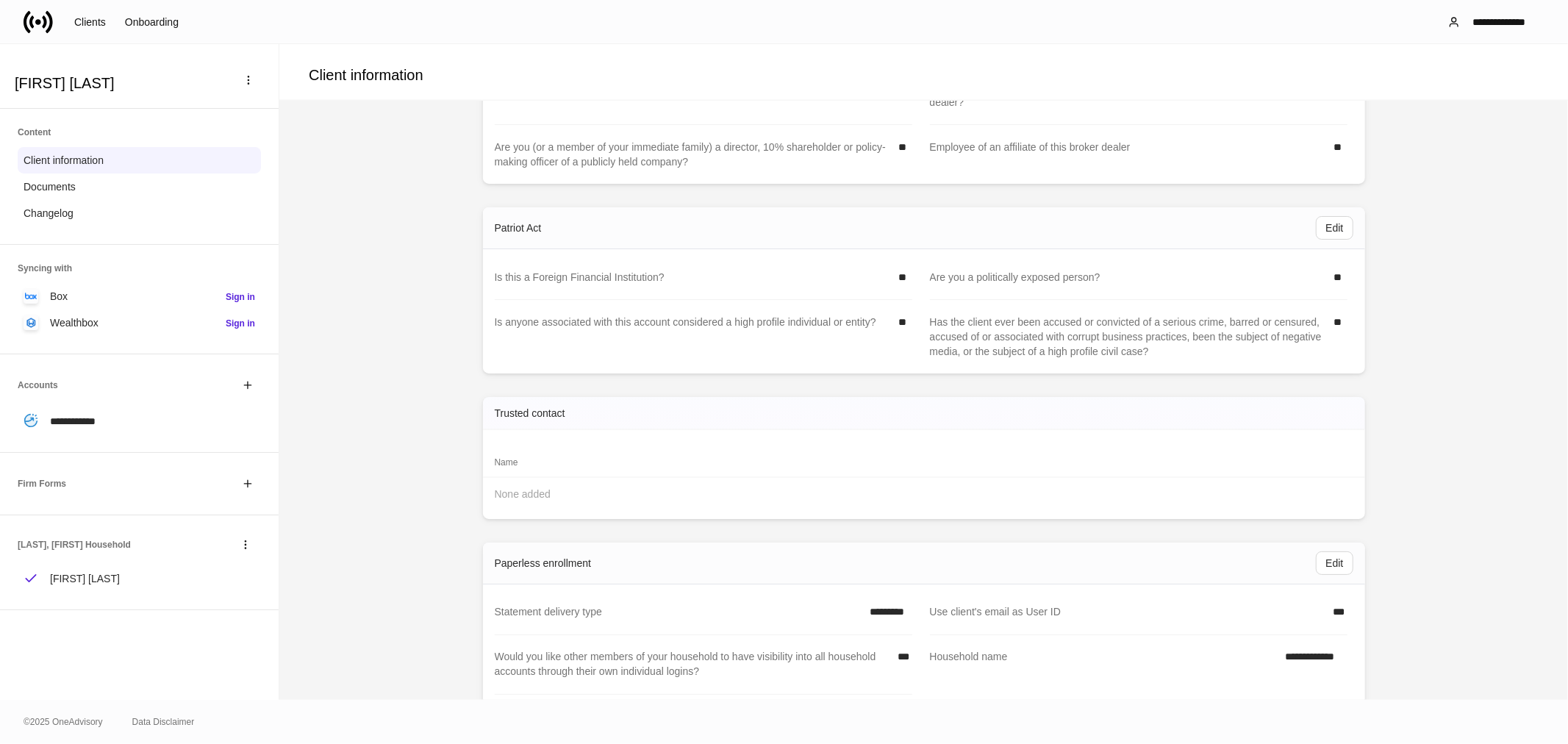 scroll, scrollTop: 1867, scrollLeft: 0, axis: vertical 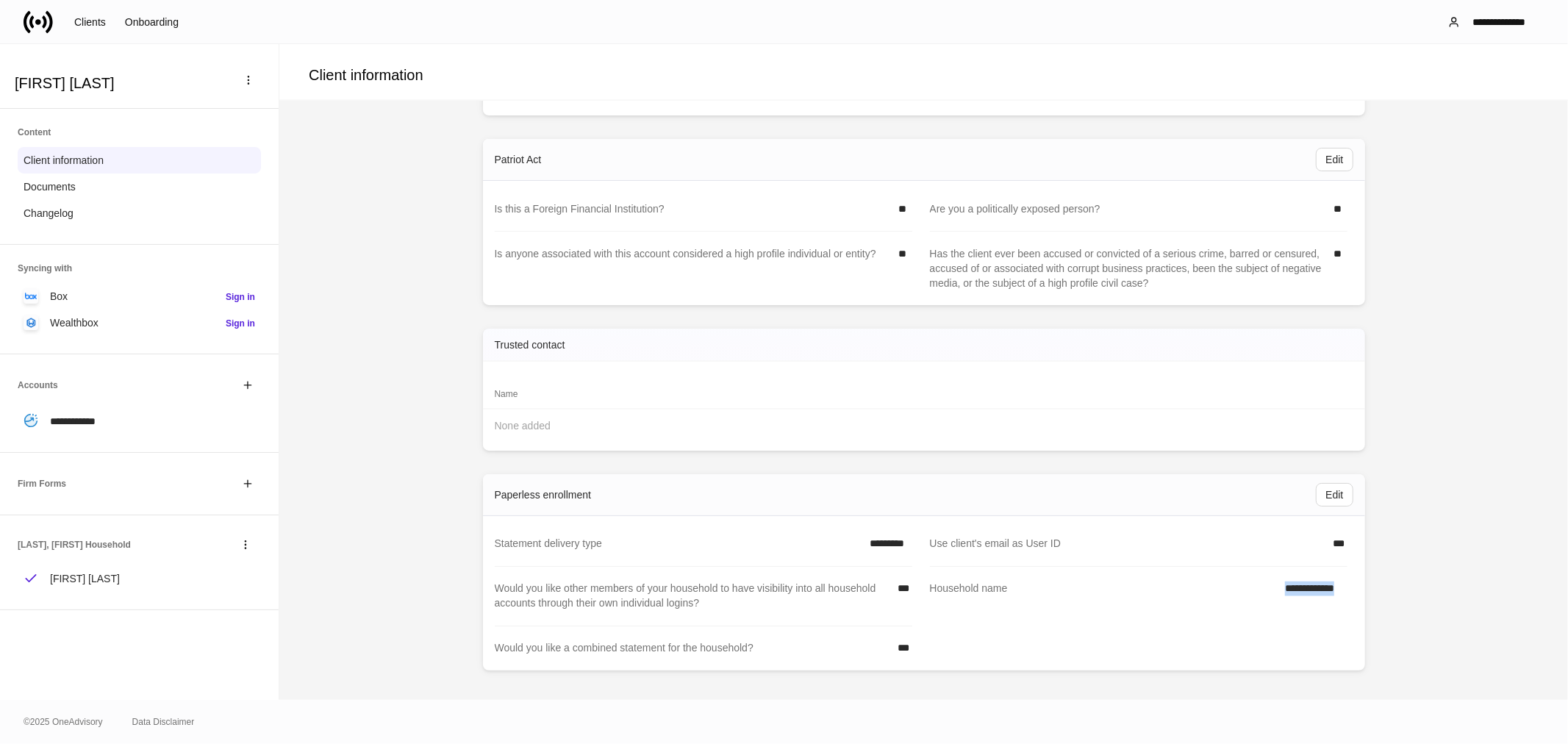 drag, startPoint x: 1275, startPoint y: 591, endPoint x: 1340, endPoint y: 593, distance: 65.03076 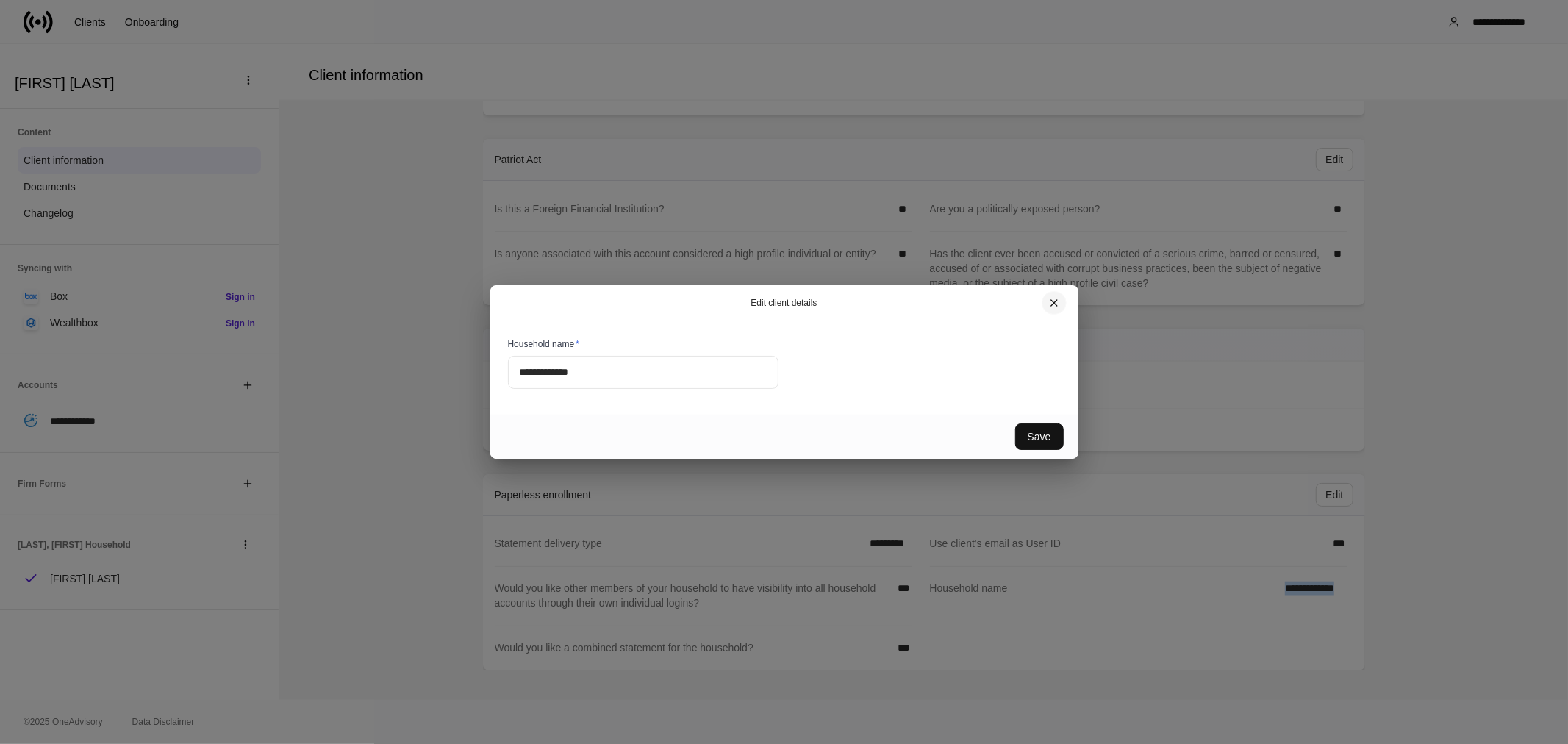 click 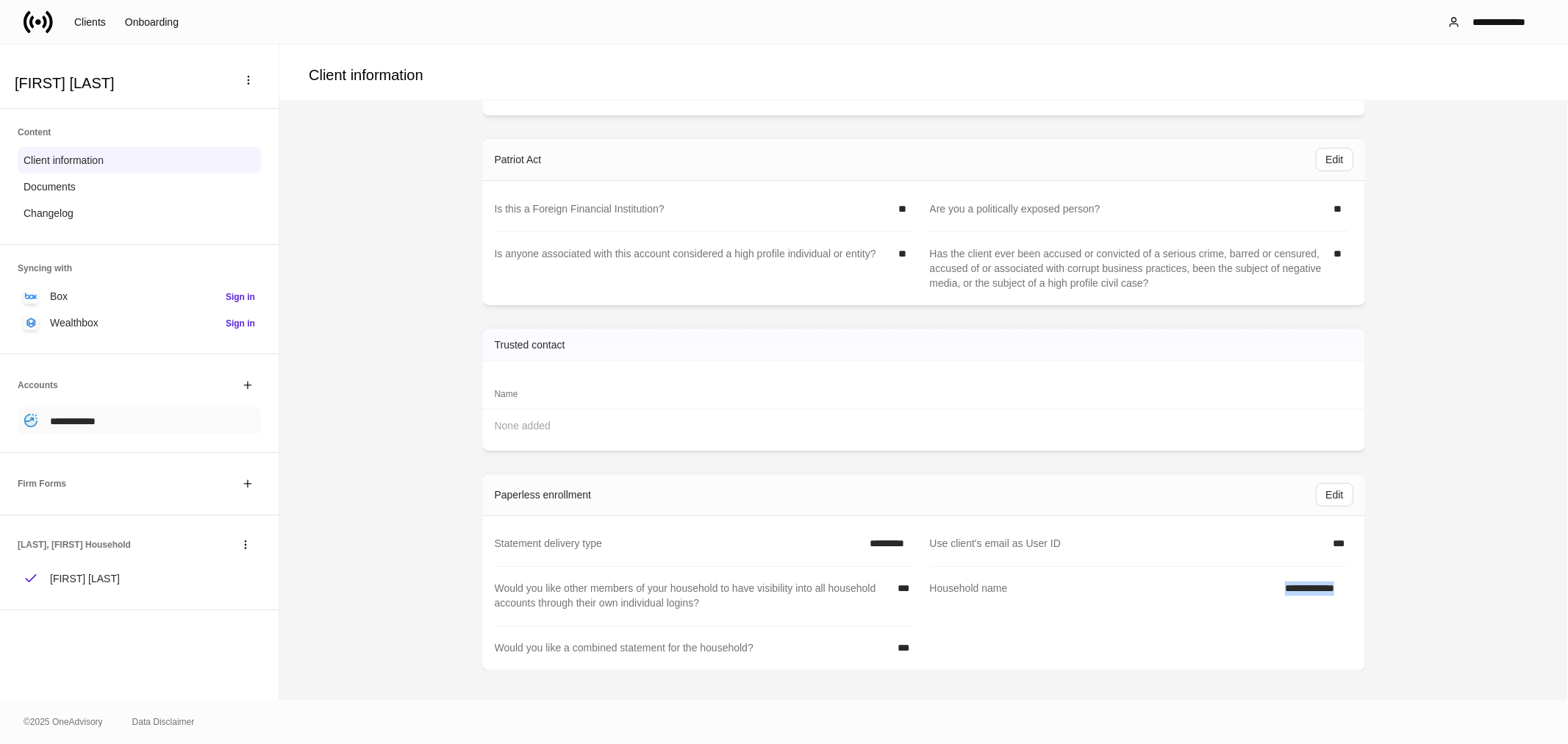 click on "**********" at bounding box center [73, 421] 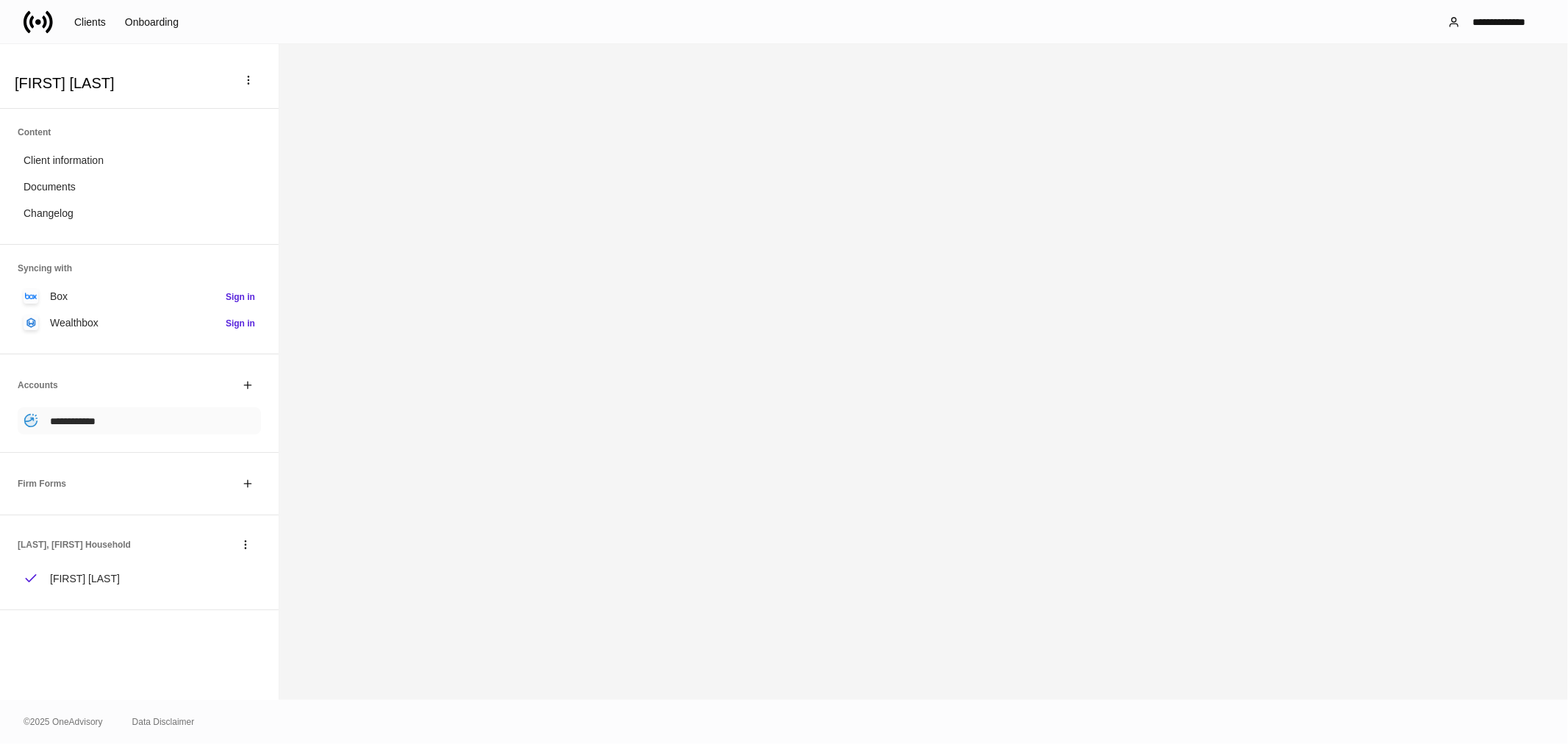 scroll, scrollTop: 0, scrollLeft: 0, axis: both 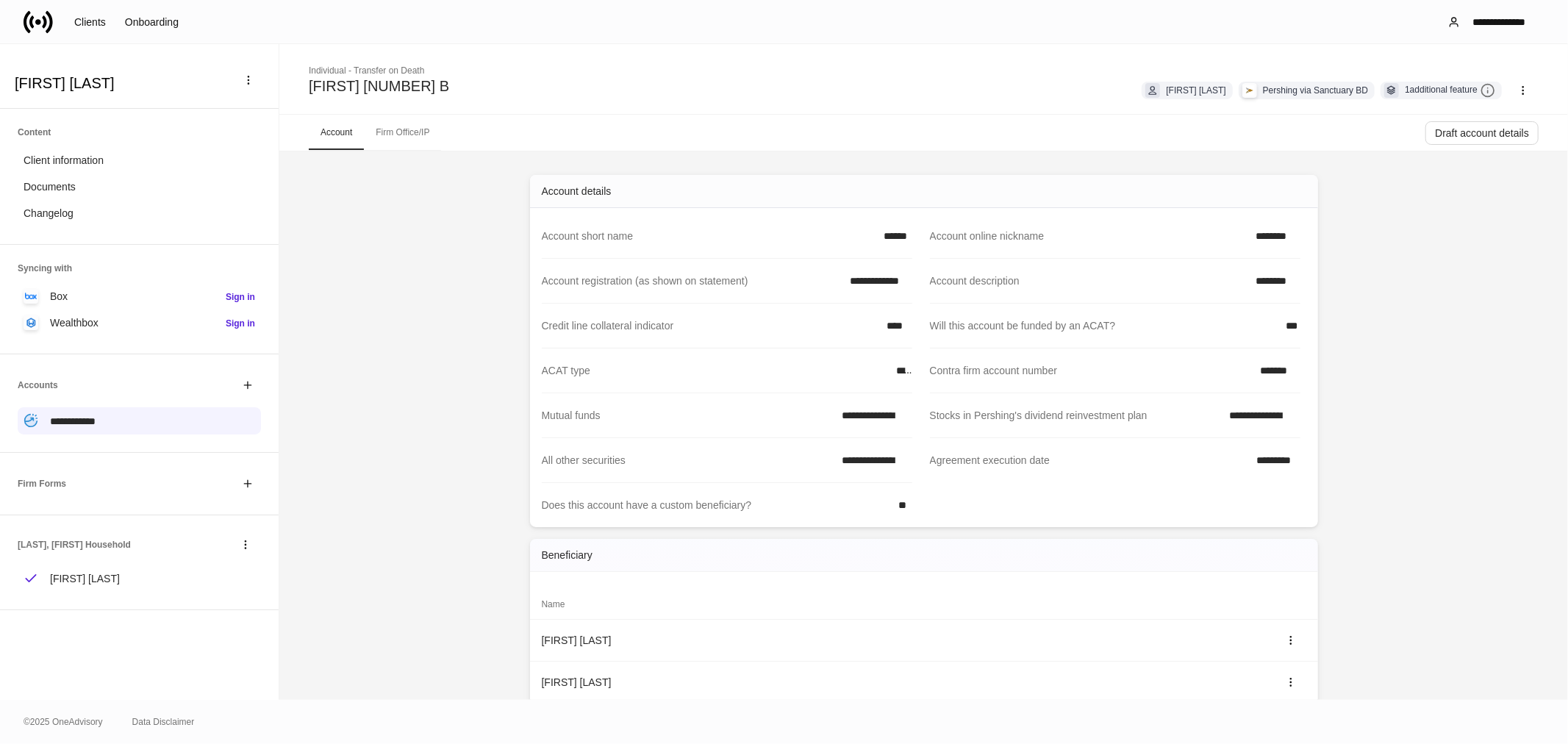 click on "*******" at bounding box center (1275, 371) 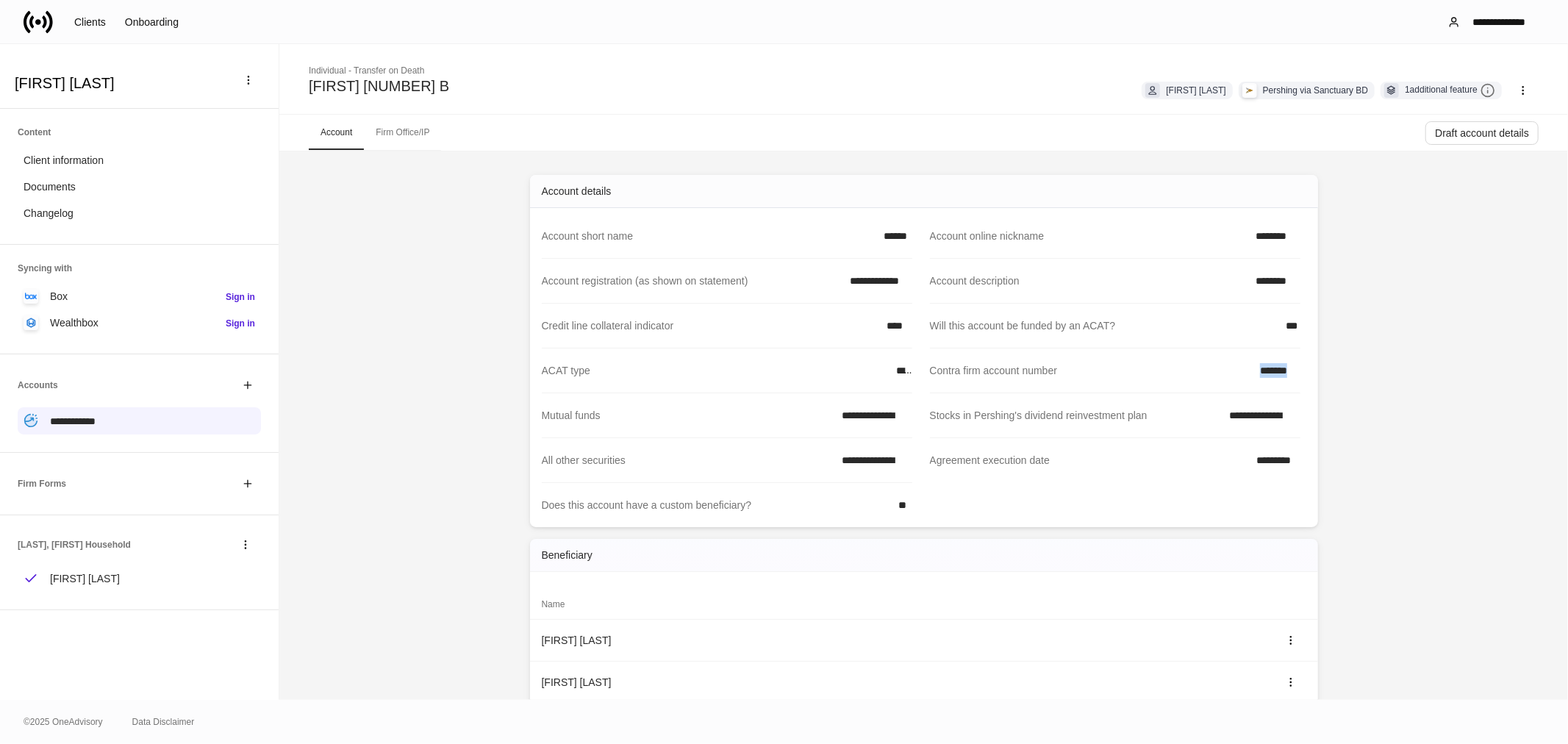 click on "*******" at bounding box center [1275, 371] 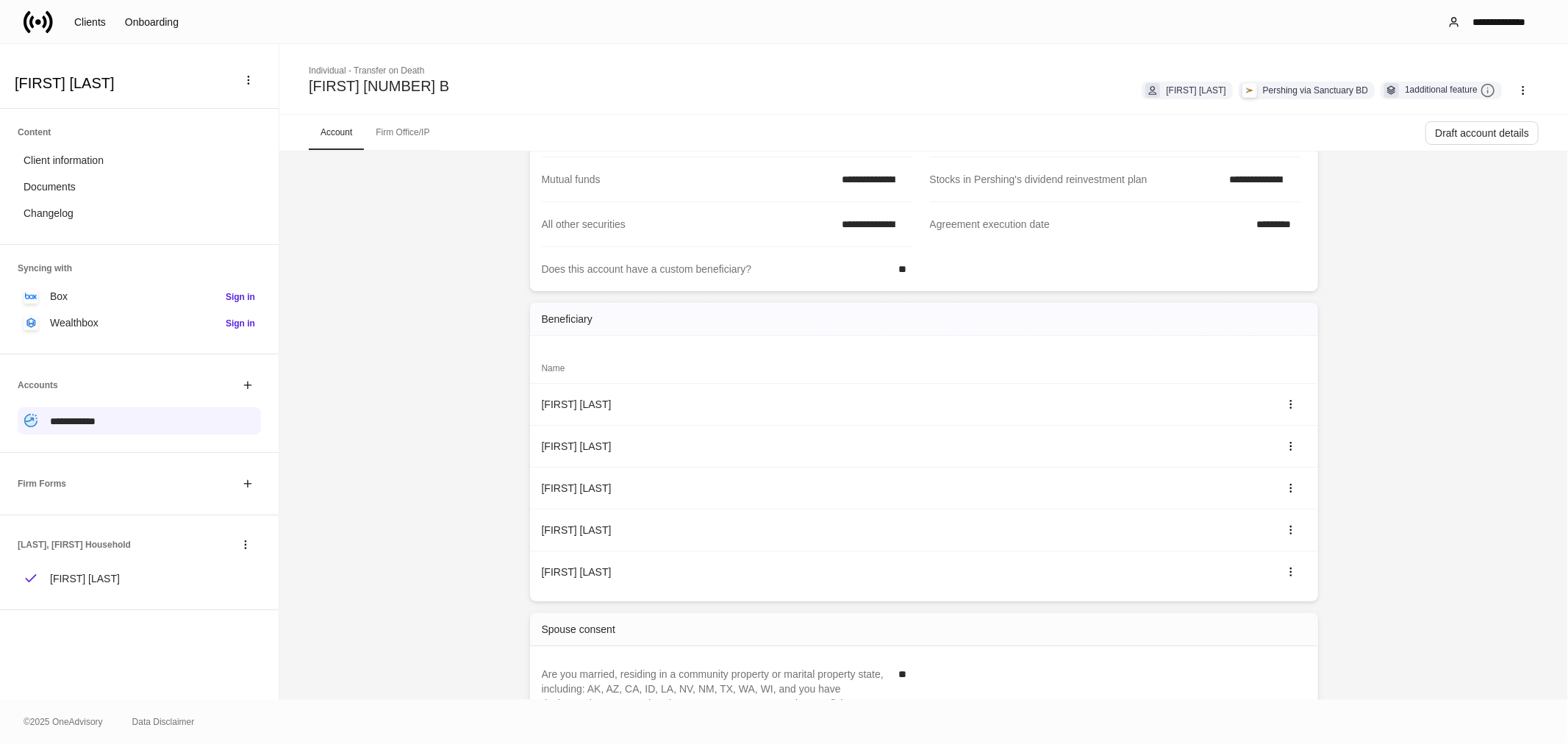 scroll, scrollTop: 245, scrollLeft: 0, axis: vertical 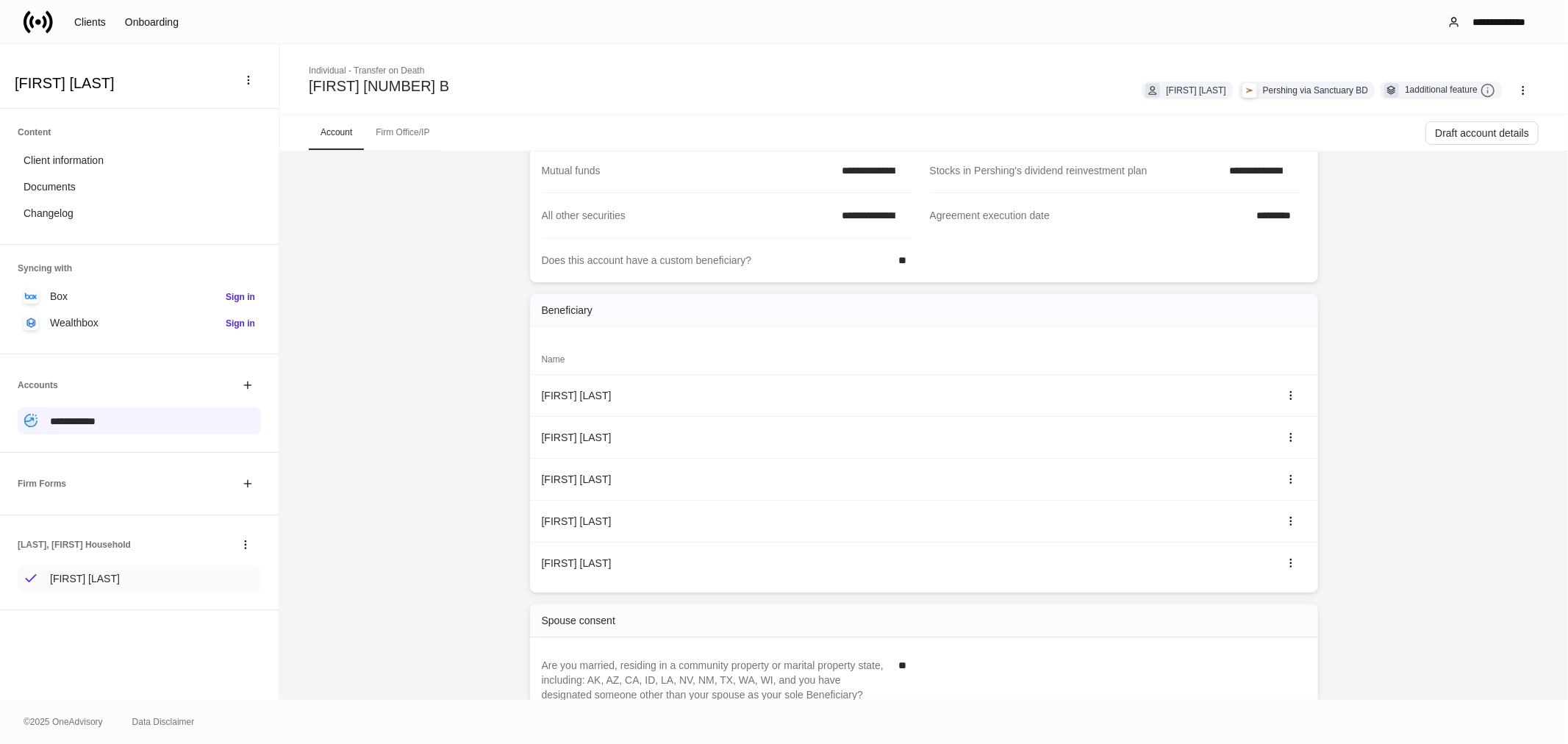click on "[FIRST] [LAST]" at bounding box center (85, 579) 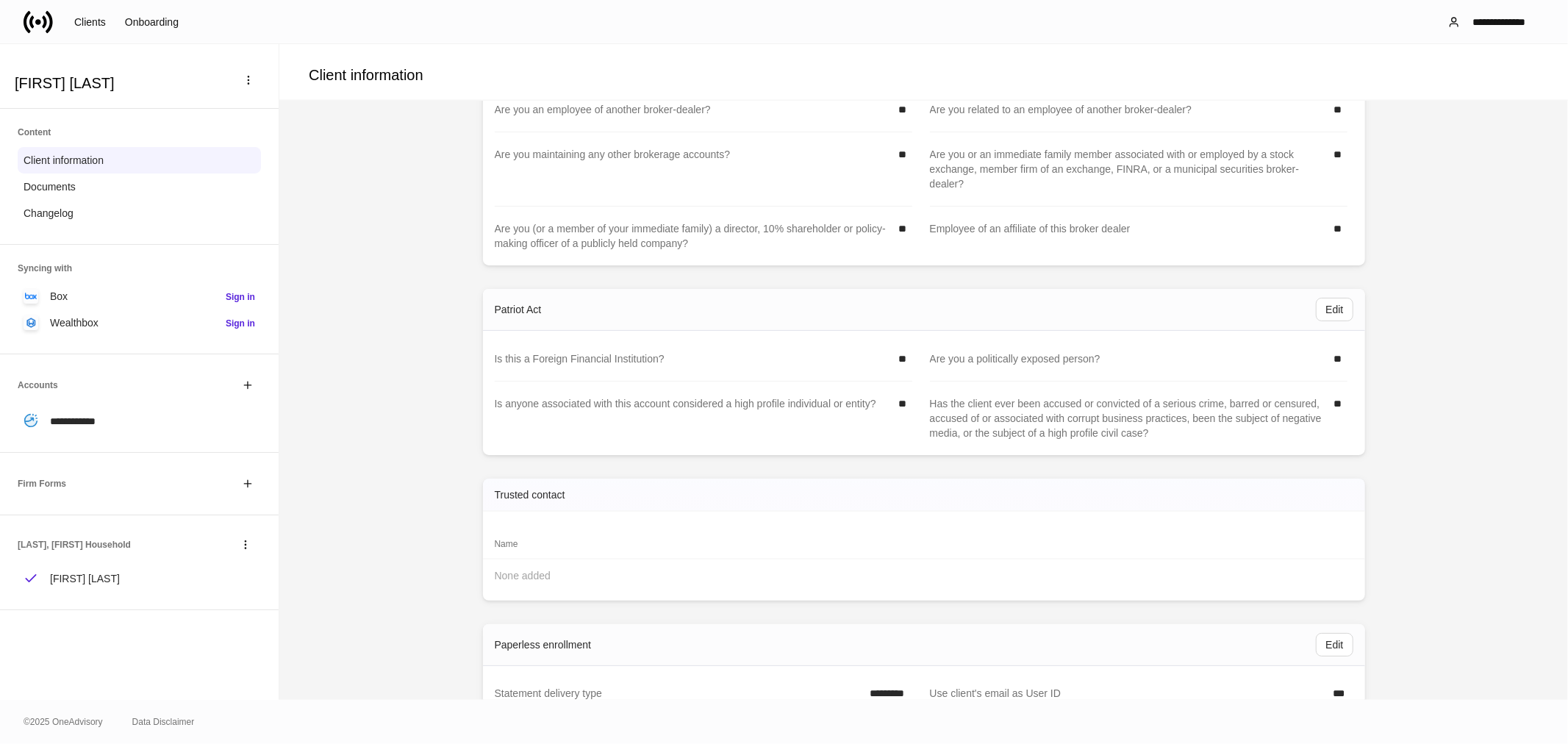 scroll, scrollTop: 1867, scrollLeft: 0, axis: vertical 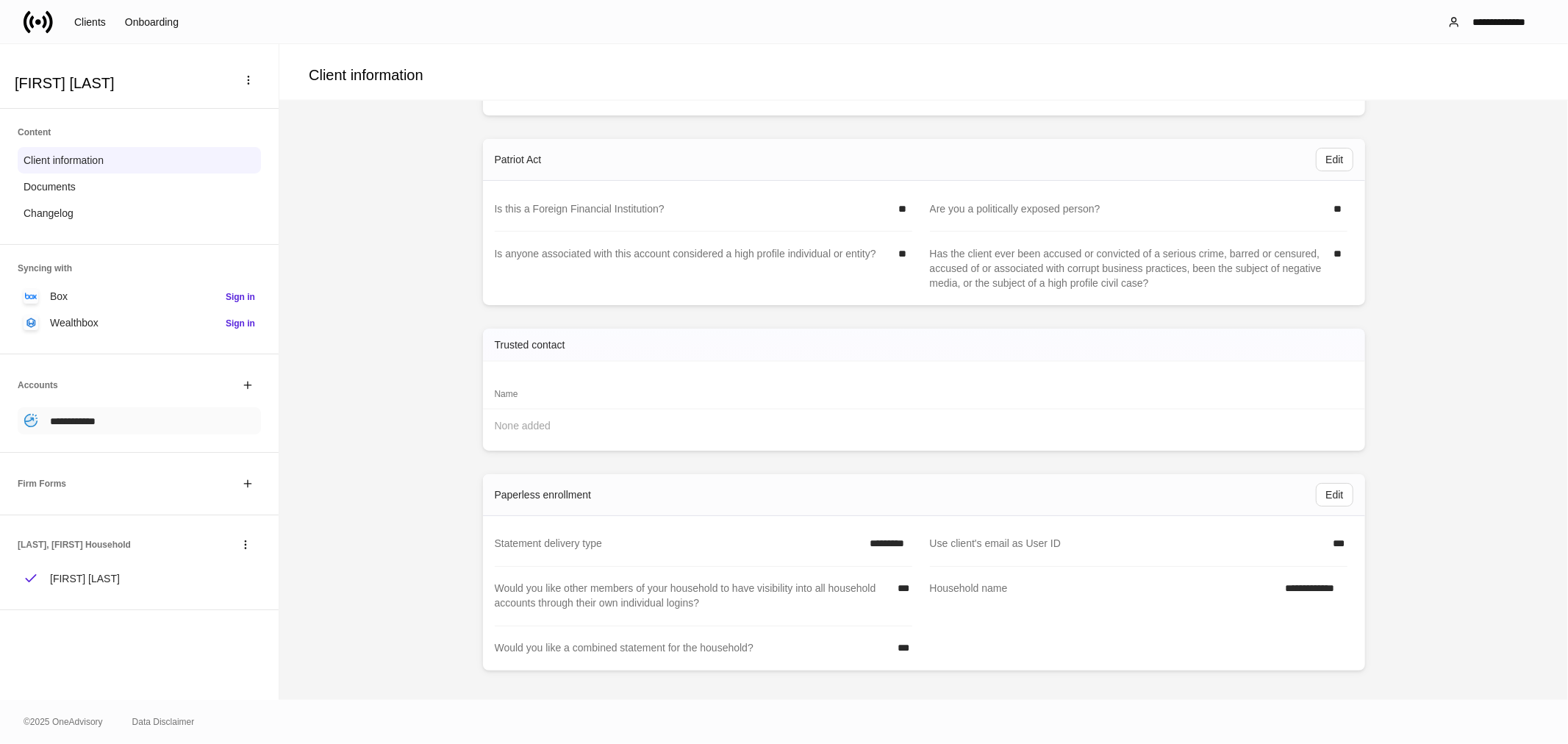 click on "**********" at bounding box center (73, 421) 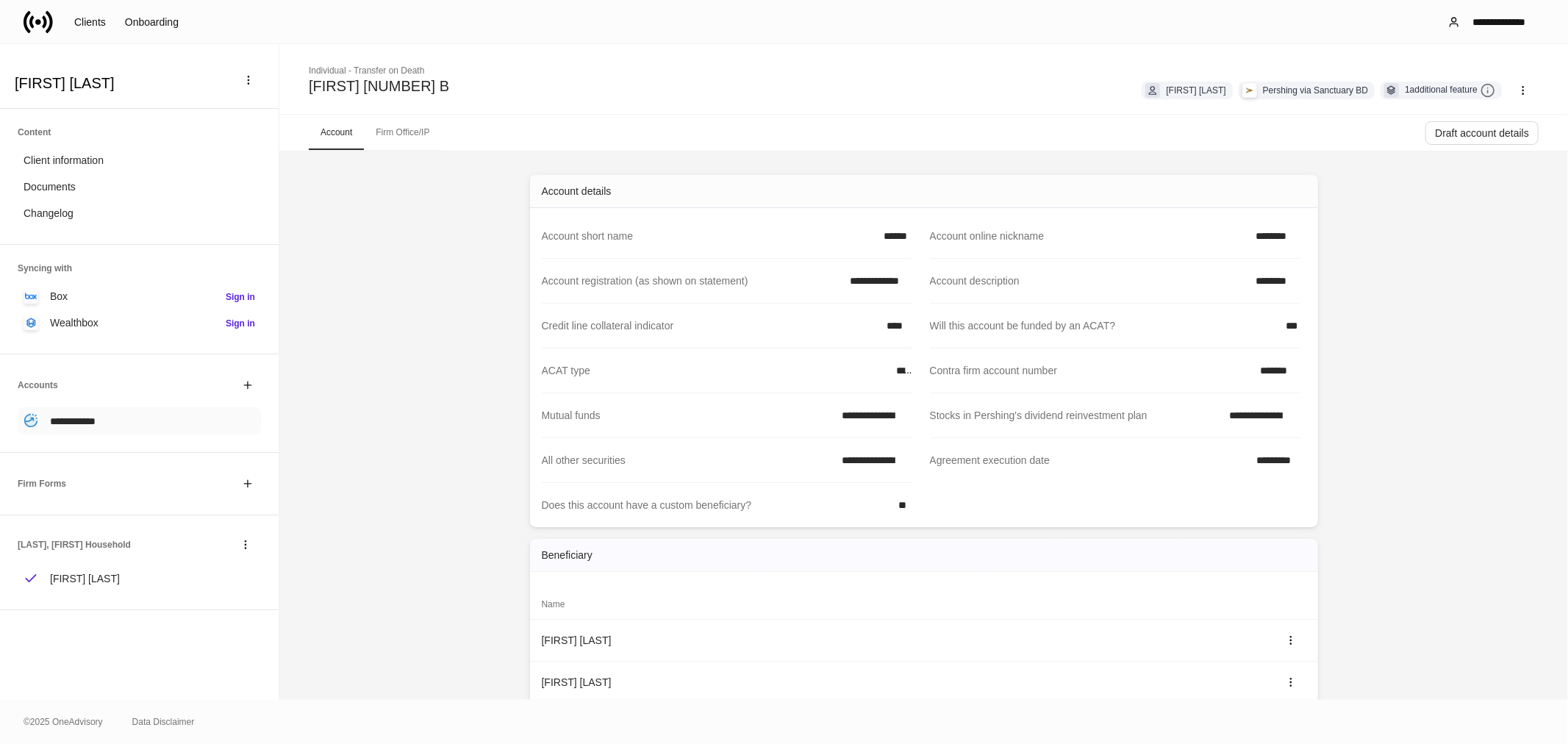 scroll, scrollTop: 0, scrollLeft: 0, axis: both 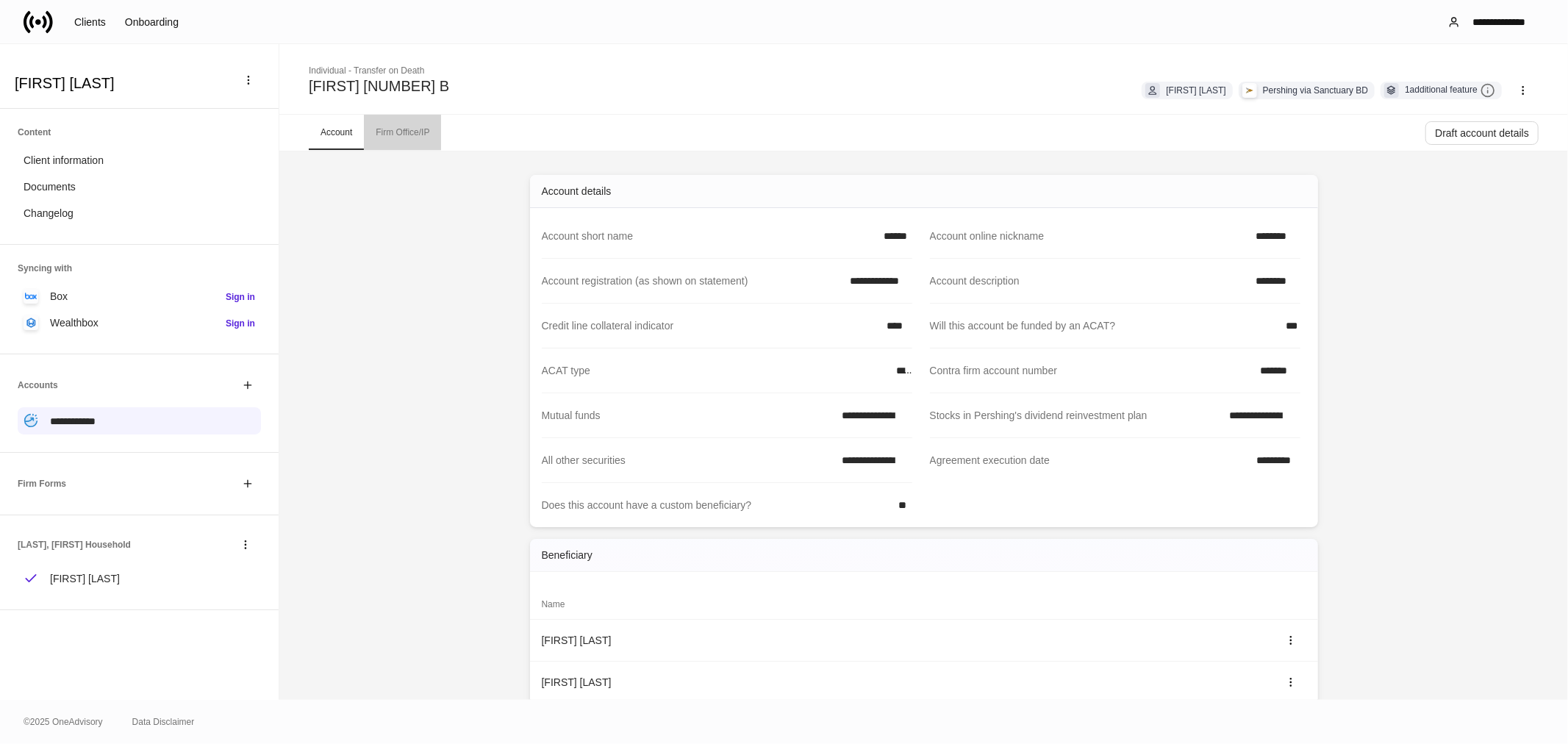 click on "Firm Office/IP" at bounding box center (402, 132) 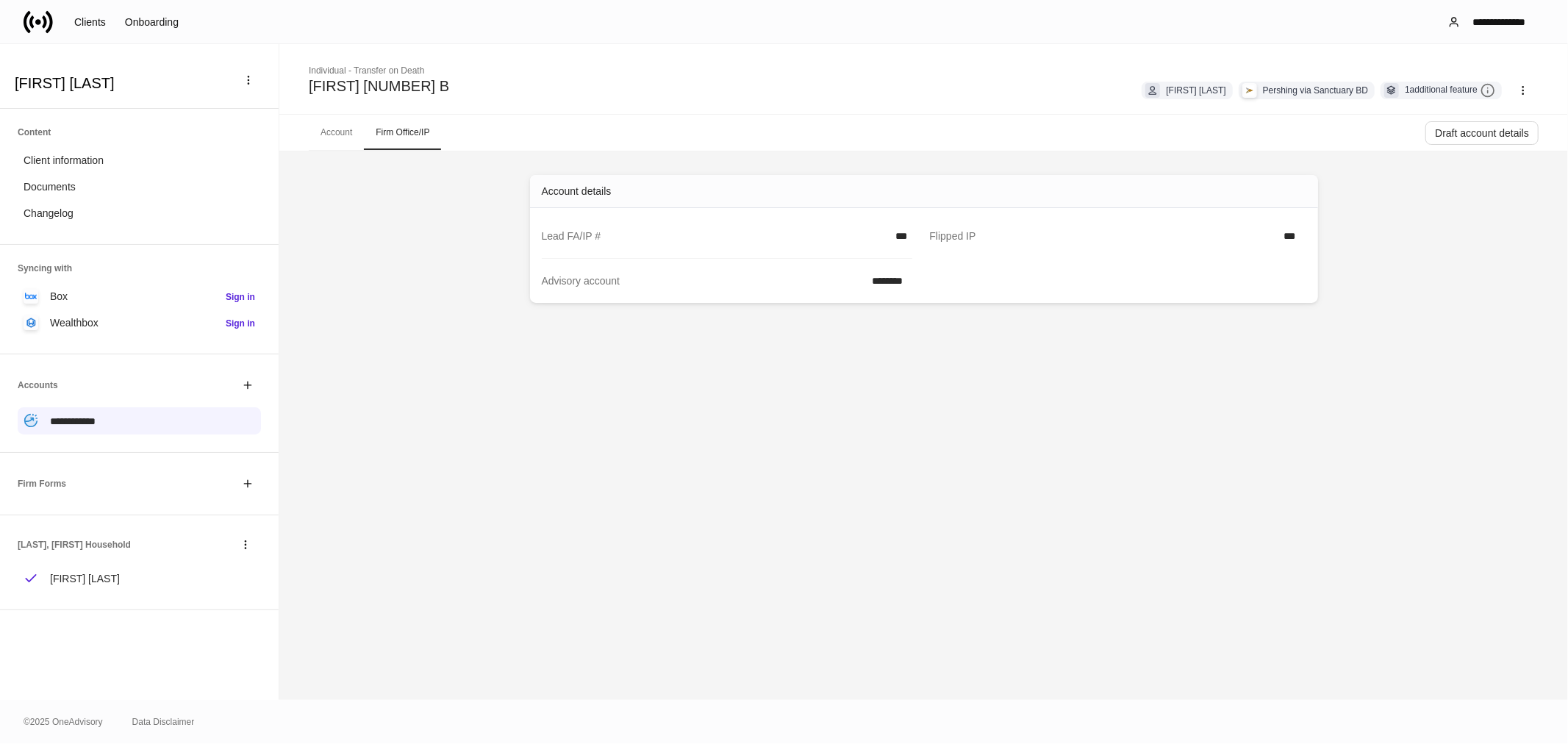 click on "Account details Lead FA/IP # *** Flipped IP *** Advisory account ********" at bounding box center [924, 426] 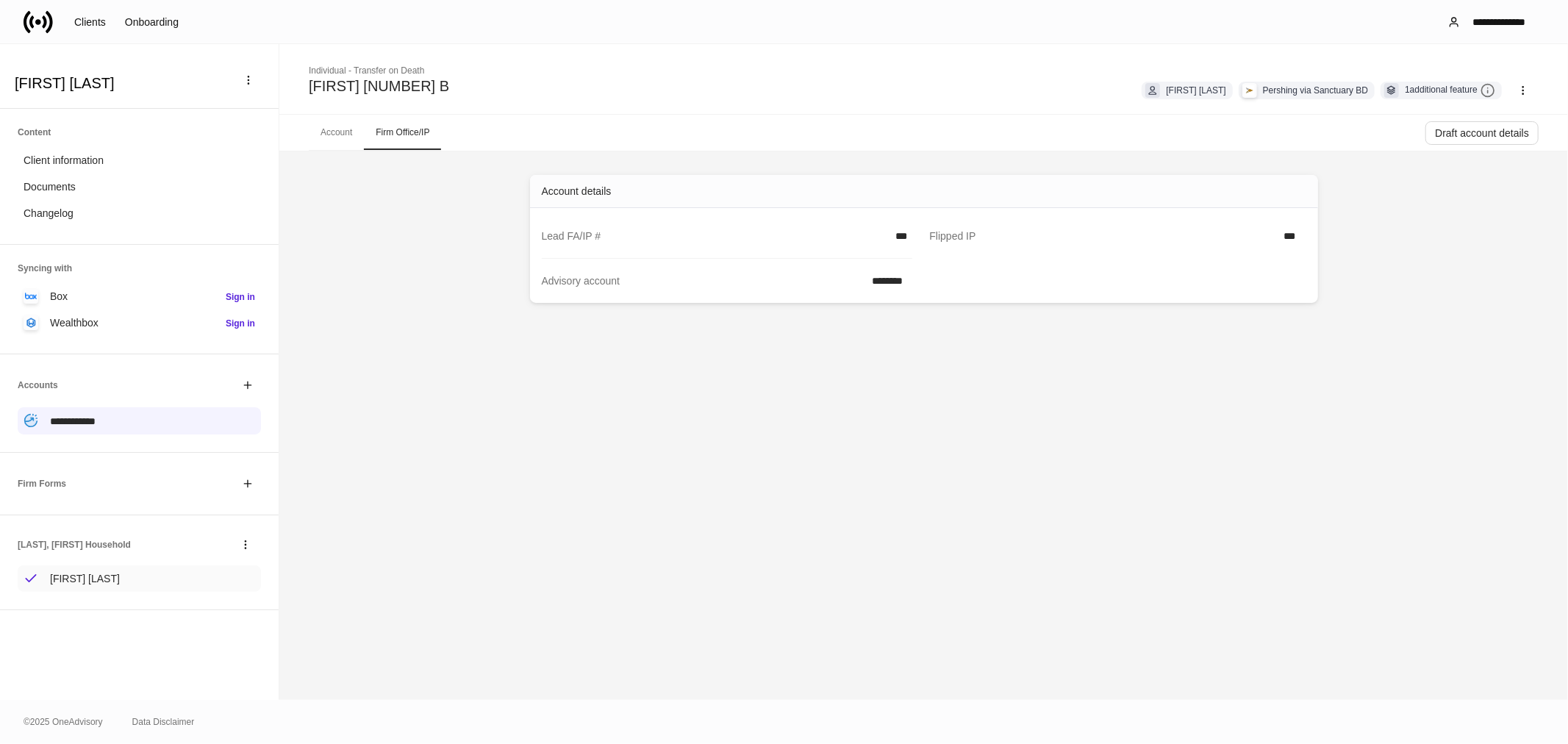 click on "[FIRST] [LAST]" at bounding box center (85, 579) 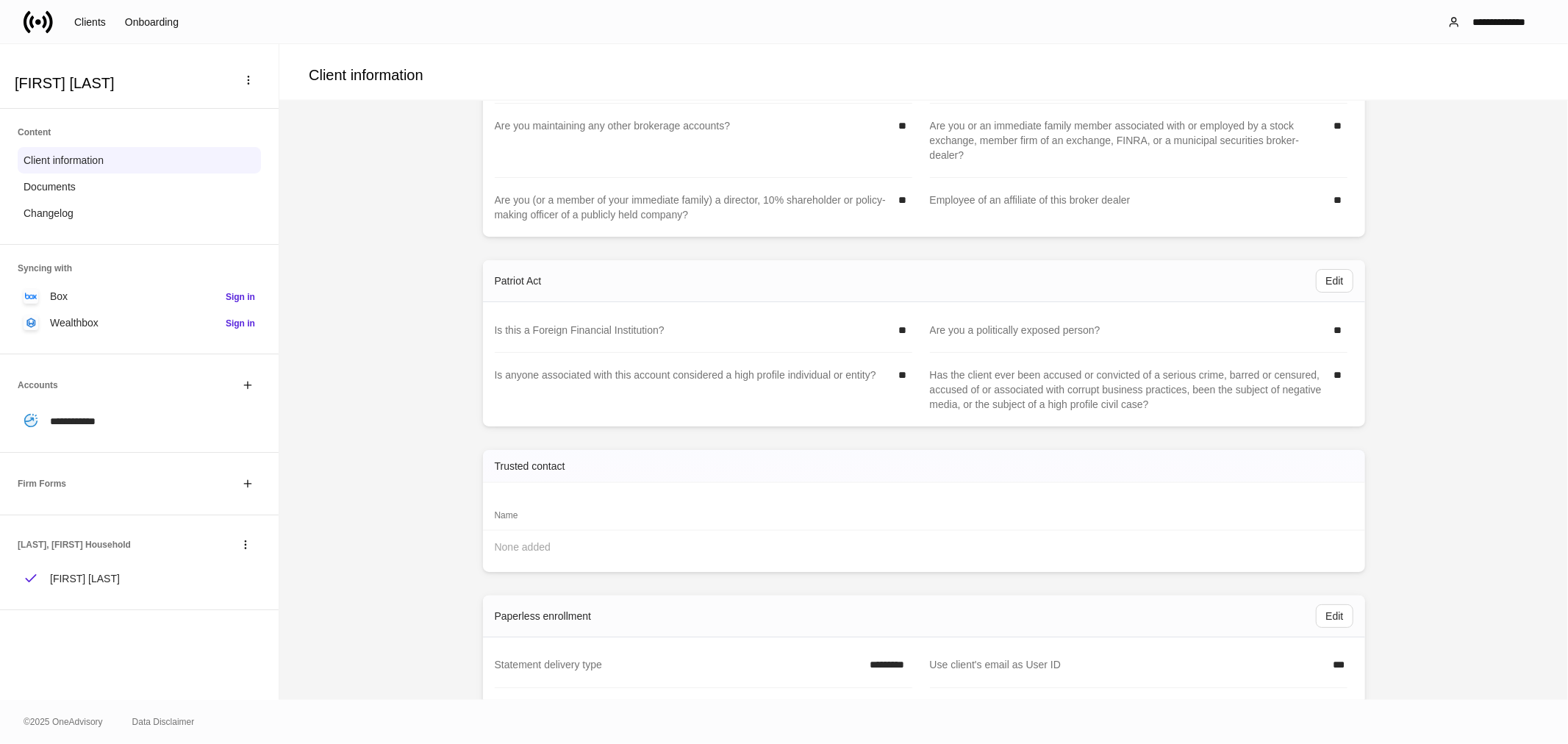 scroll, scrollTop: 1867, scrollLeft: 0, axis: vertical 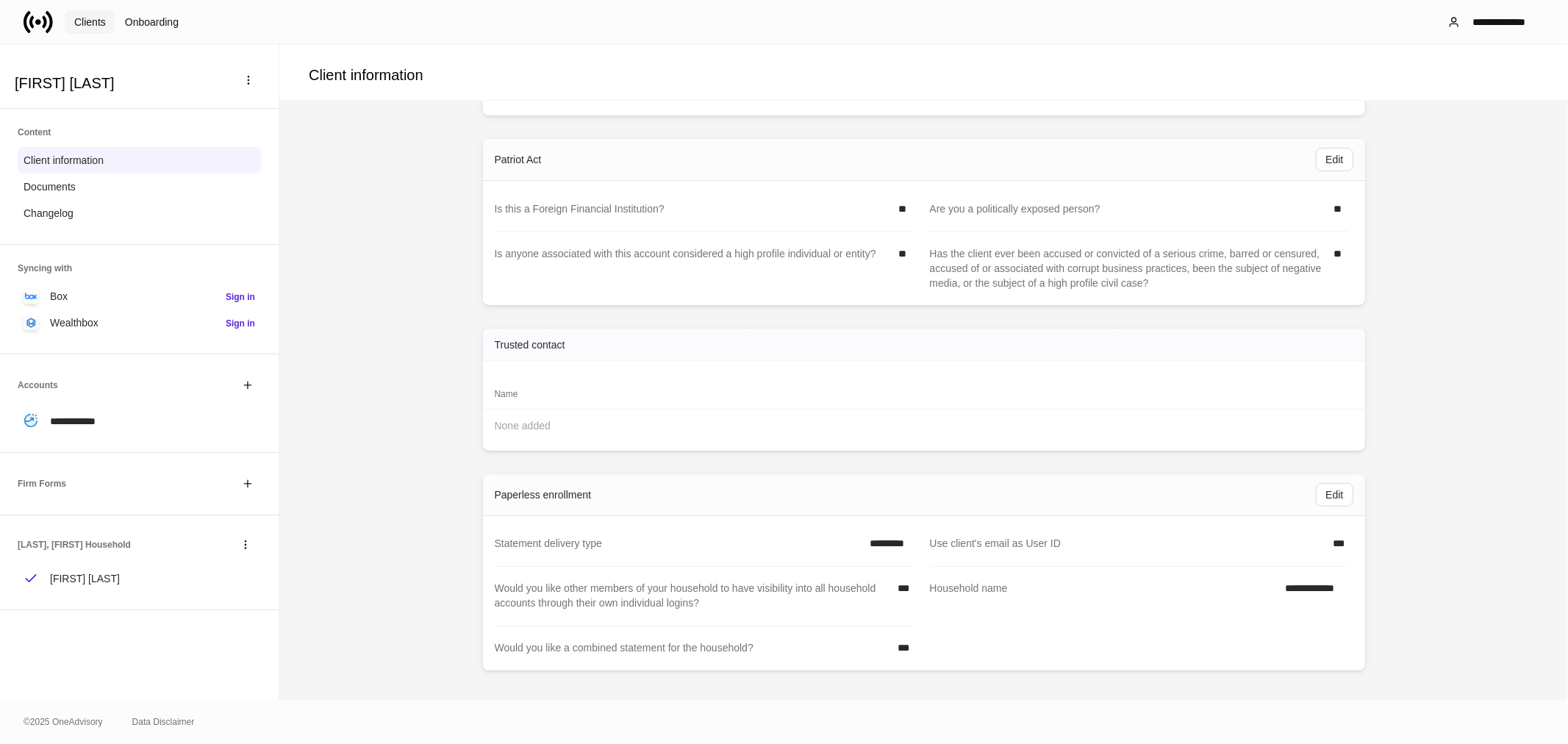click on "Clients" at bounding box center (90, 22) 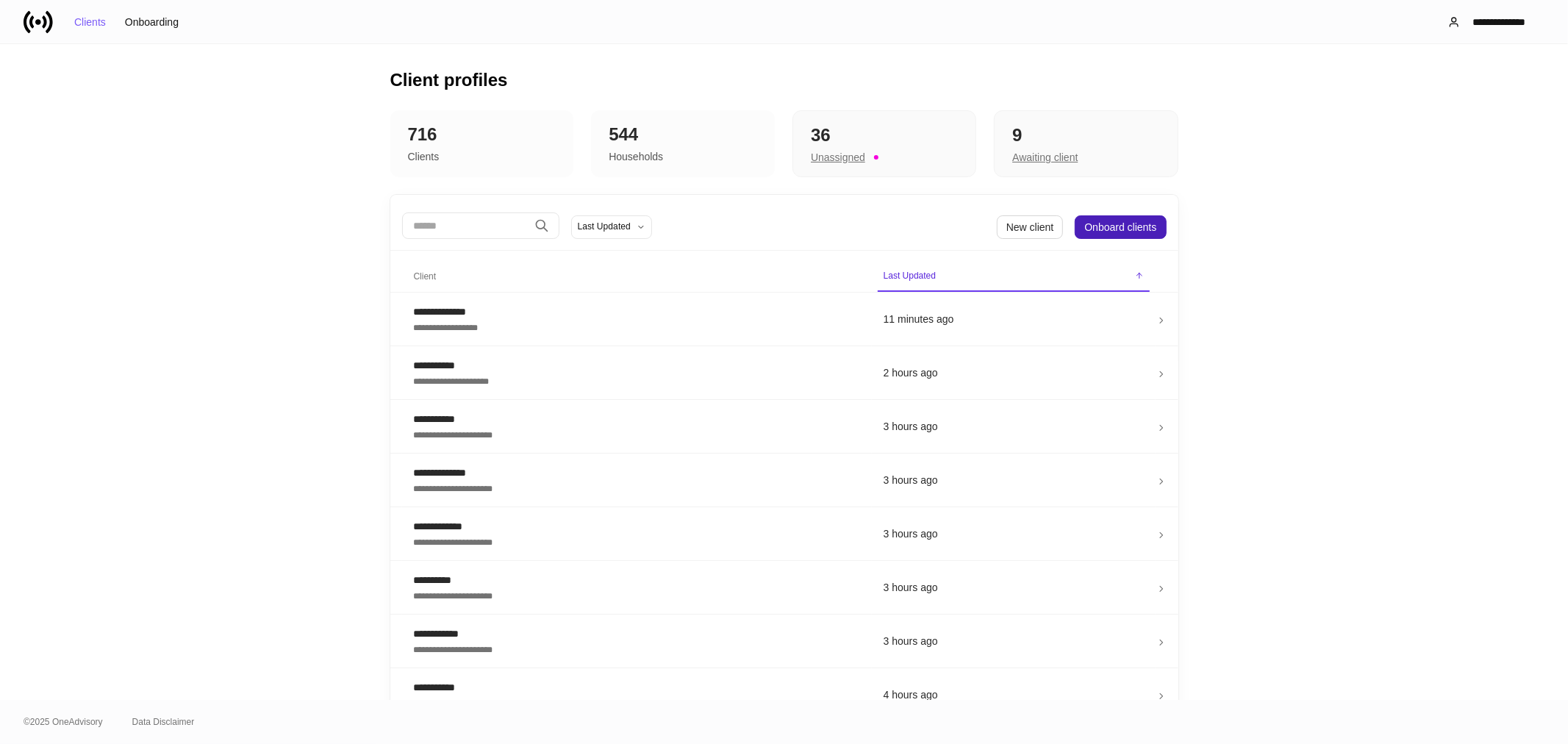click on "Onboard clients" at bounding box center [1120, 227] 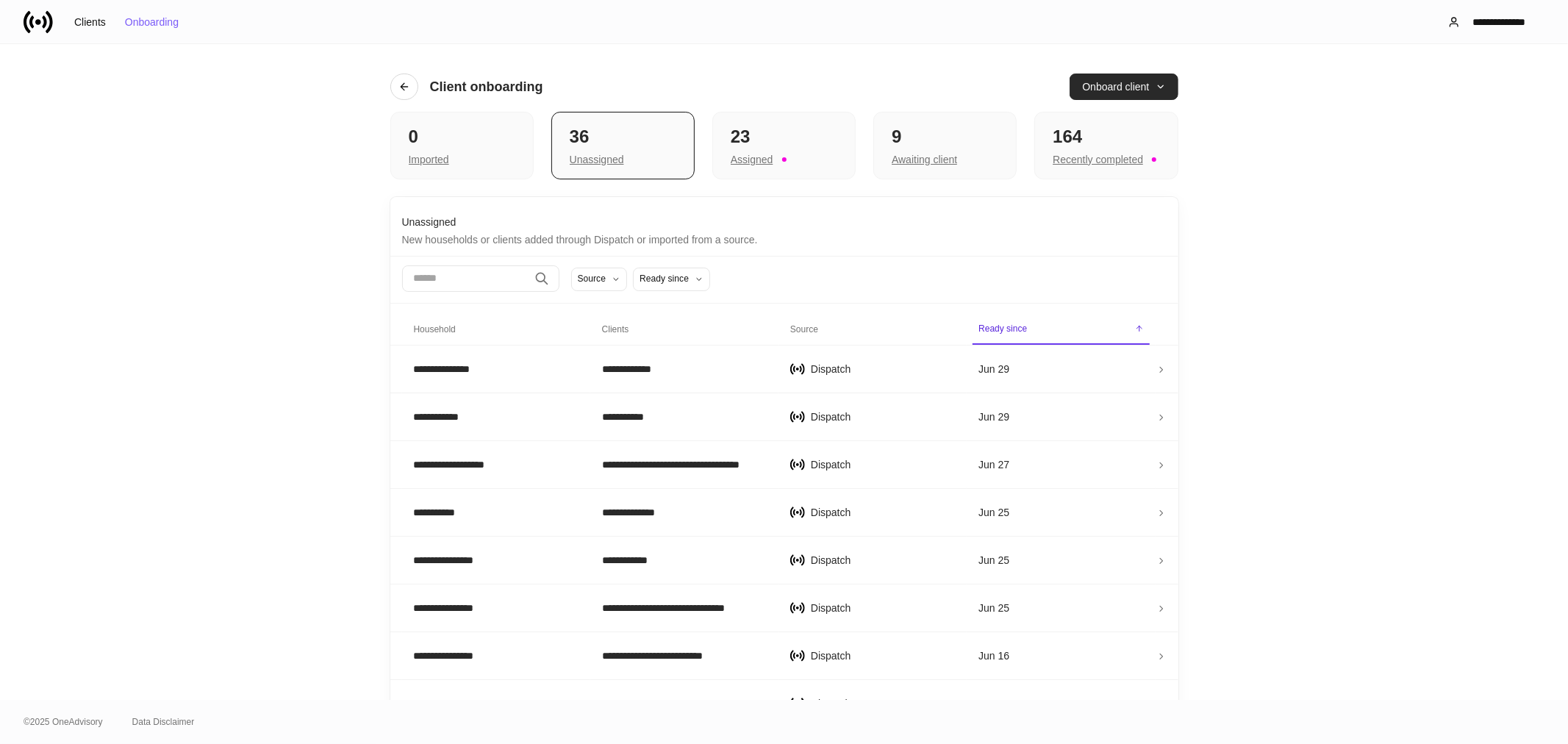 click on "Onboard client" at bounding box center (1123, 87) 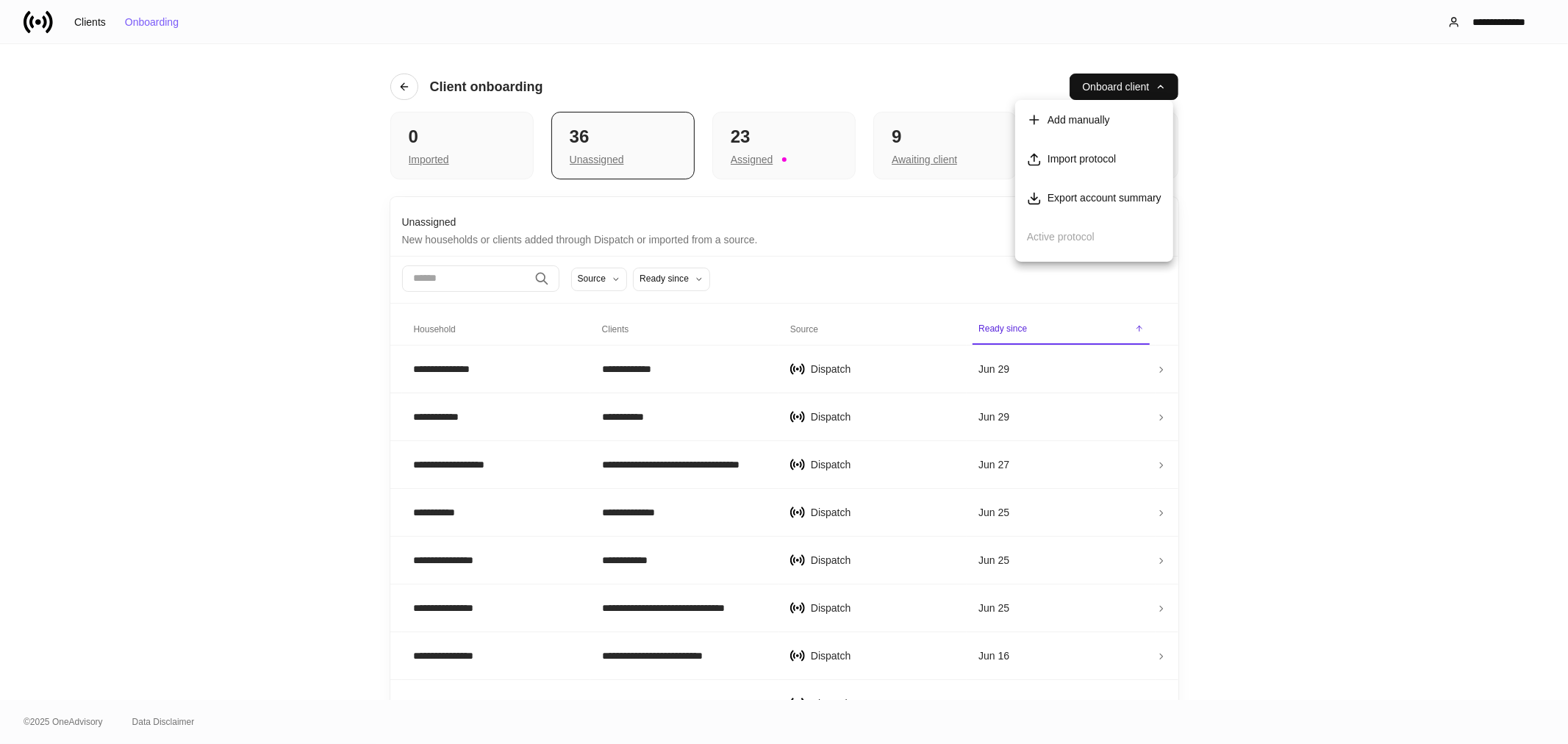 click on "Export account summary" at bounding box center [1104, 198] 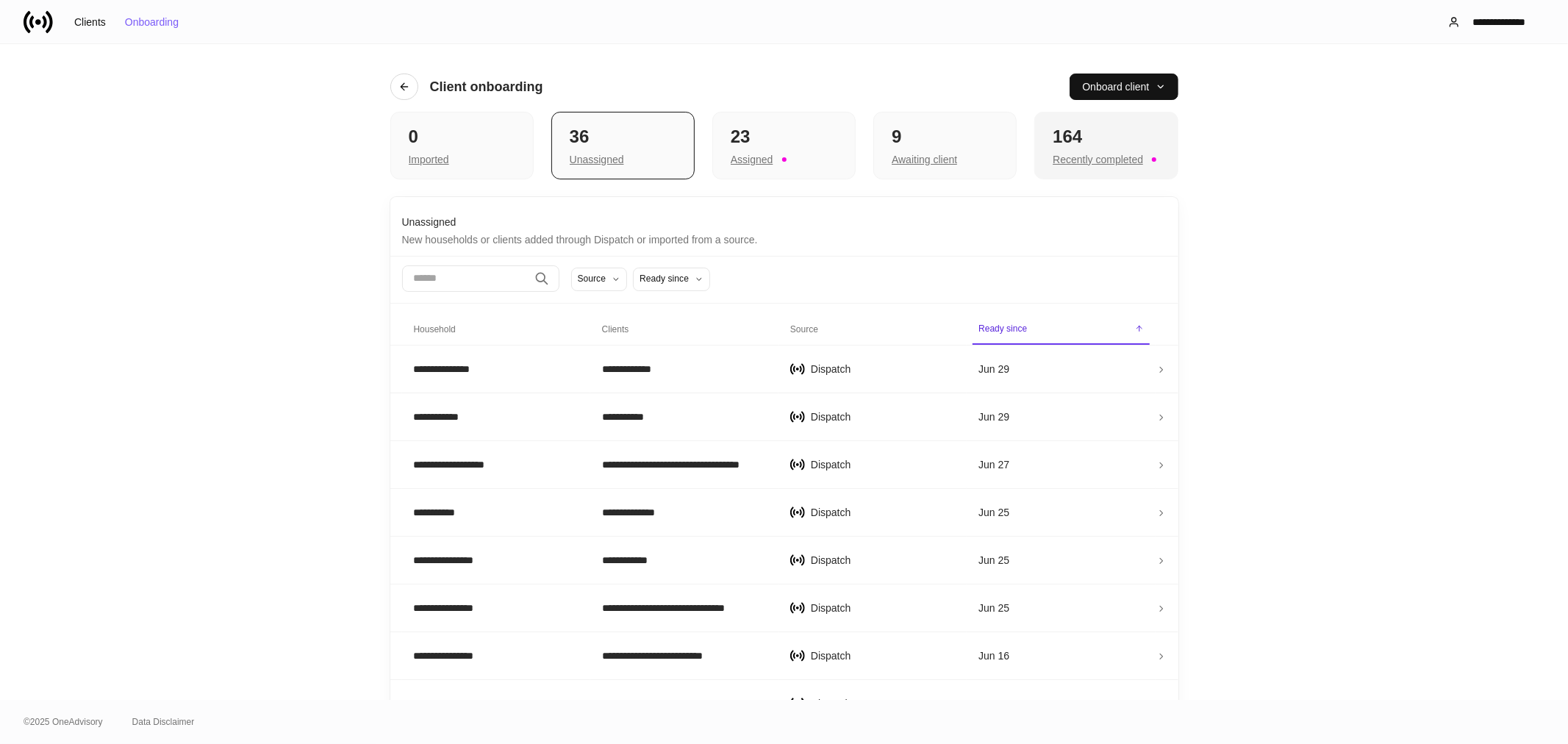click on "164" at bounding box center (1106, 137) 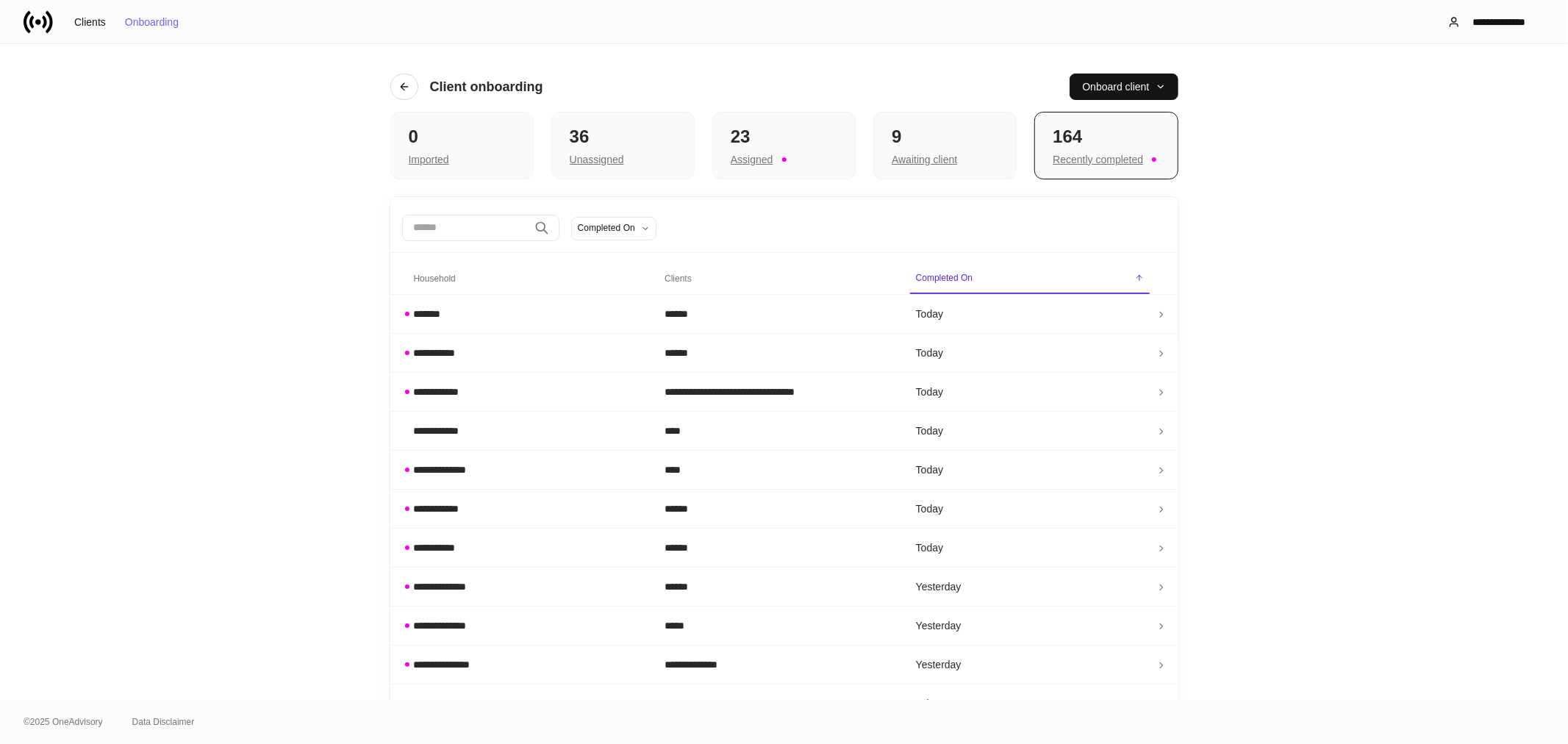 click at bounding box center [465, 228] 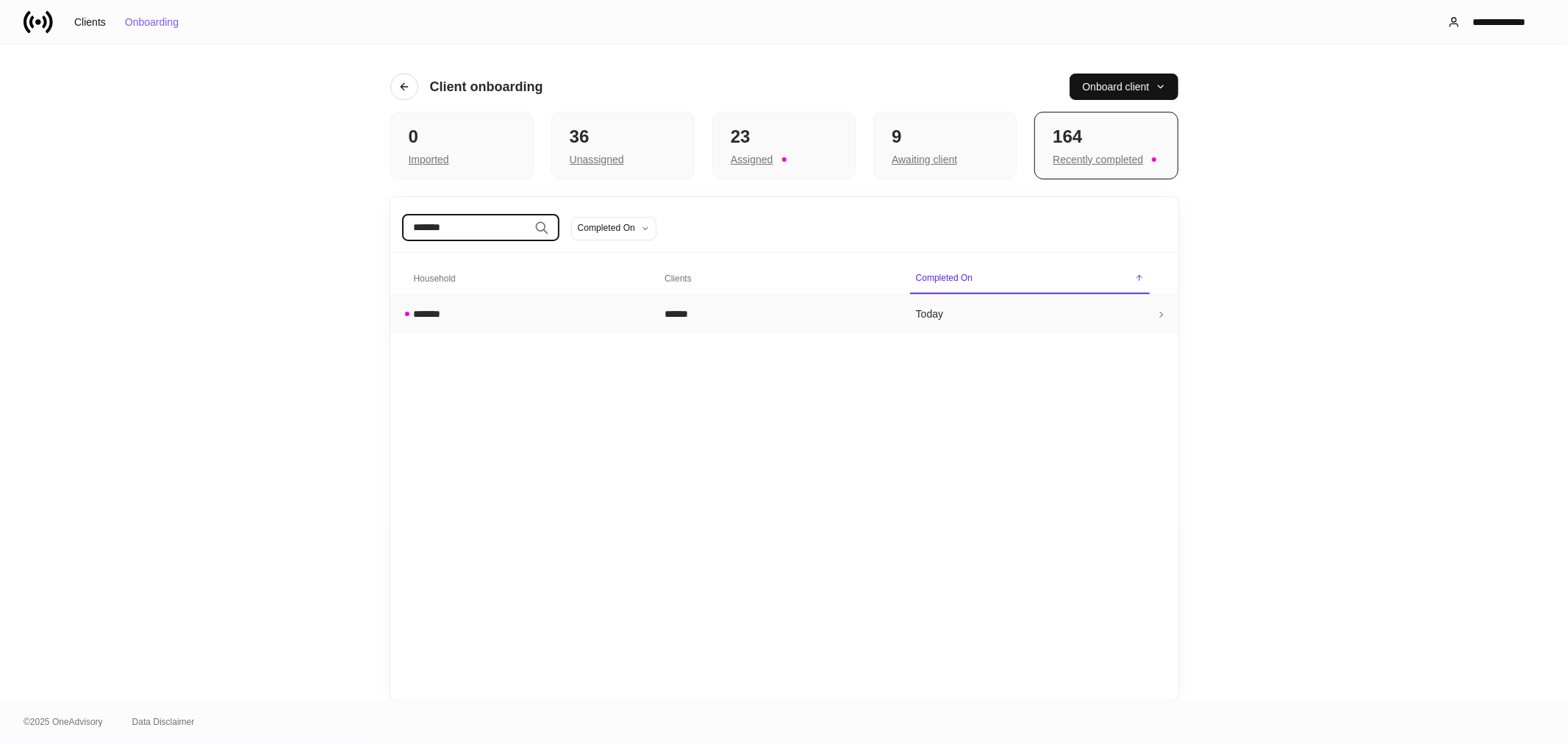 type on "*******" 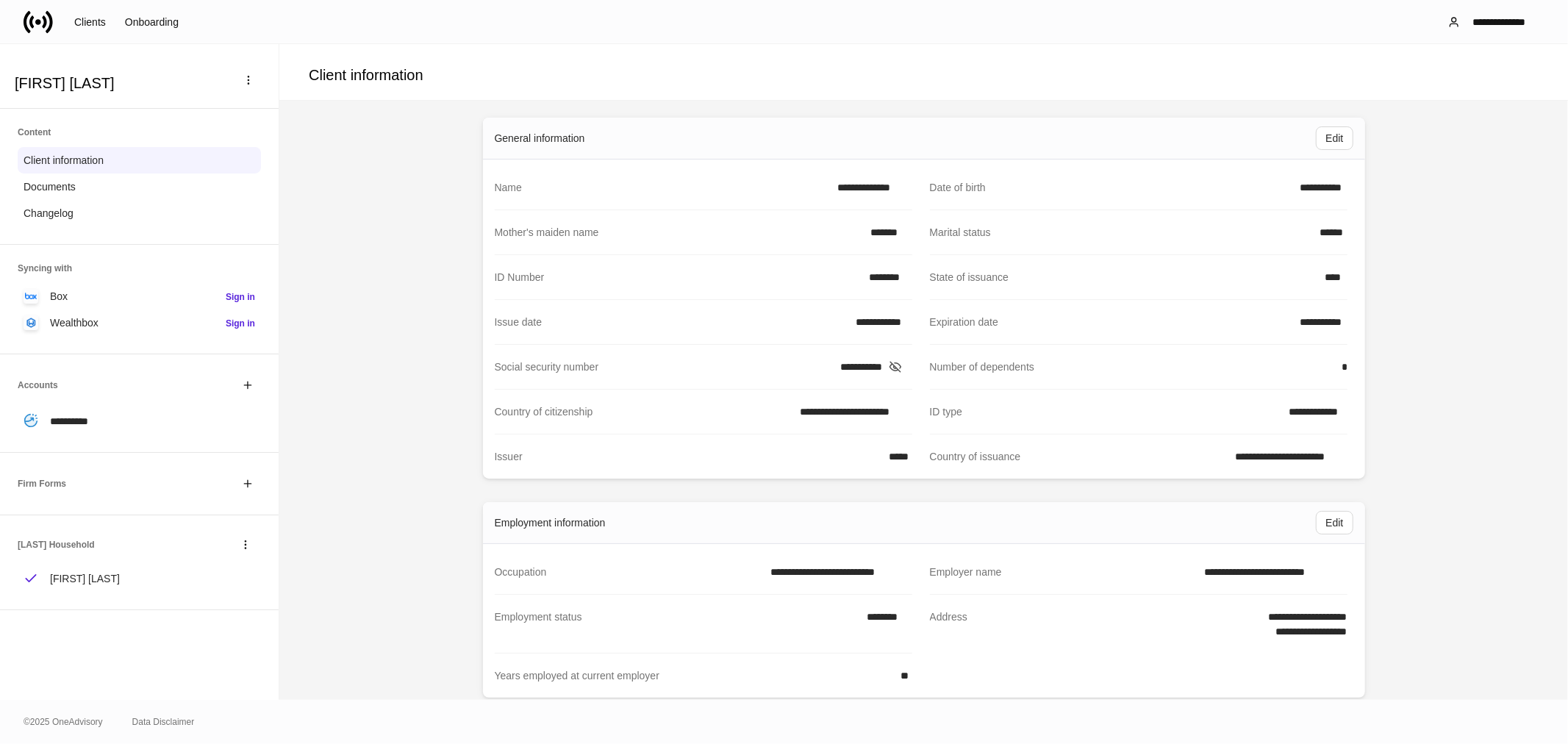scroll, scrollTop: 0, scrollLeft: 0, axis: both 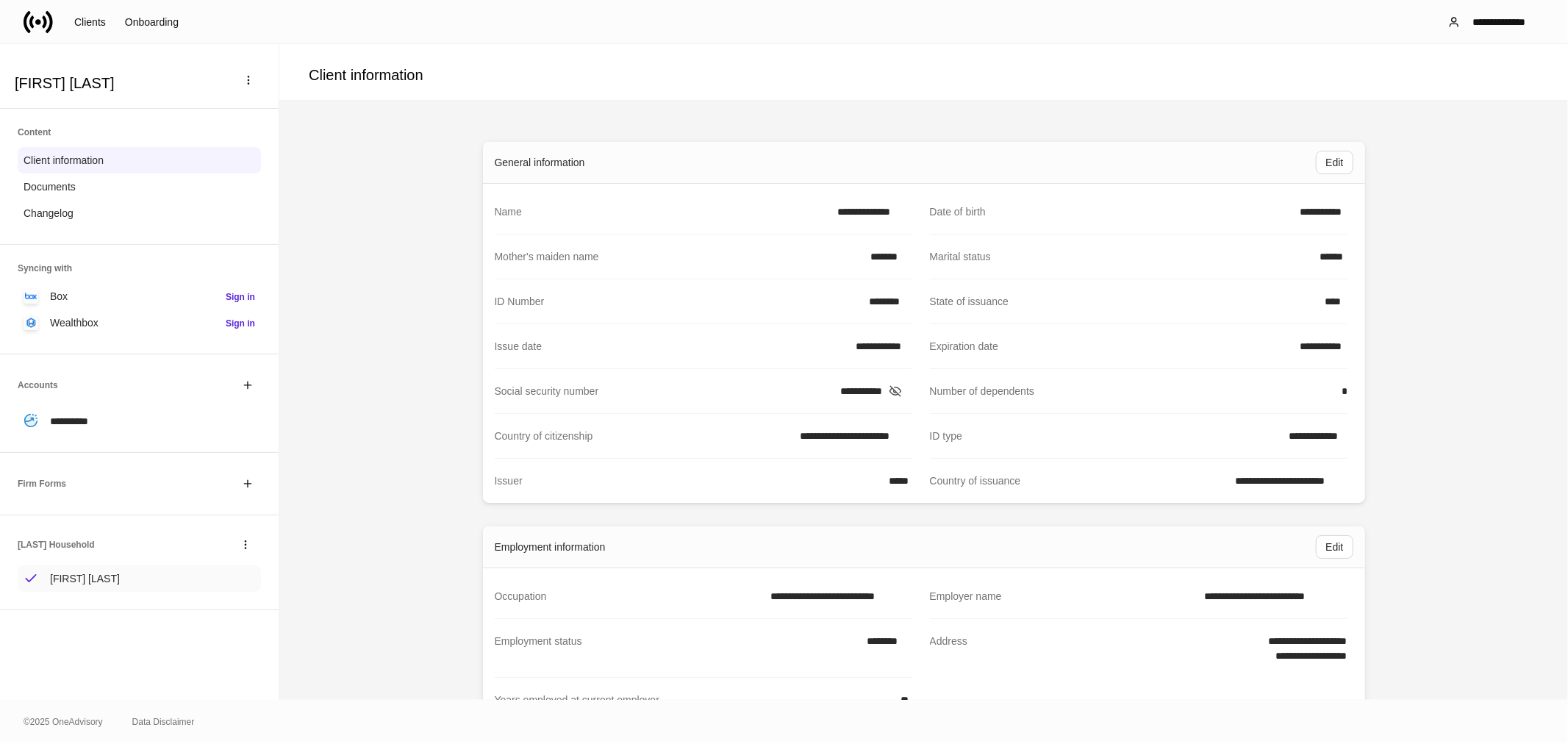 click on "[FIRST] [LAST]" at bounding box center (139, 579) 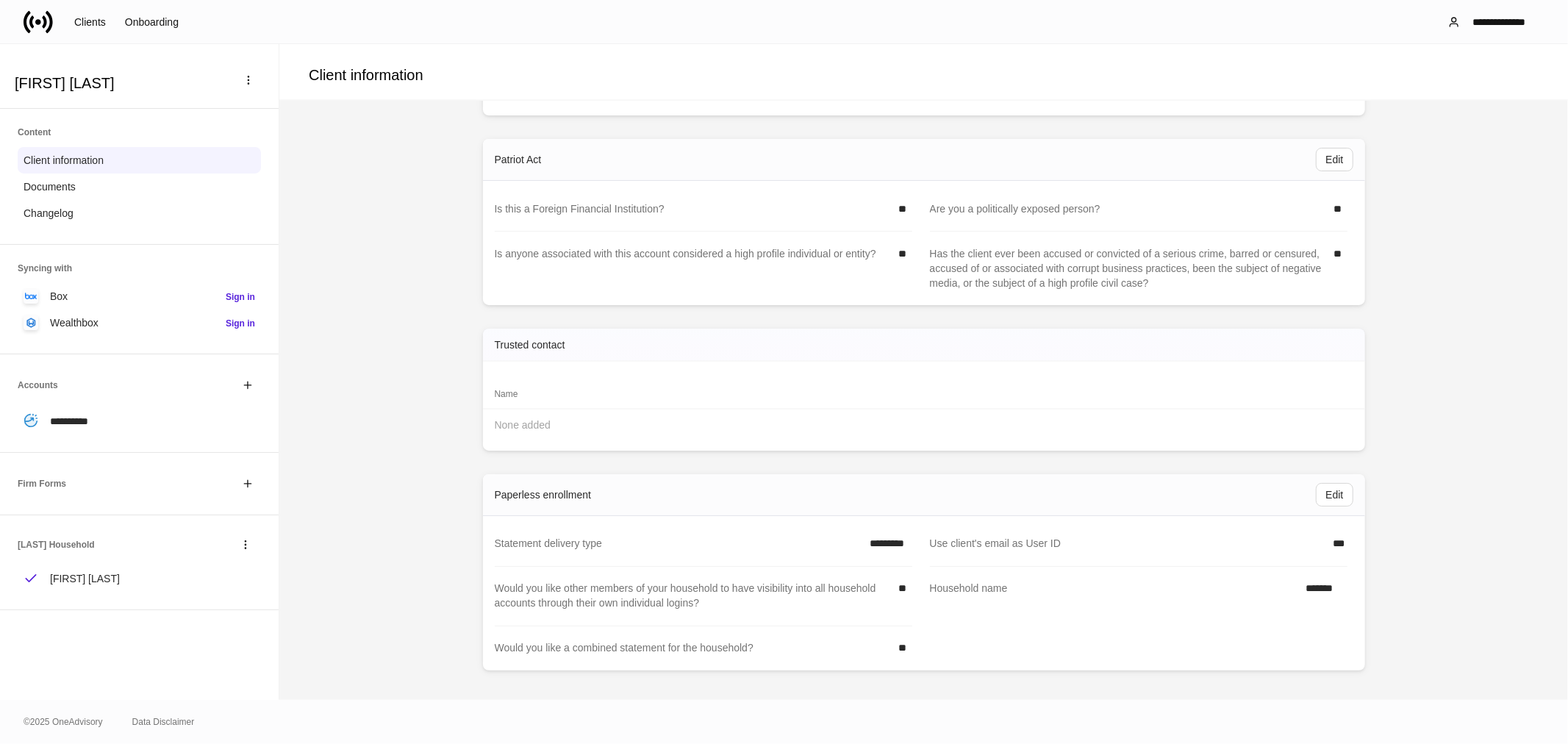 scroll, scrollTop: 1971, scrollLeft: 0, axis: vertical 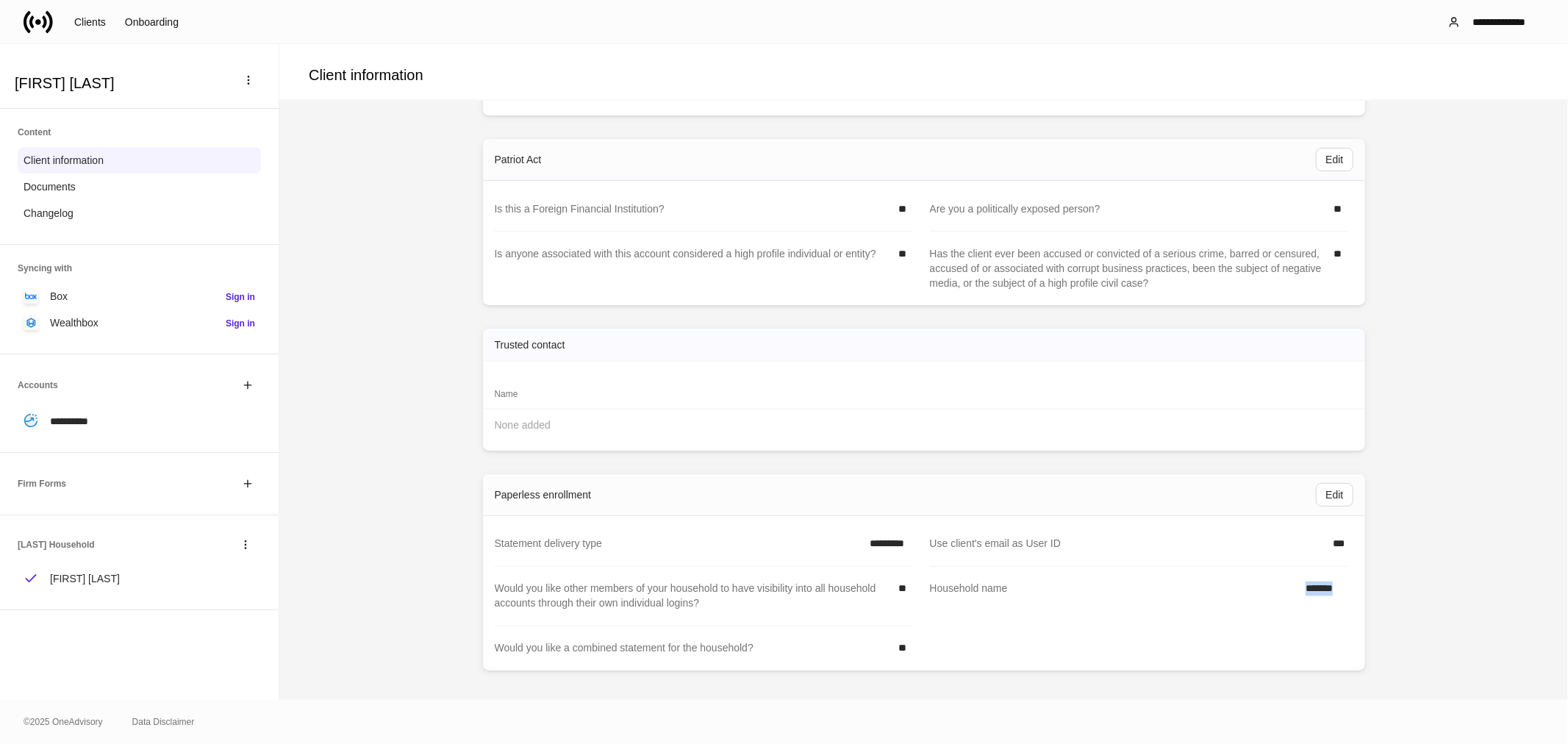 drag, startPoint x: 1275, startPoint y: 593, endPoint x: 1348, endPoint y: 592, distance: 73.007 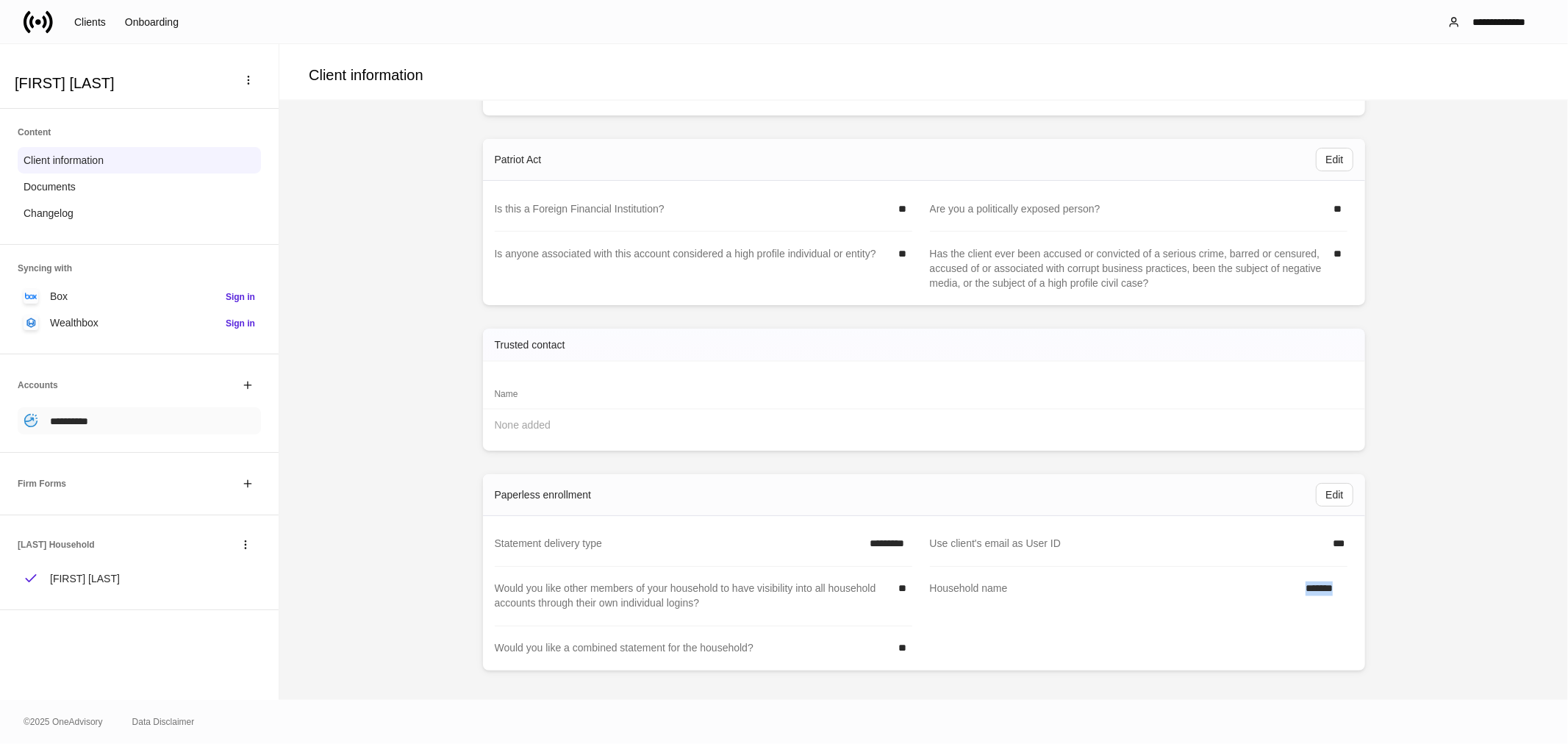 click on "**********" at bounding box center (56, 421) 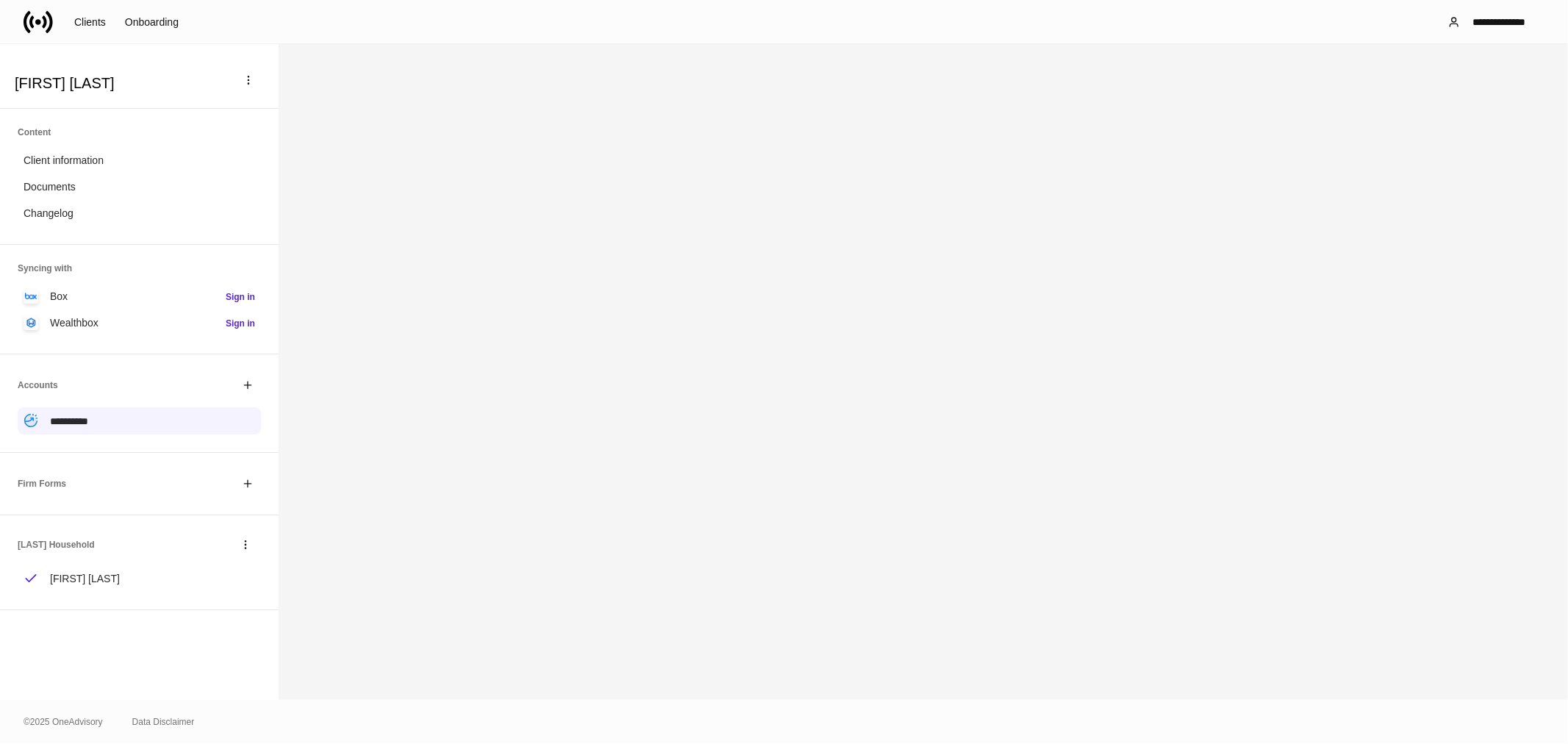 scroll, scrollTop: 0, scrollLeft: 0, axis: both 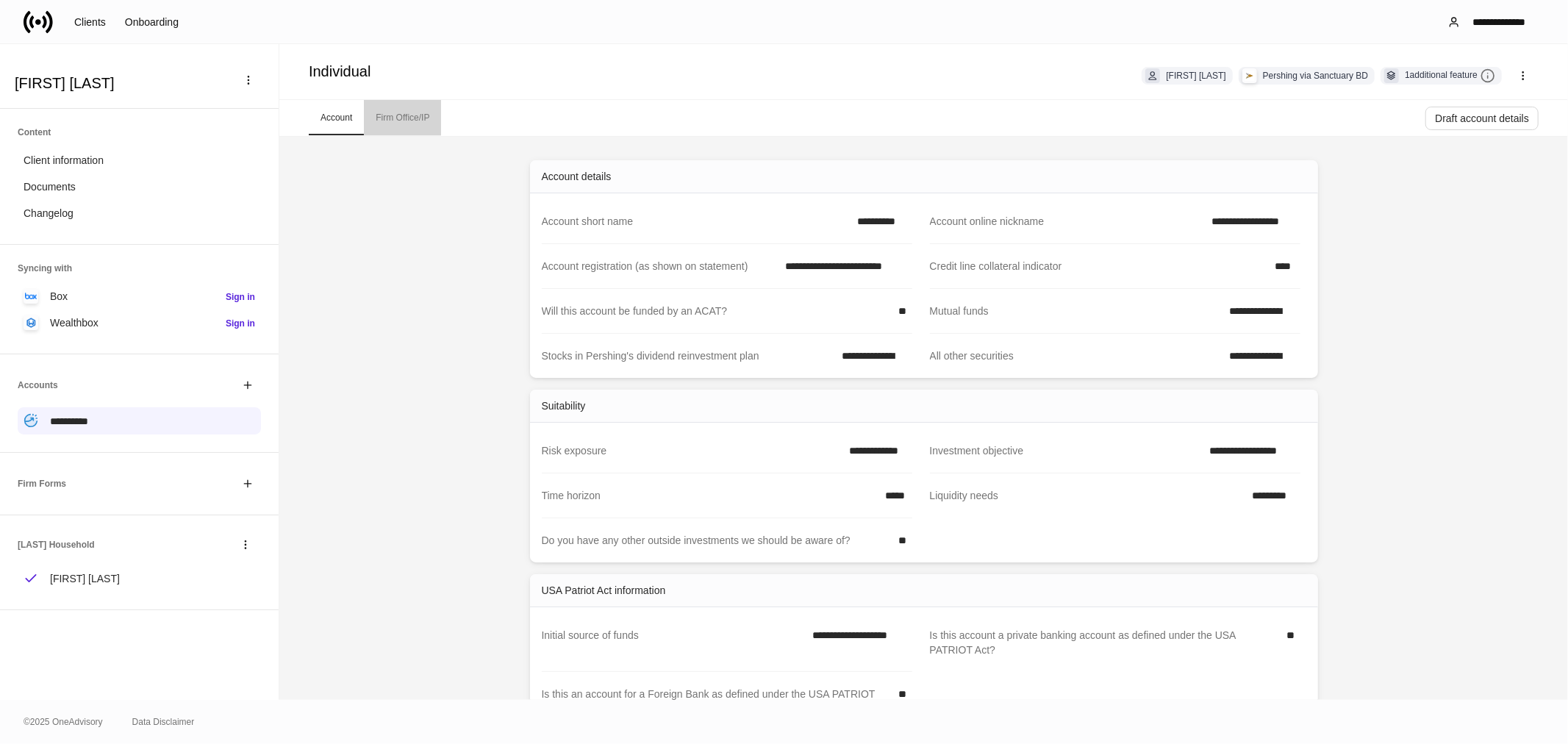 click on "Firm Office/IP" at bounding box center [402, 118] 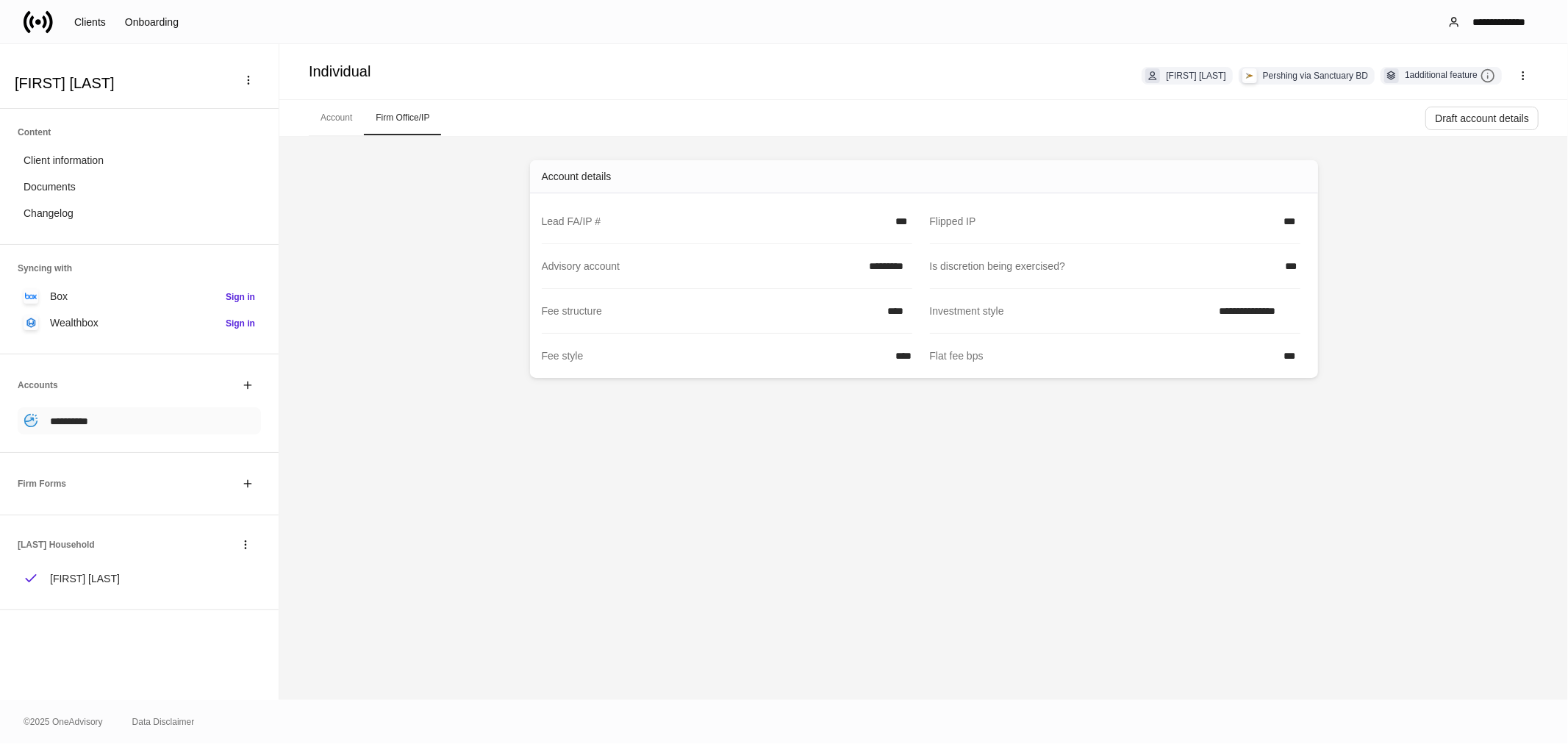 click on "**********" at bounding box center (69, 421) 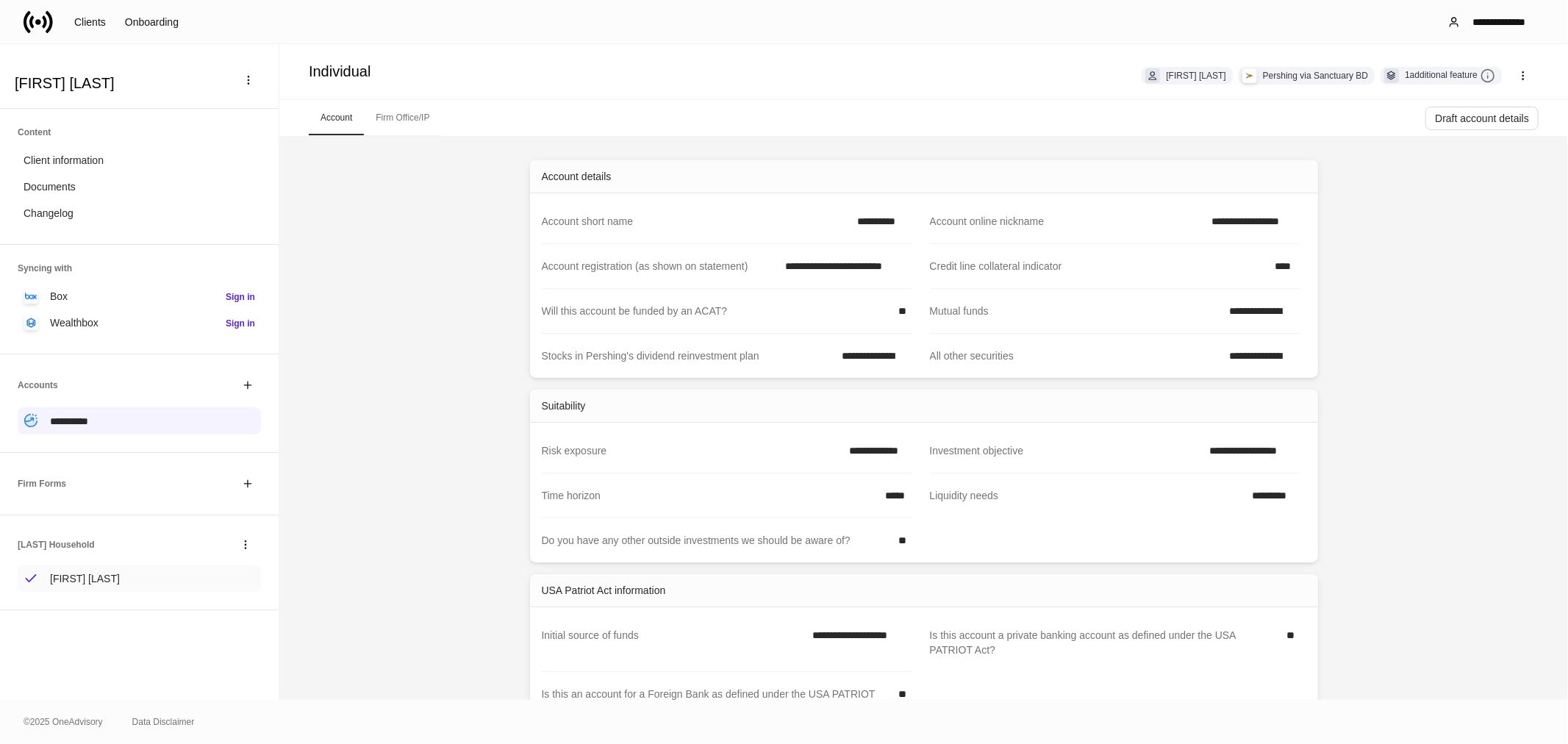click on "[FIRST] [LAST]" at bounding box center [85, 579] 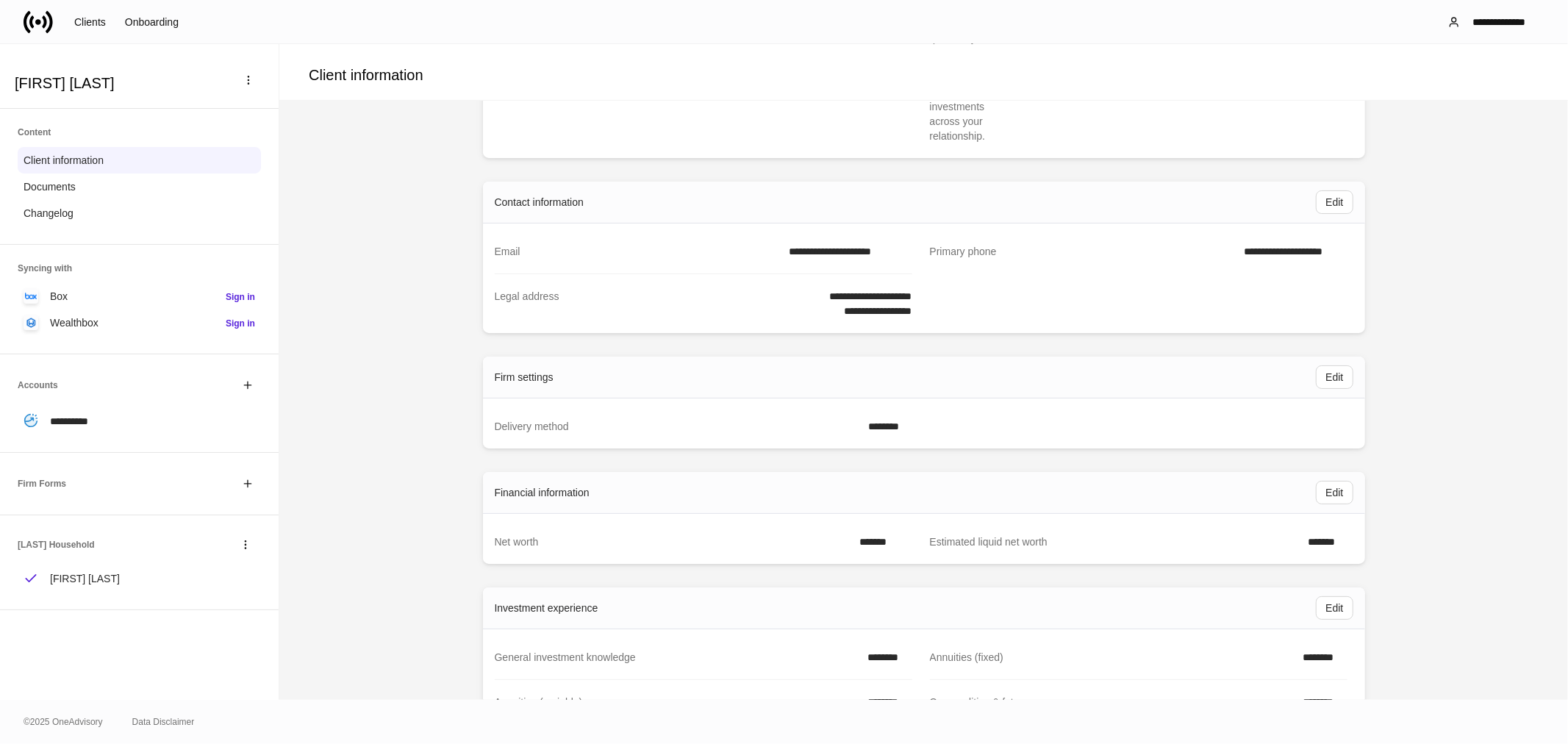 scroll, scrollTop: 980, scrollLeft: 0, axis: vertical 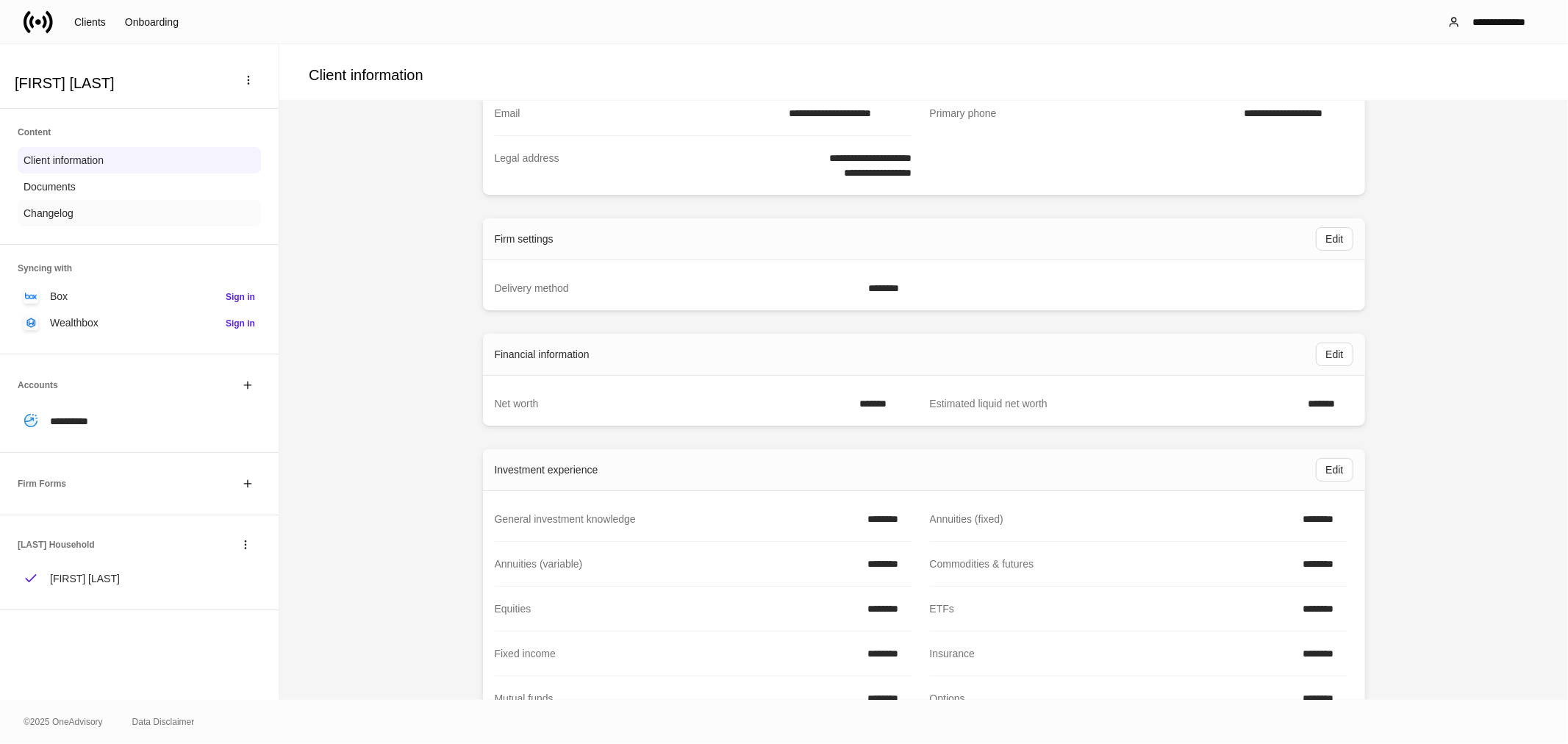 click on "Changelog" at bounding box center (49, 213) 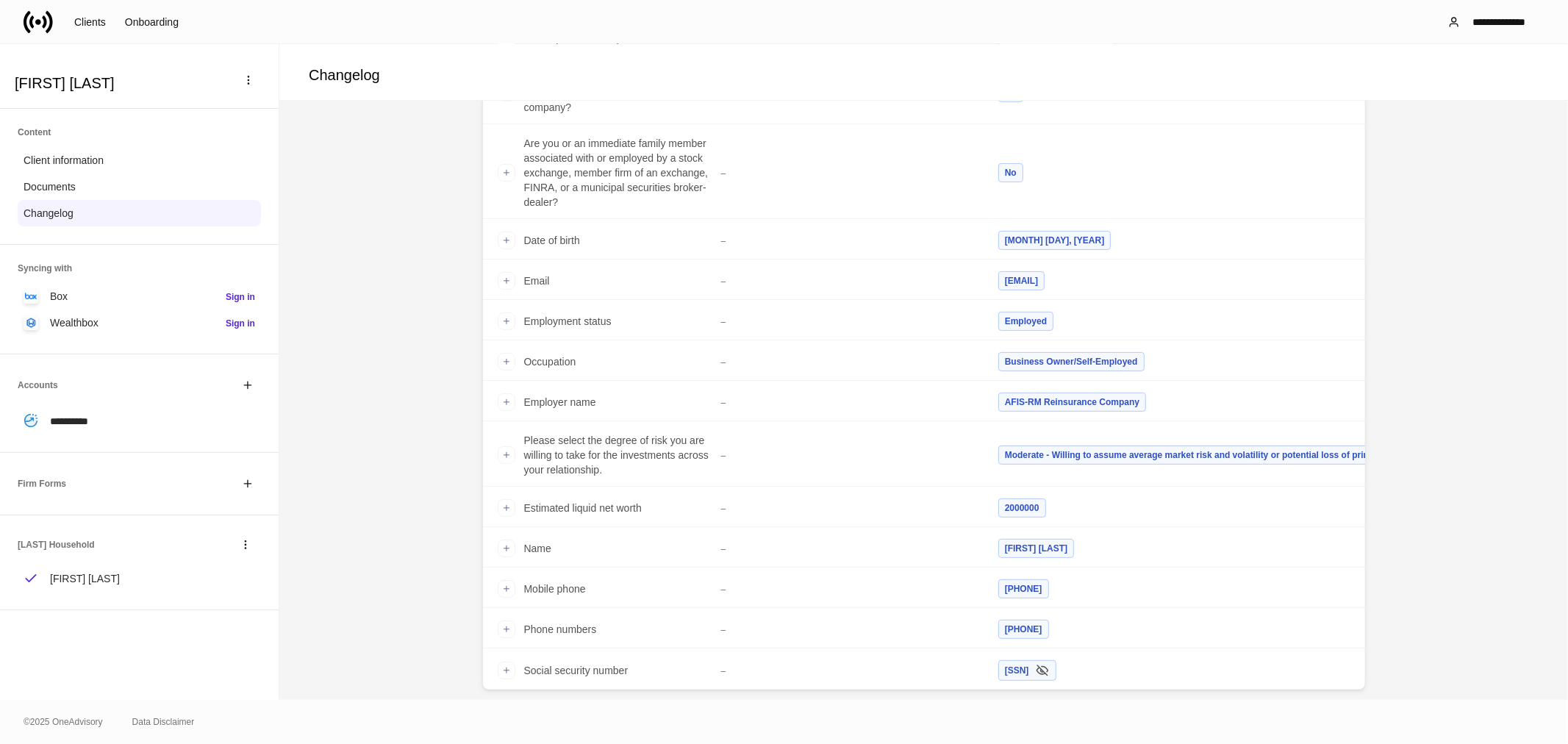 scroll, scrollTop: 354, scrollLeft: 0, axis: vertical 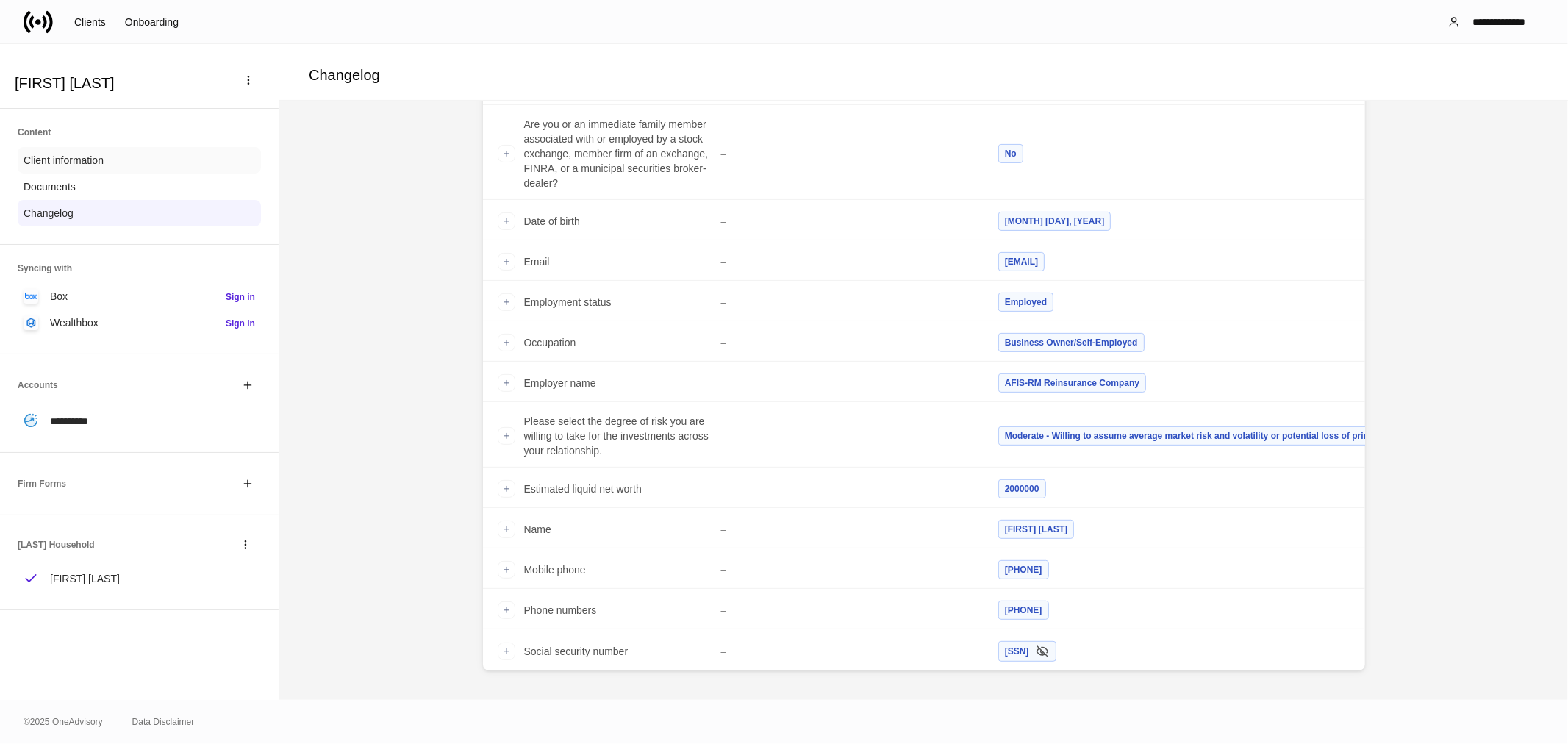 click on "Client information" at bounding box center (63, 160) 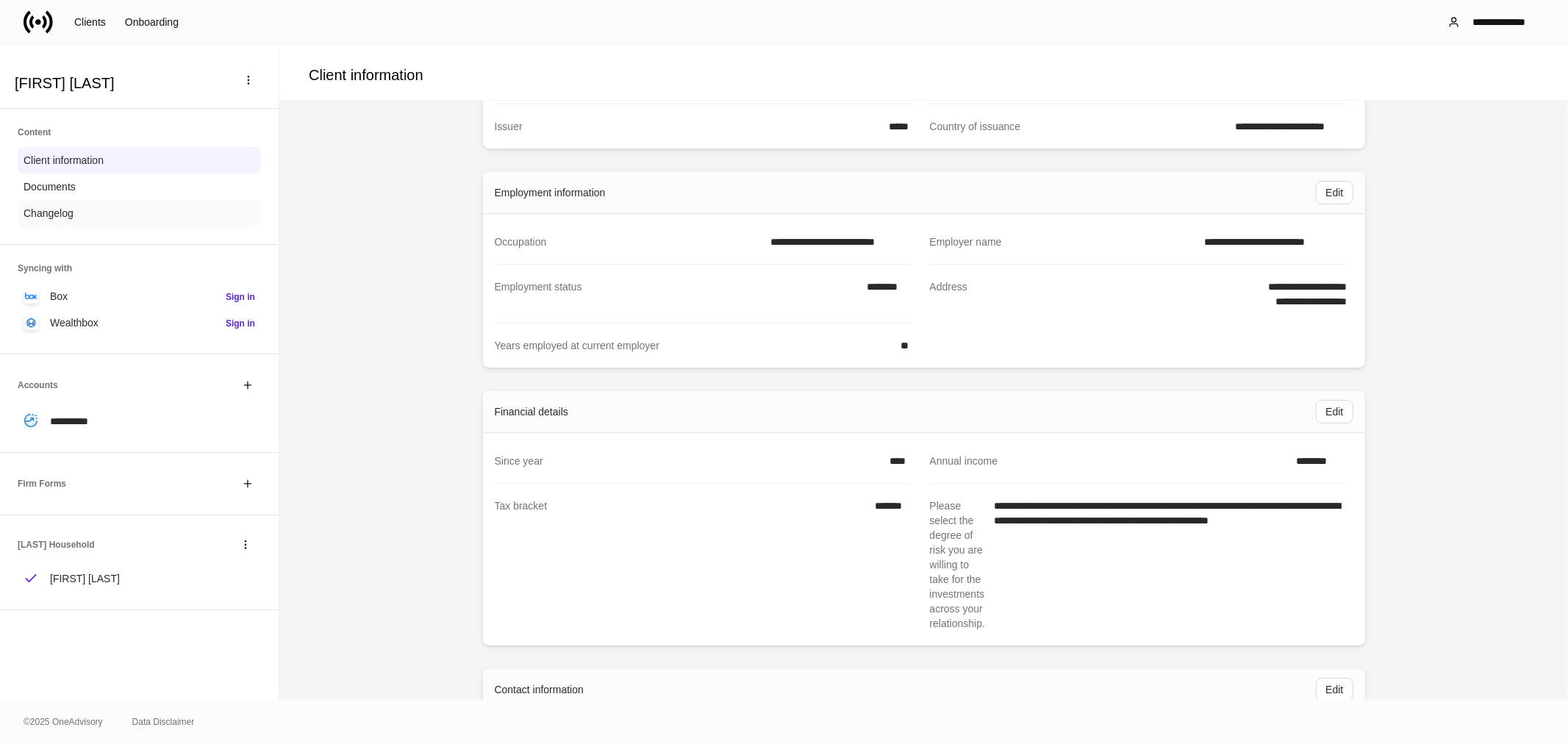 click on "Changelog" at bounding box center (49, 213) 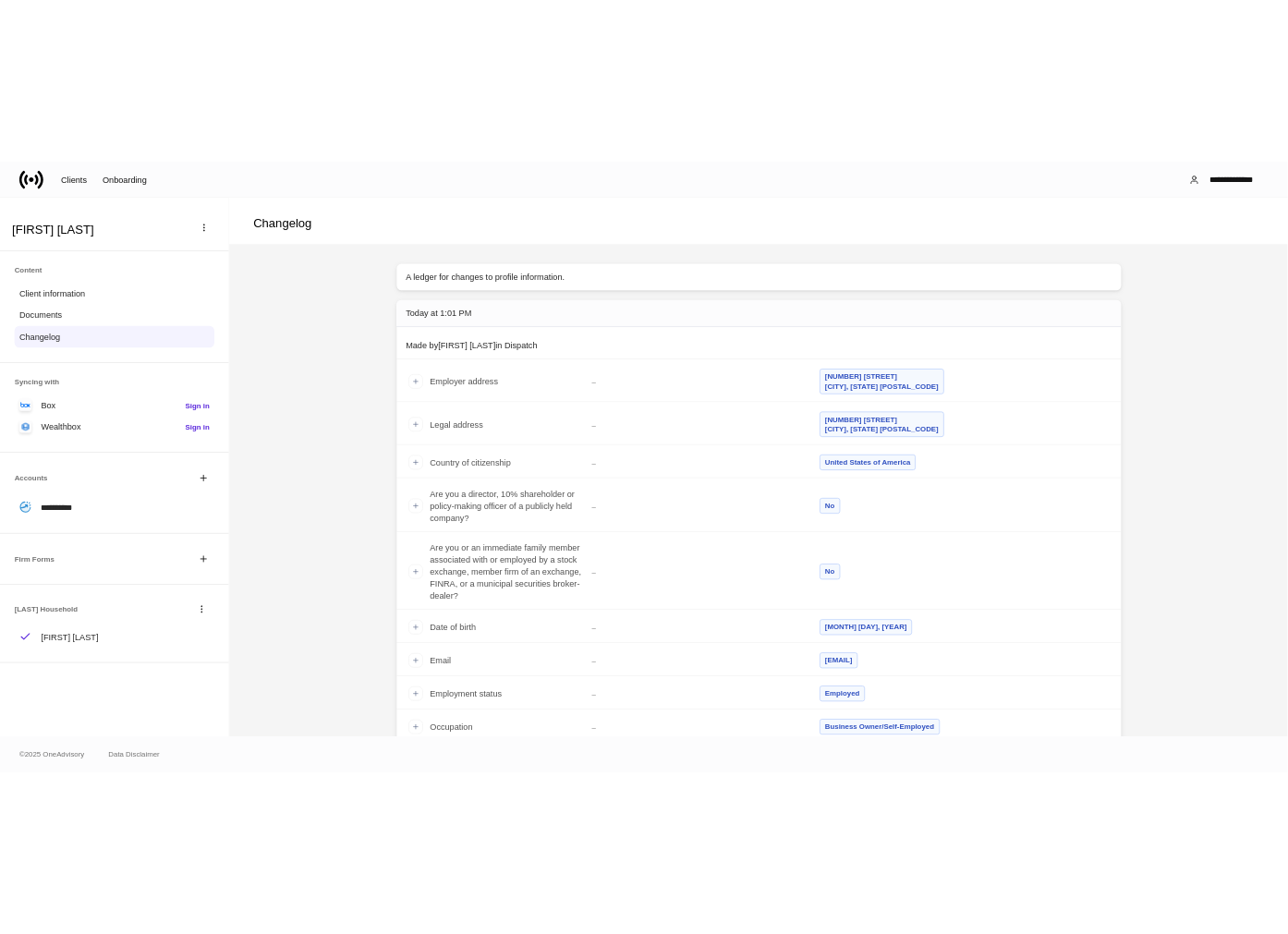 scroll, scrollTop: 0, scrollLeft: 0, axis: both 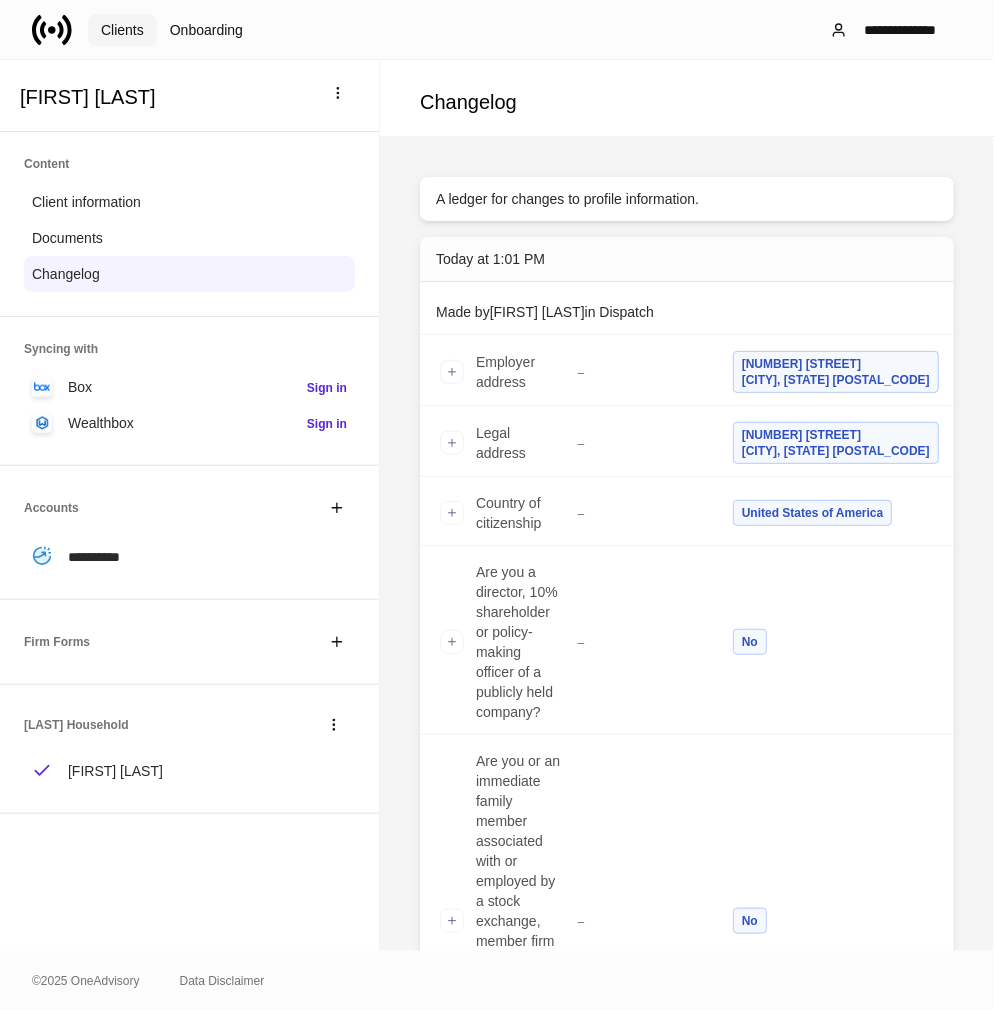 click on "Clients" at bounding box center [122, 30] 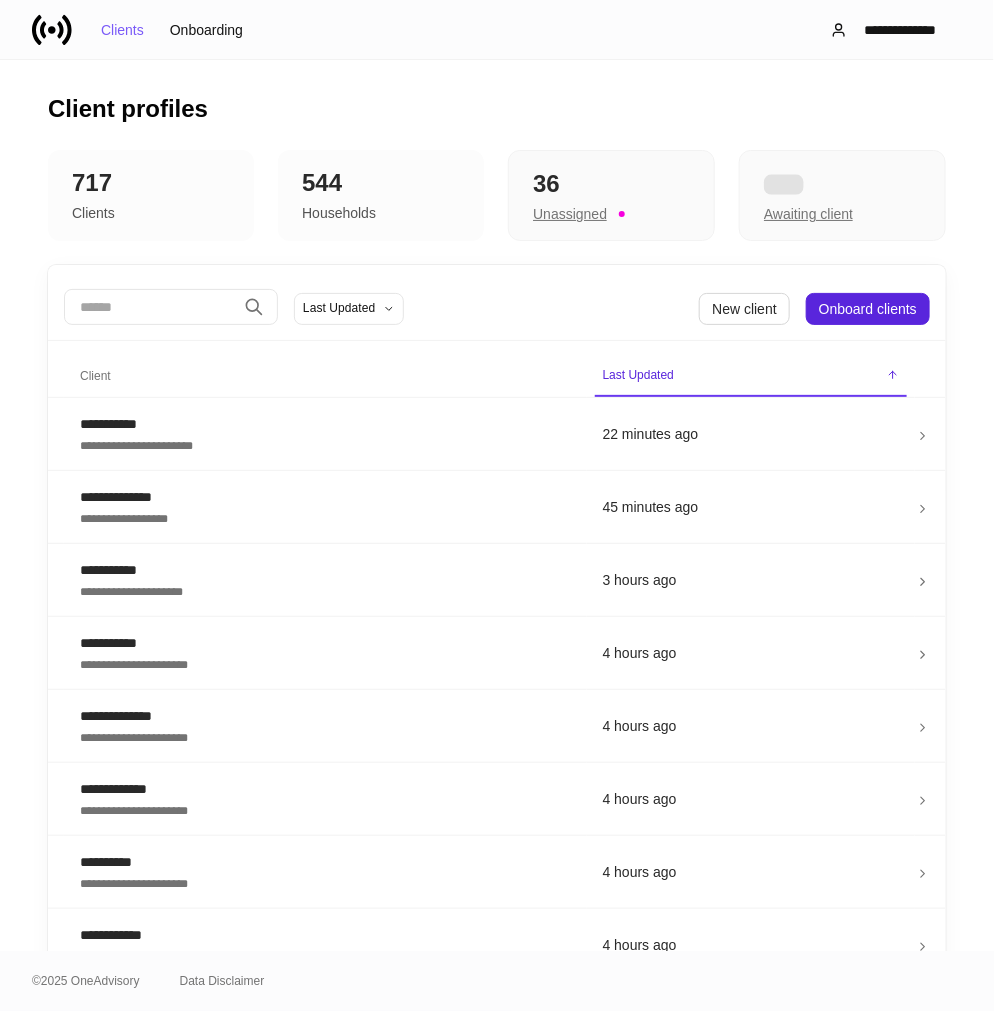 click at bounding box center (150, 307) 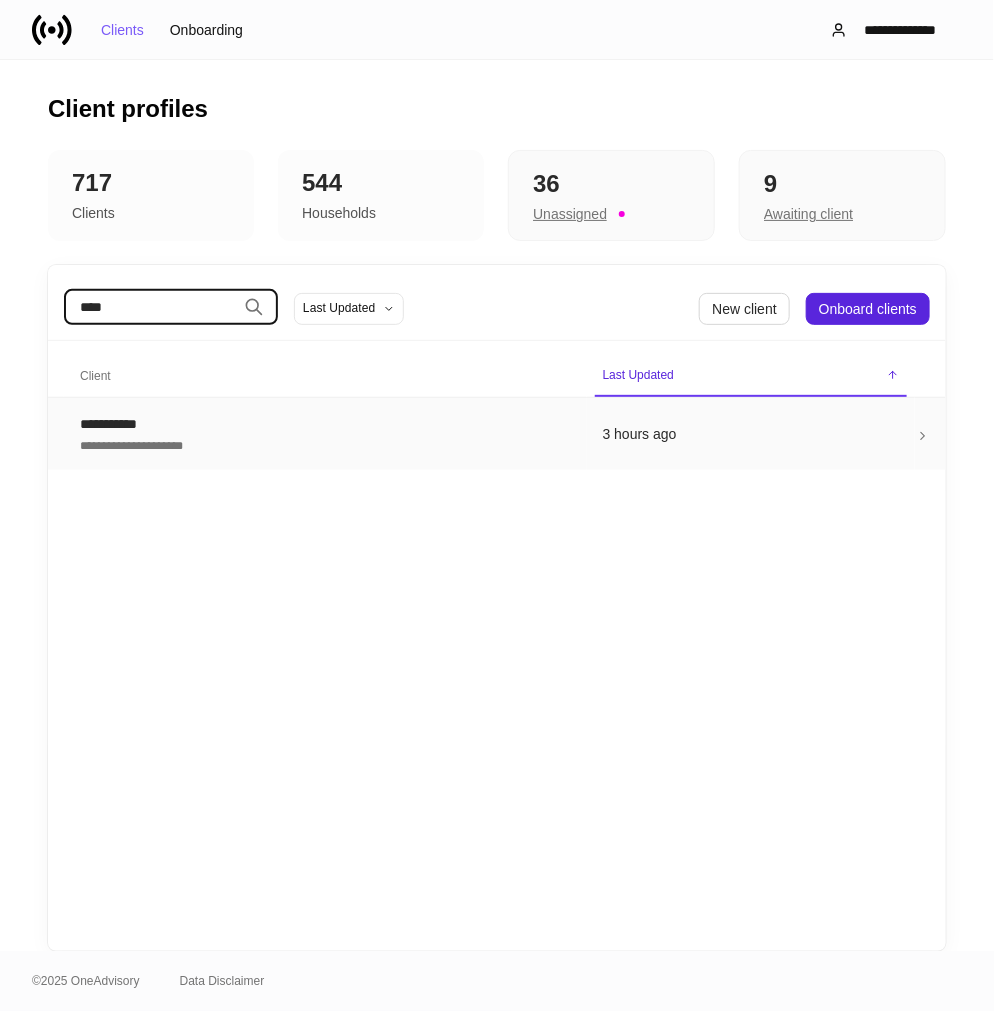 type on "****" 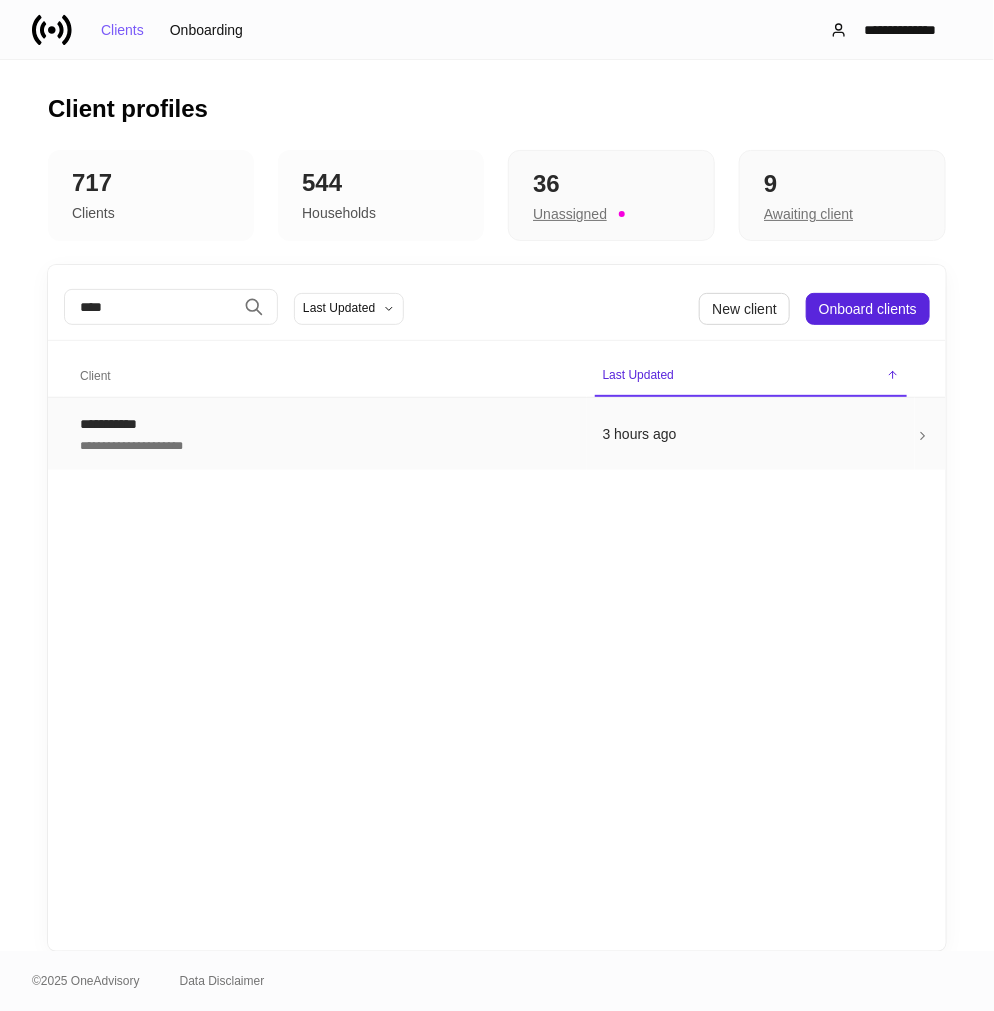 click on "**********" at bounding box center [325, 424] 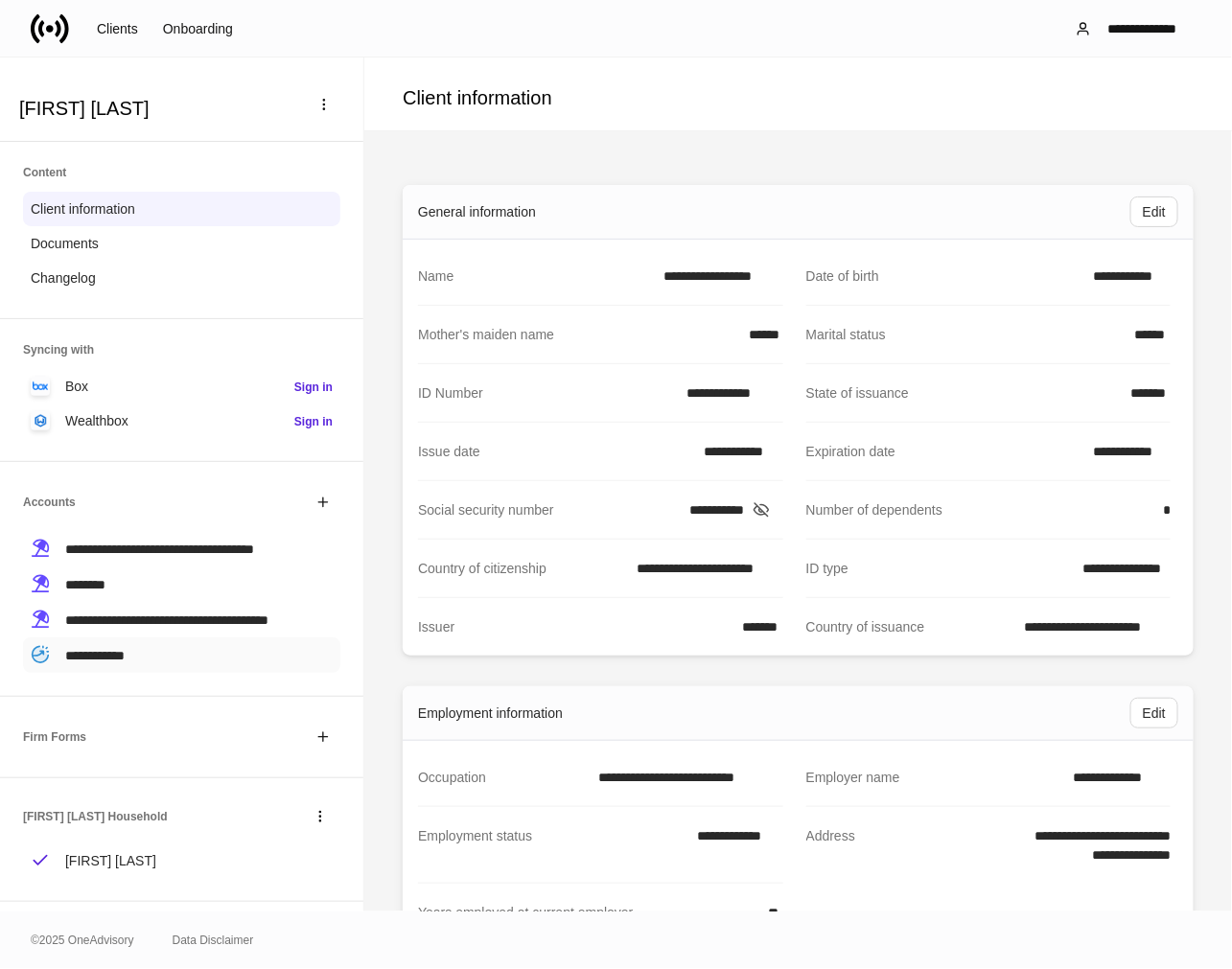 click on "**********" at bounding box center [95, 656] 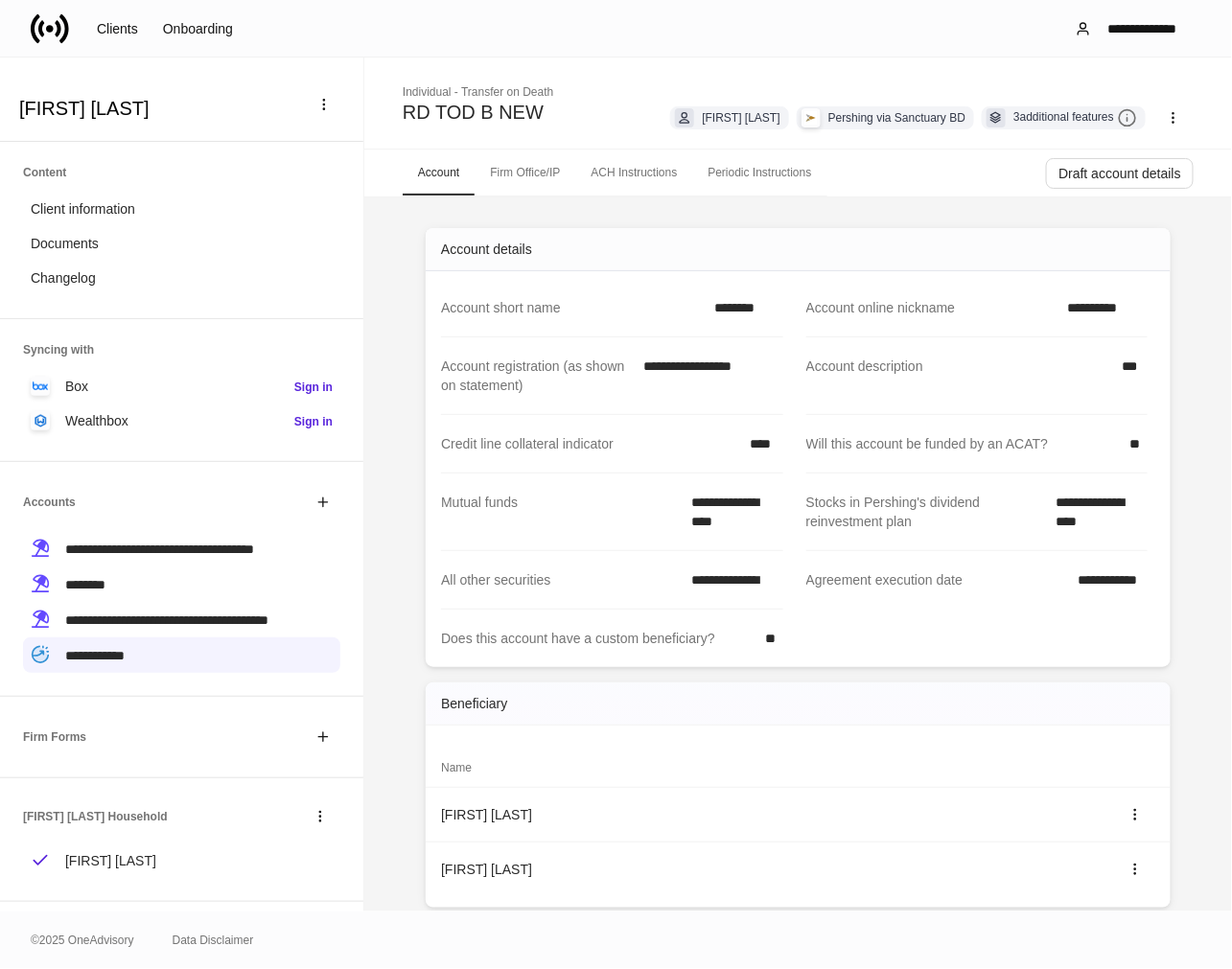 click on "ACH Instructions" at bounding box center [634, 173] 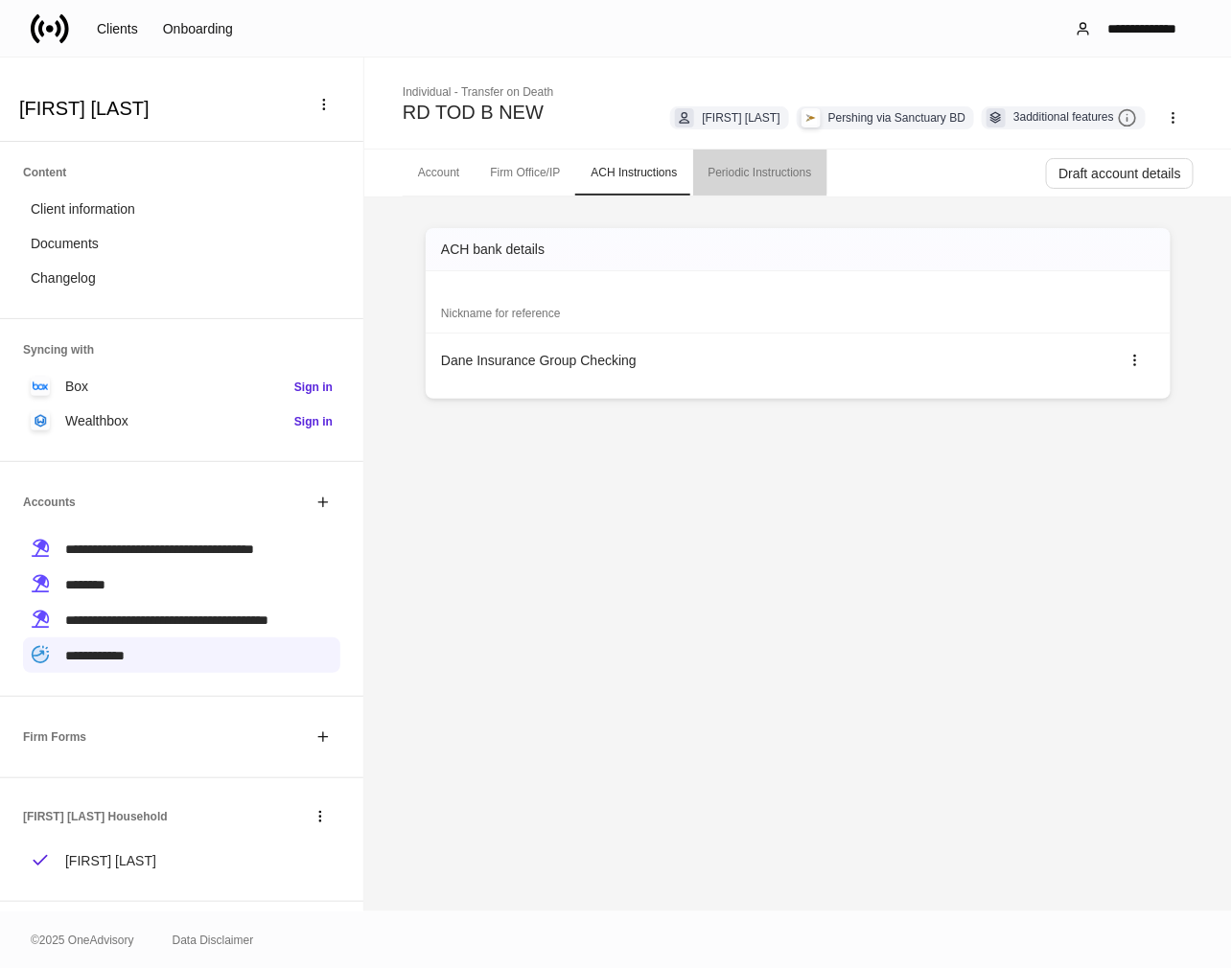 click on "Periodic Instructions" at bounding box center [760, 173] 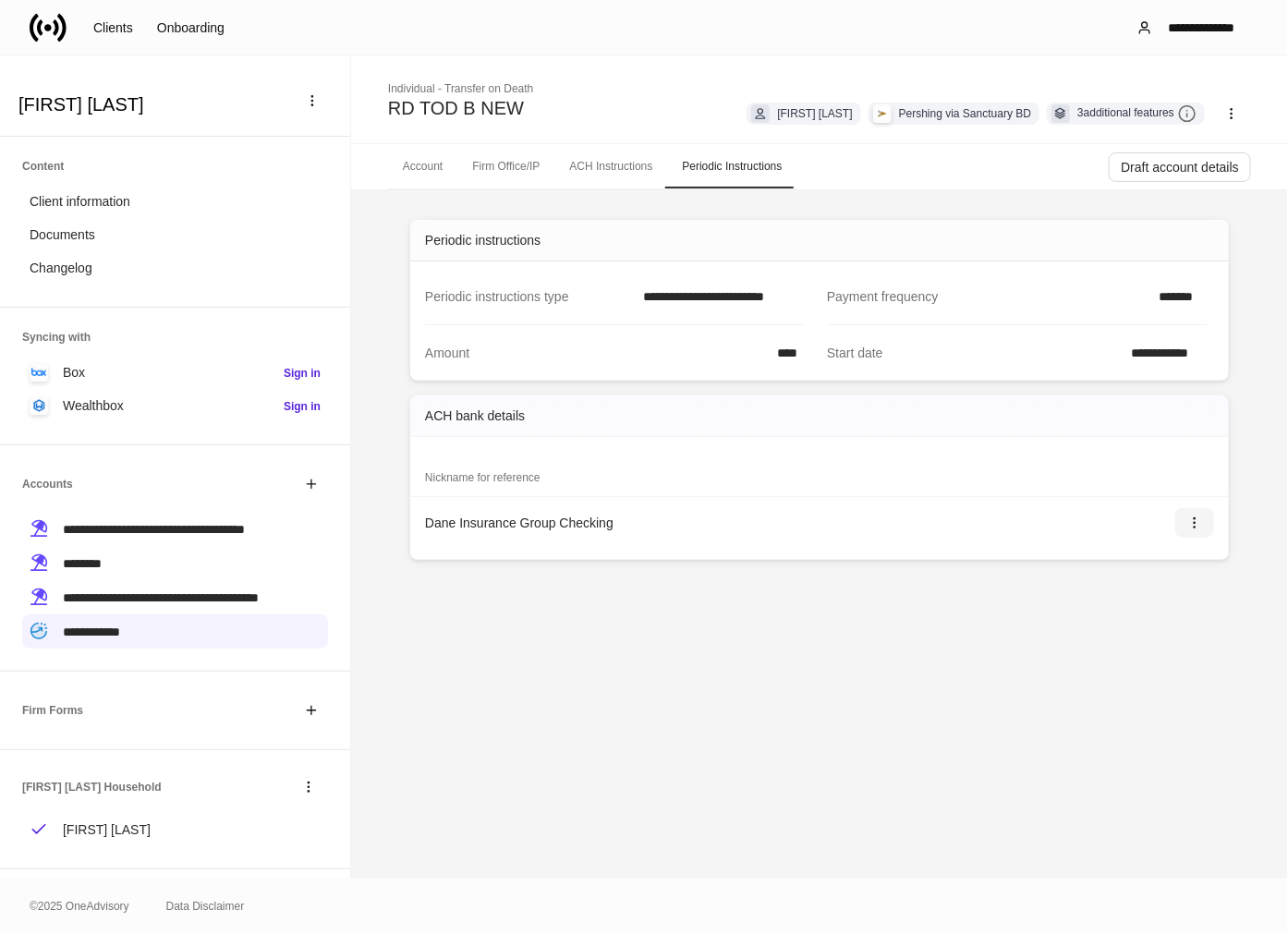 click 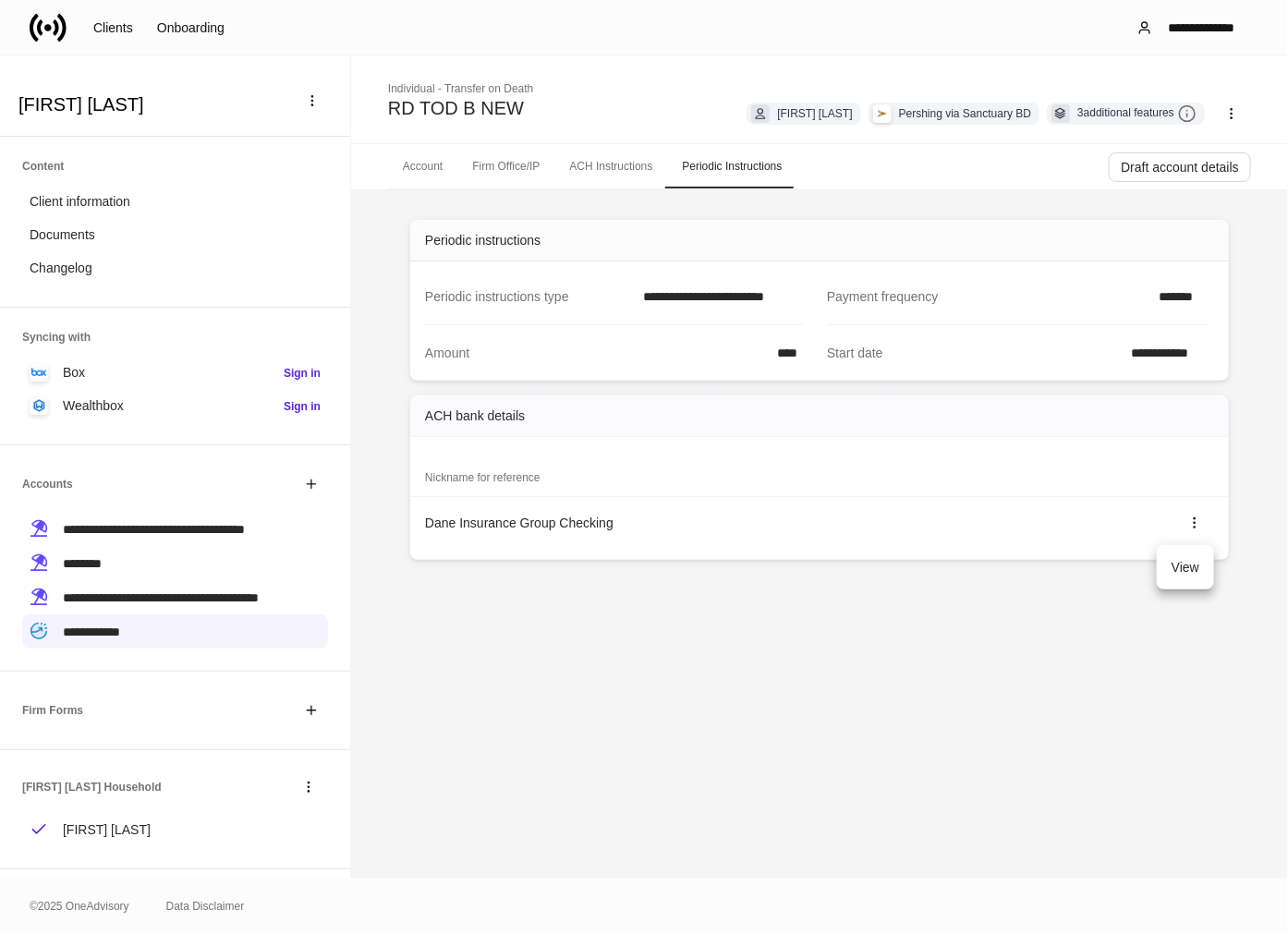 click on "View" at bounding box center [1185, 567] 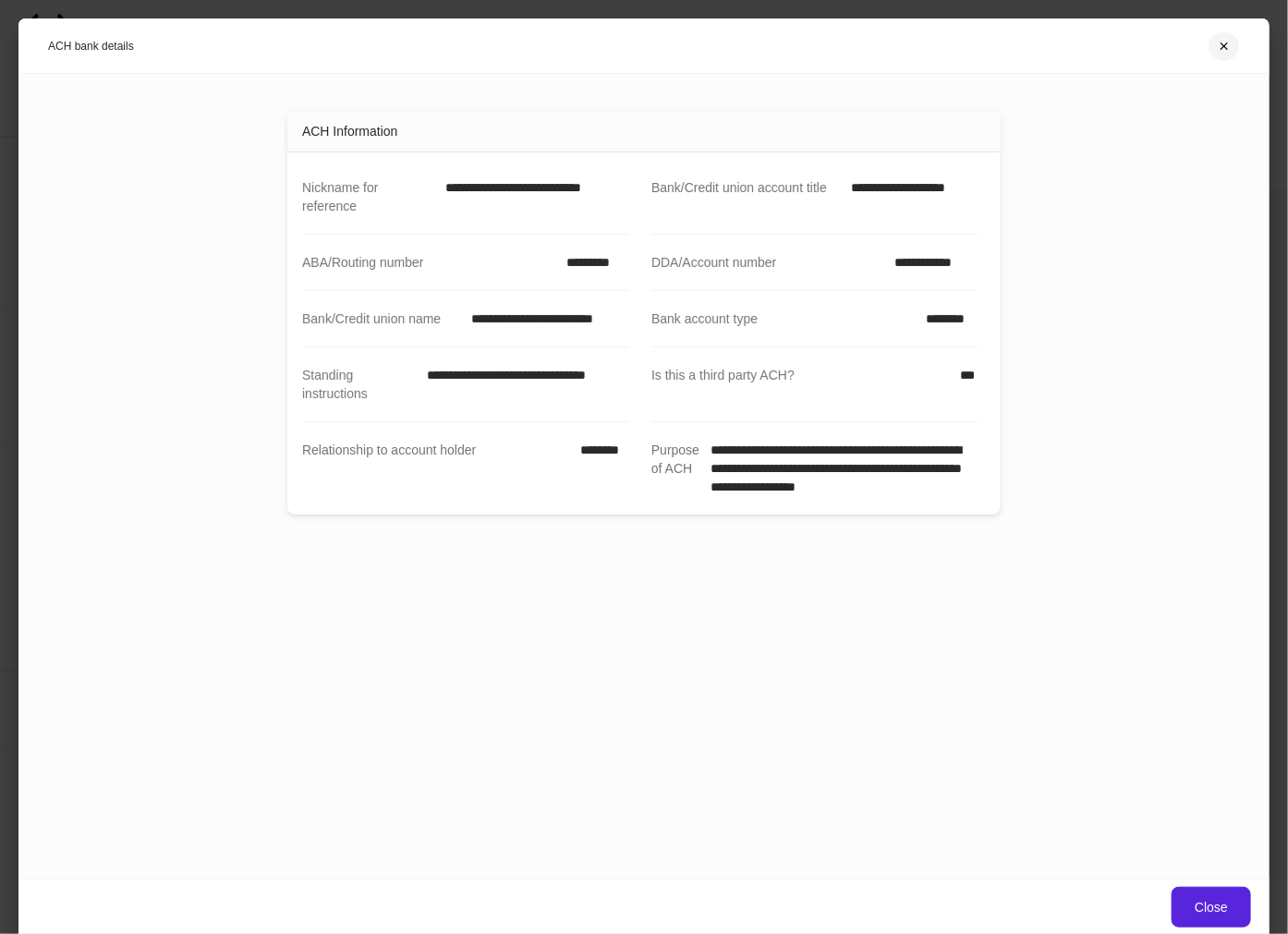 click 